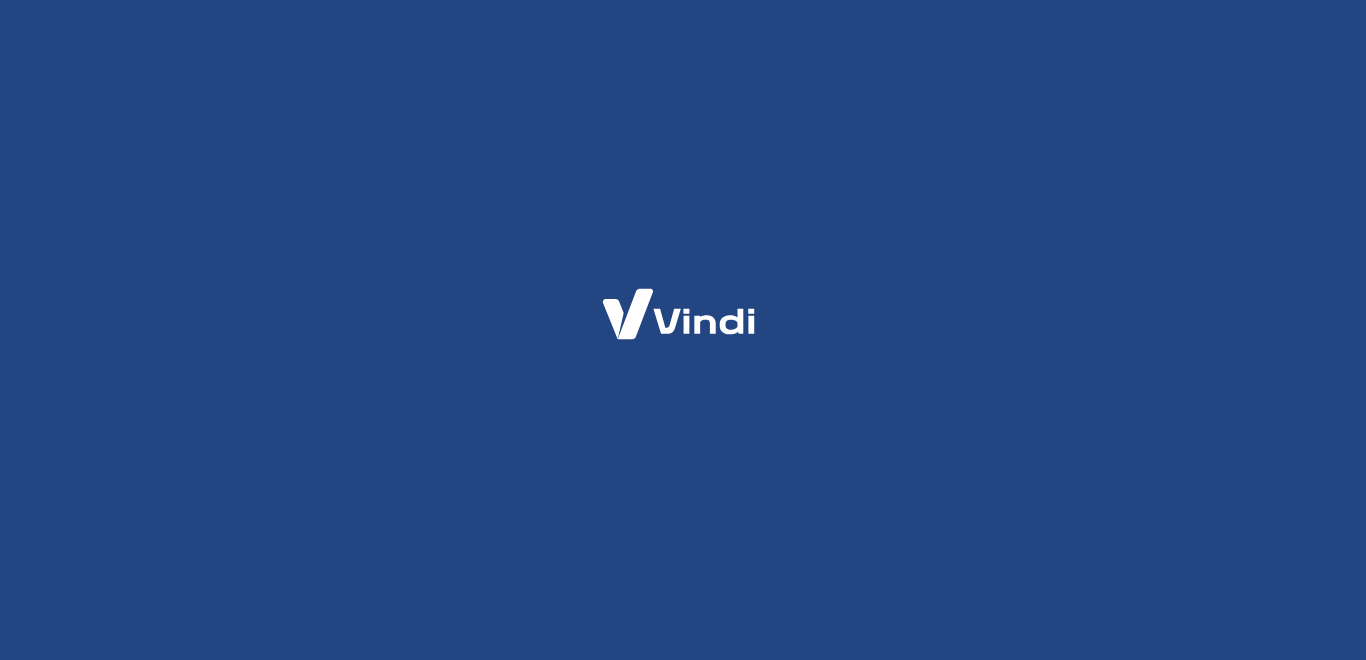 scroll, scrollTop: 0, scrollLeft: 0, axis: both 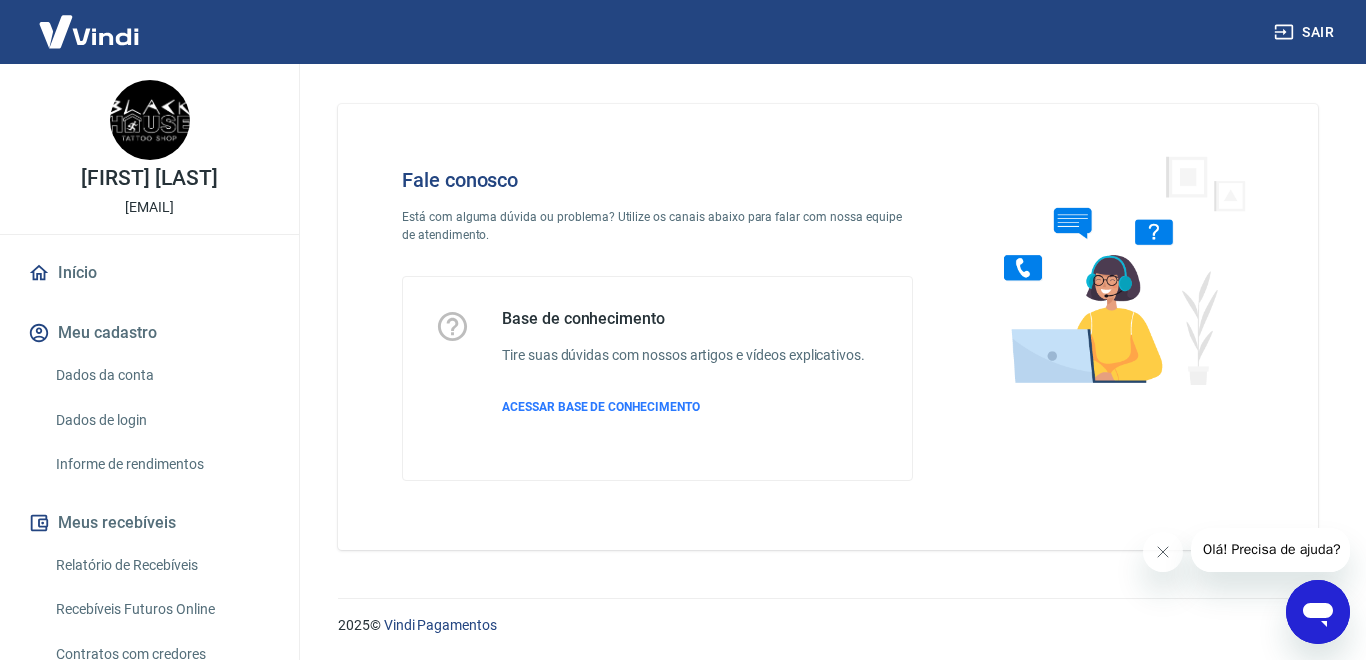 click 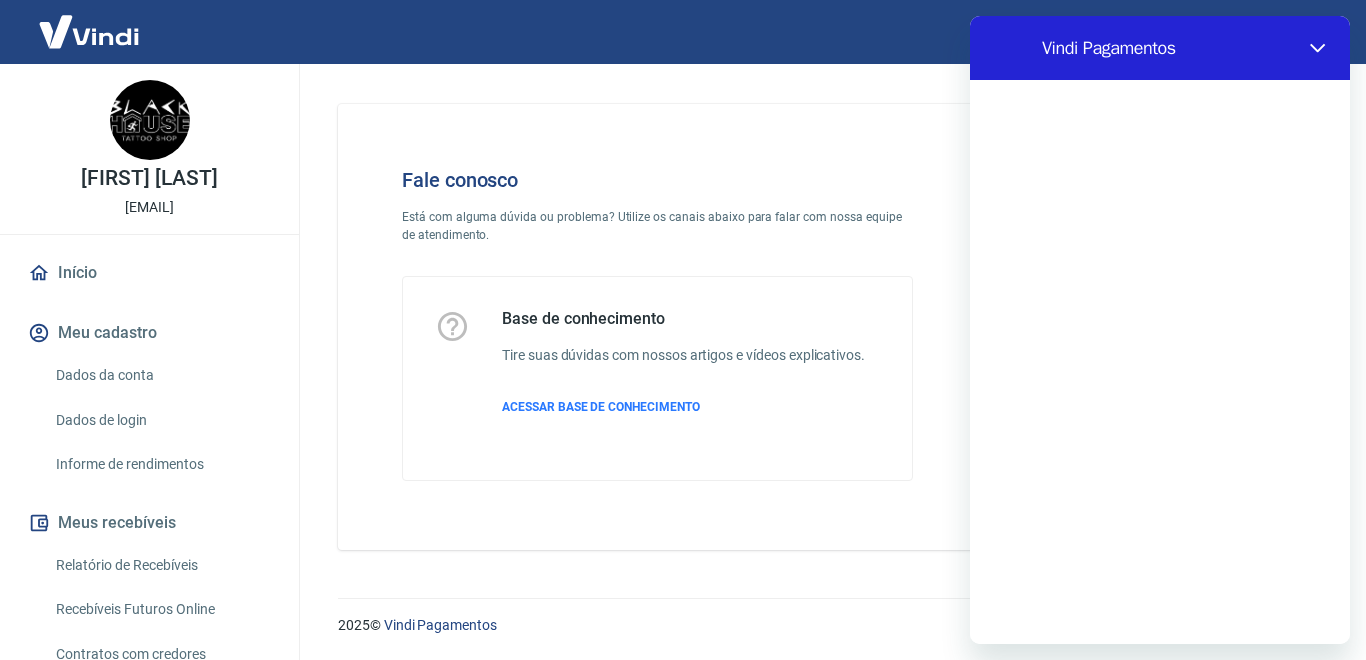 scroll, scrollTop: 0, scrollLeft: 0, axis: both 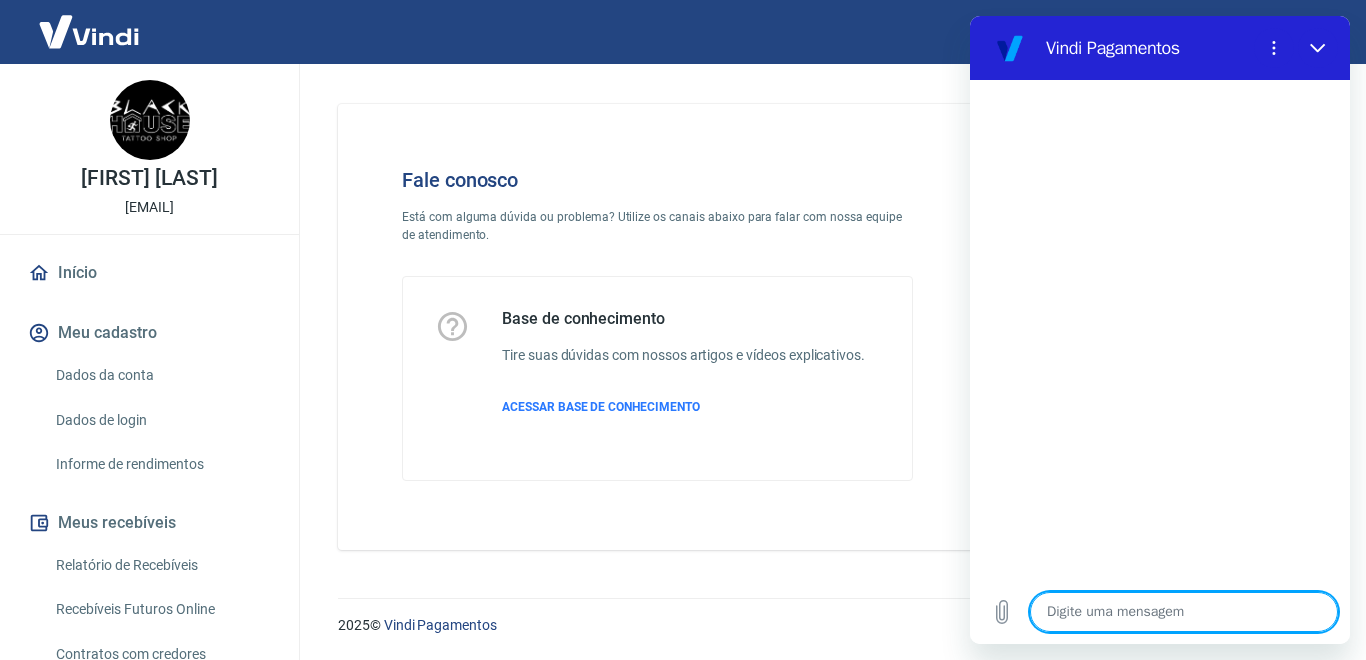 click at bounding box center (1184, 612) 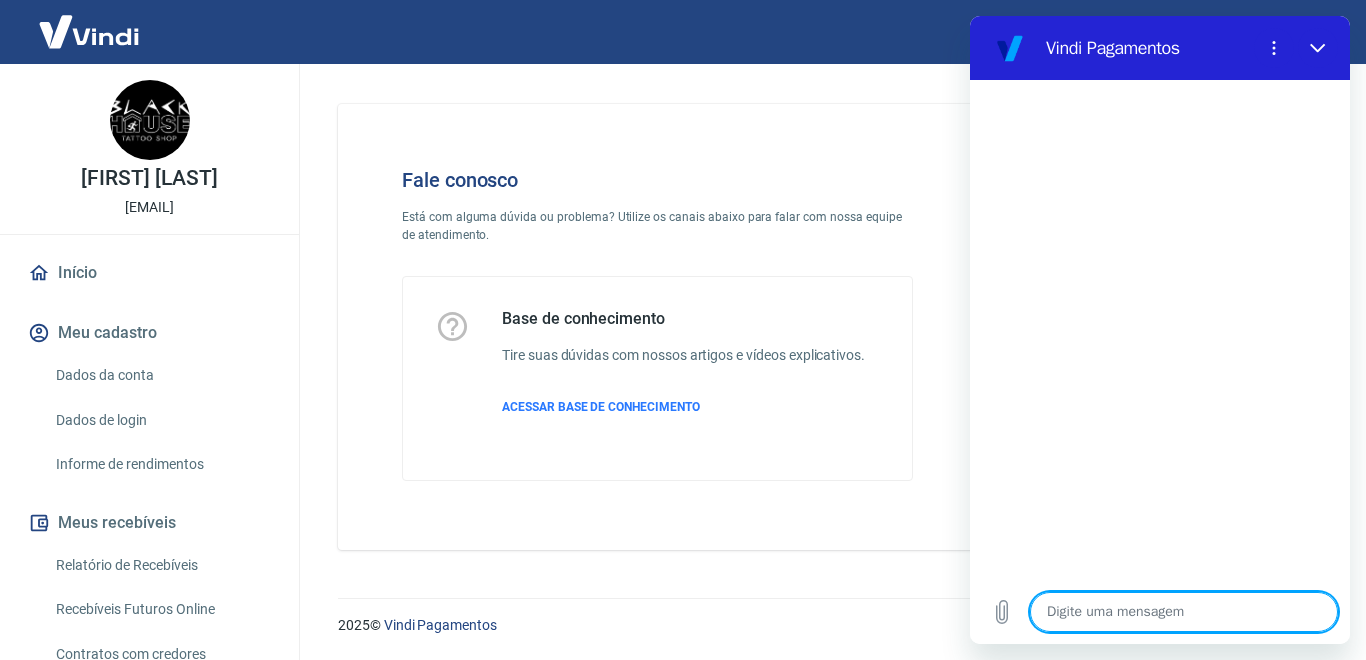 type on "B" 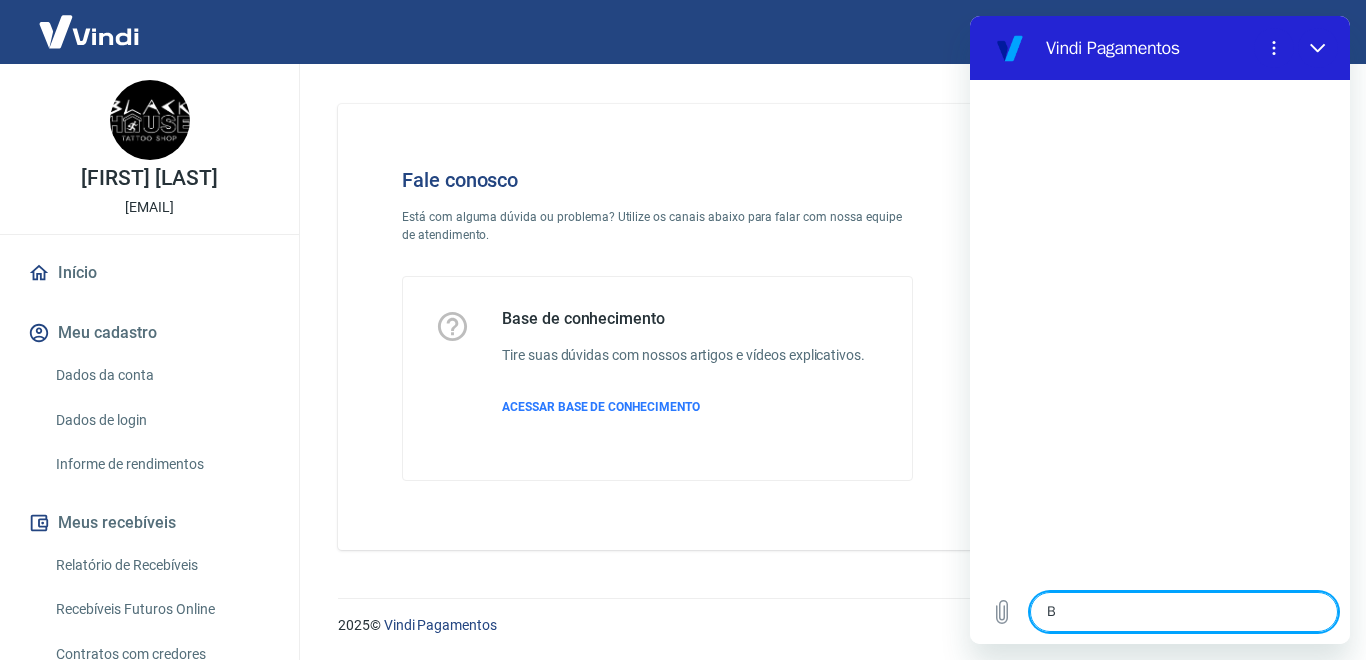 type on "x" 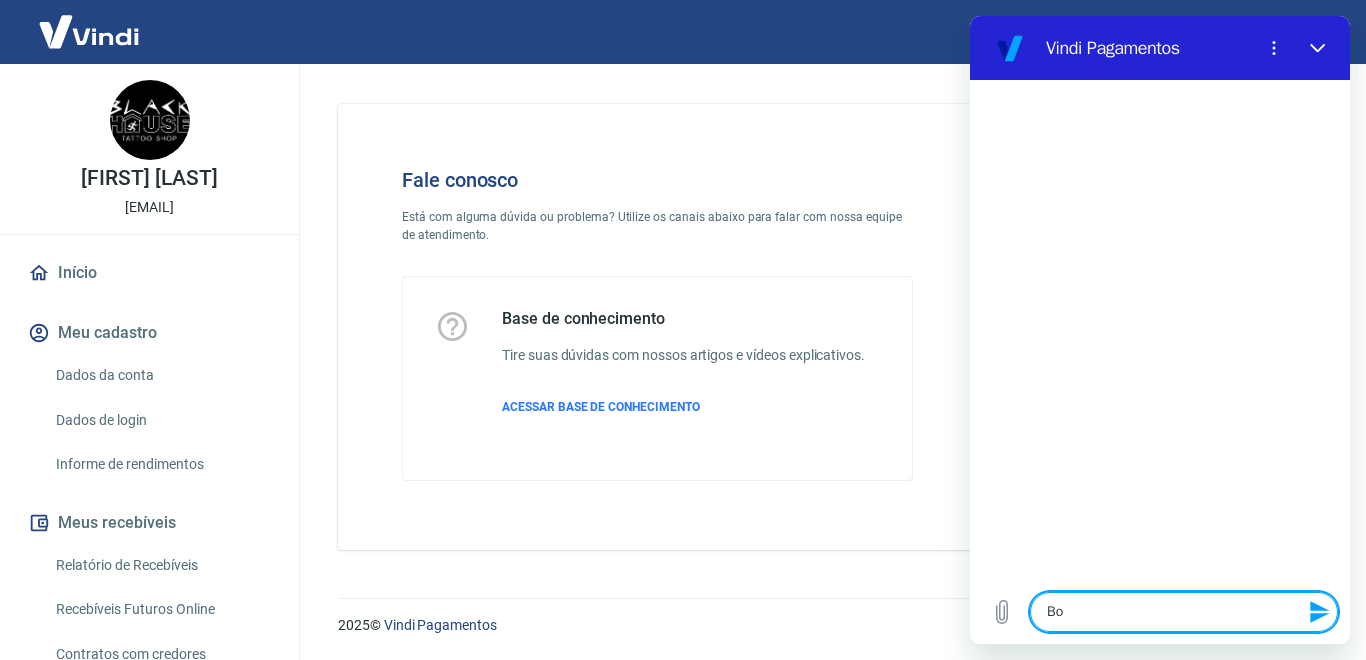 type on "Boa" 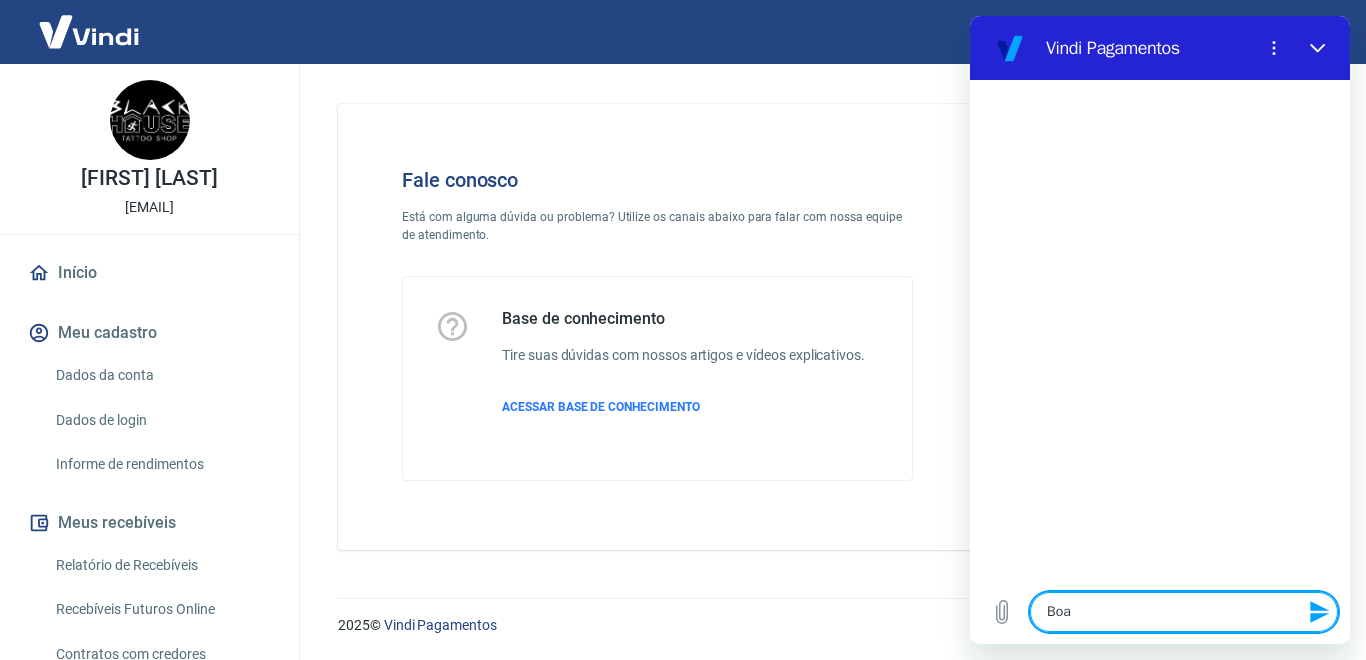 type on "Boa" 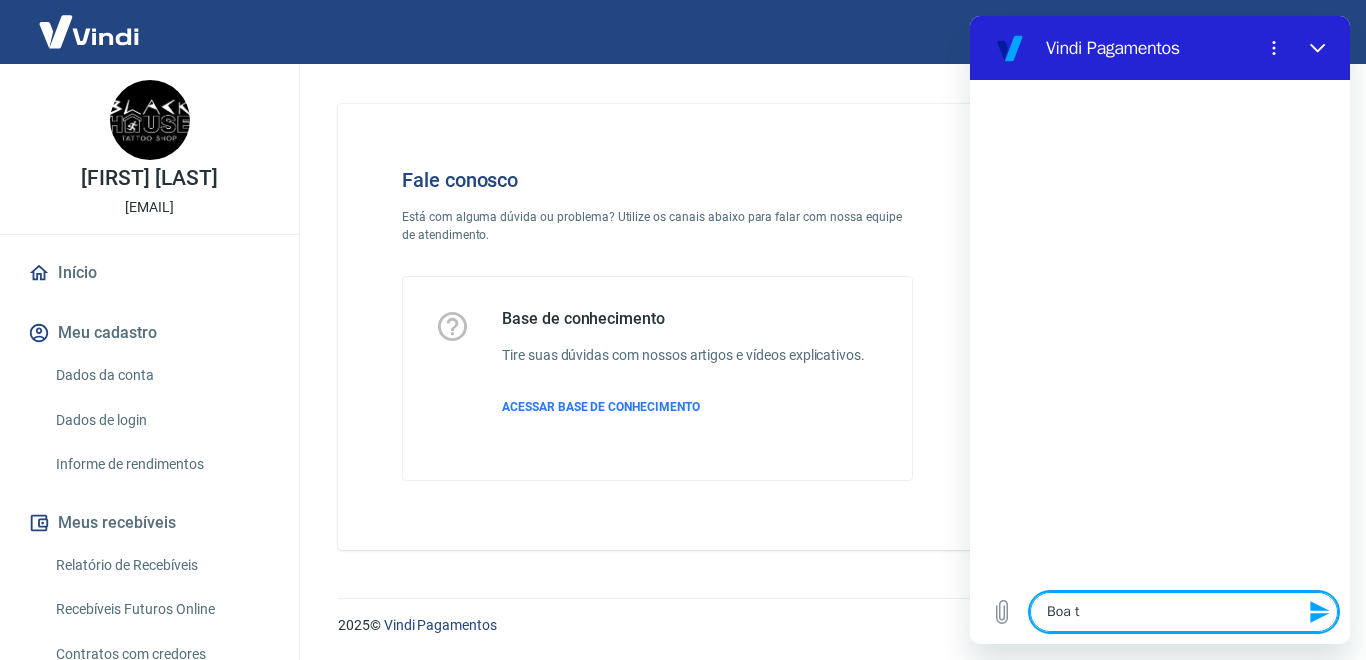 type on "Boa ta" 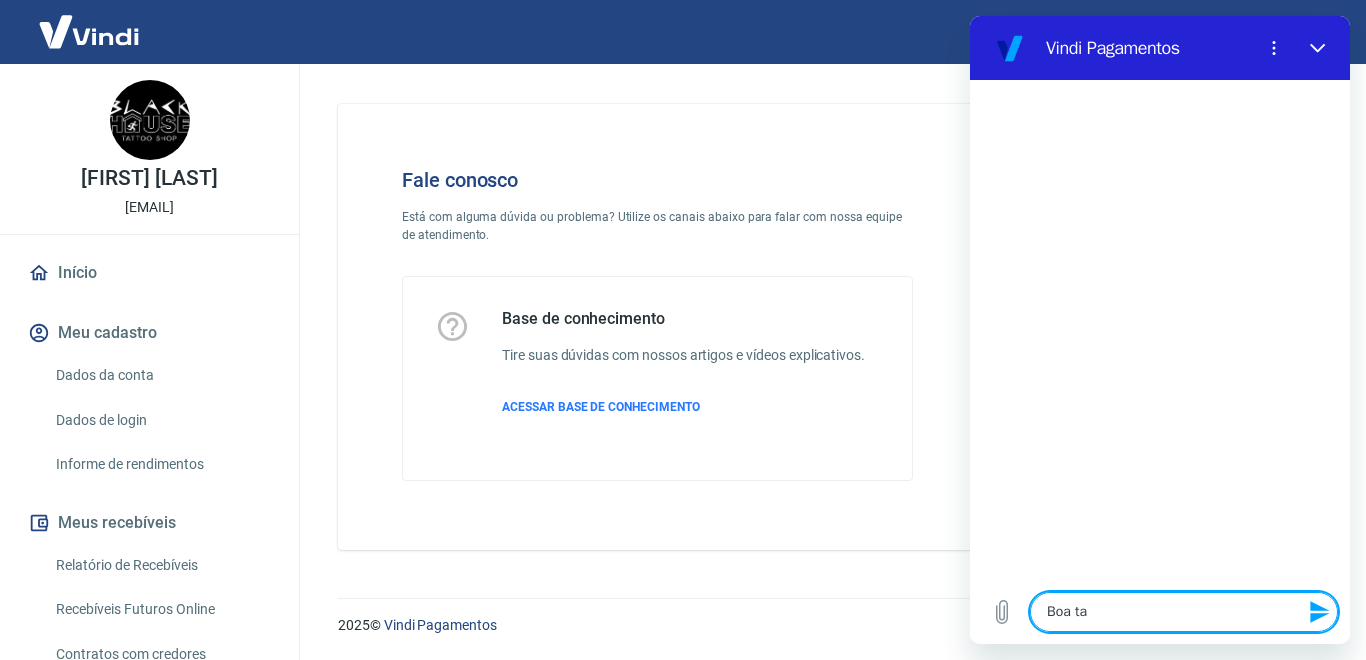 type on "Boa tar" 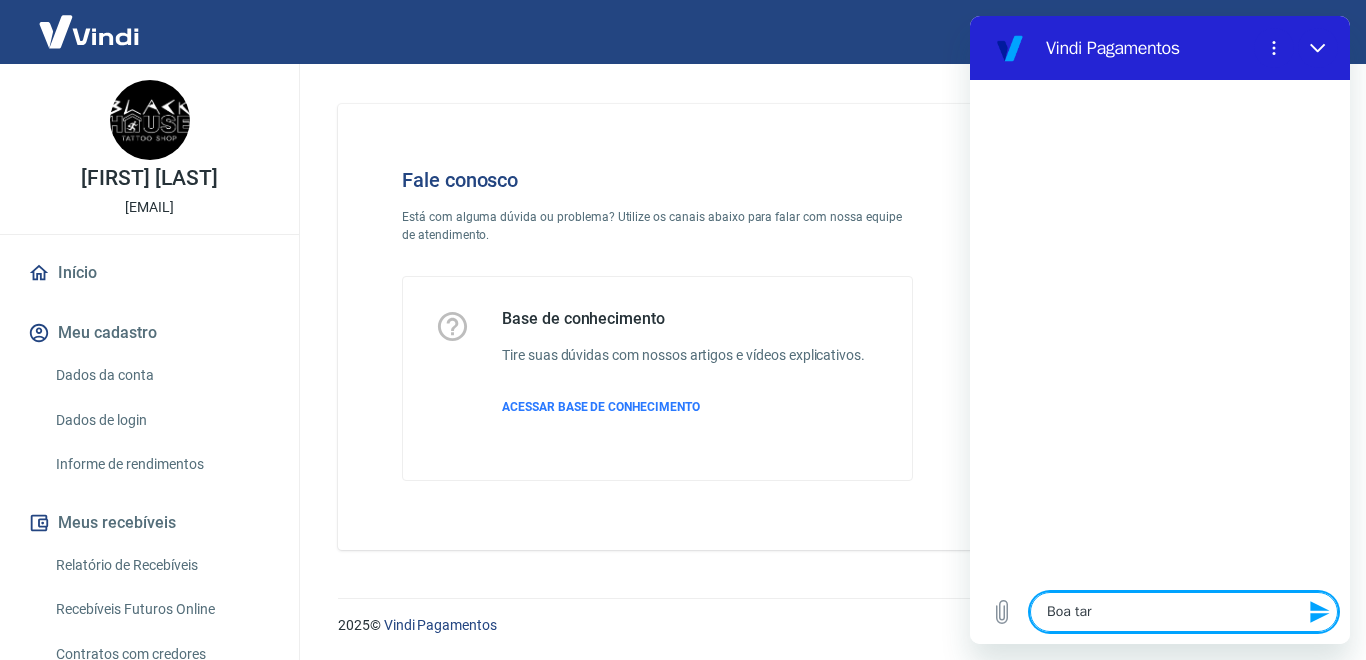 type on "Boa tard" 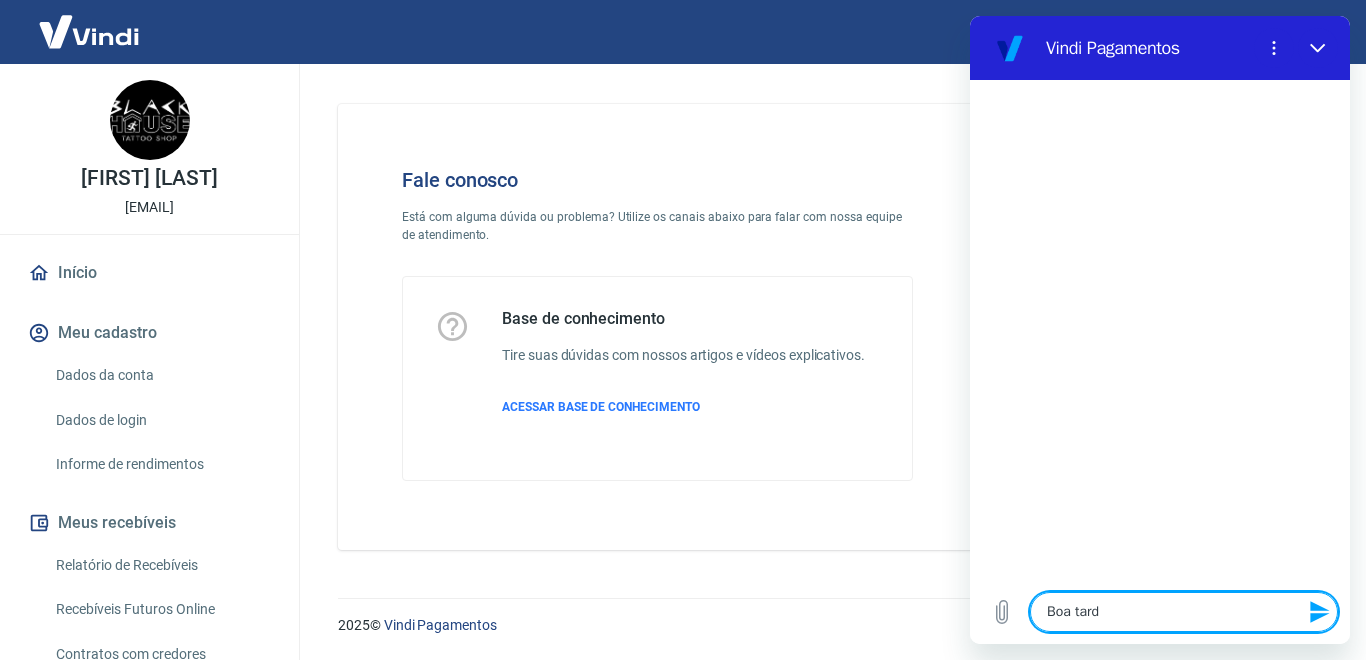 type on "Boa tarde" 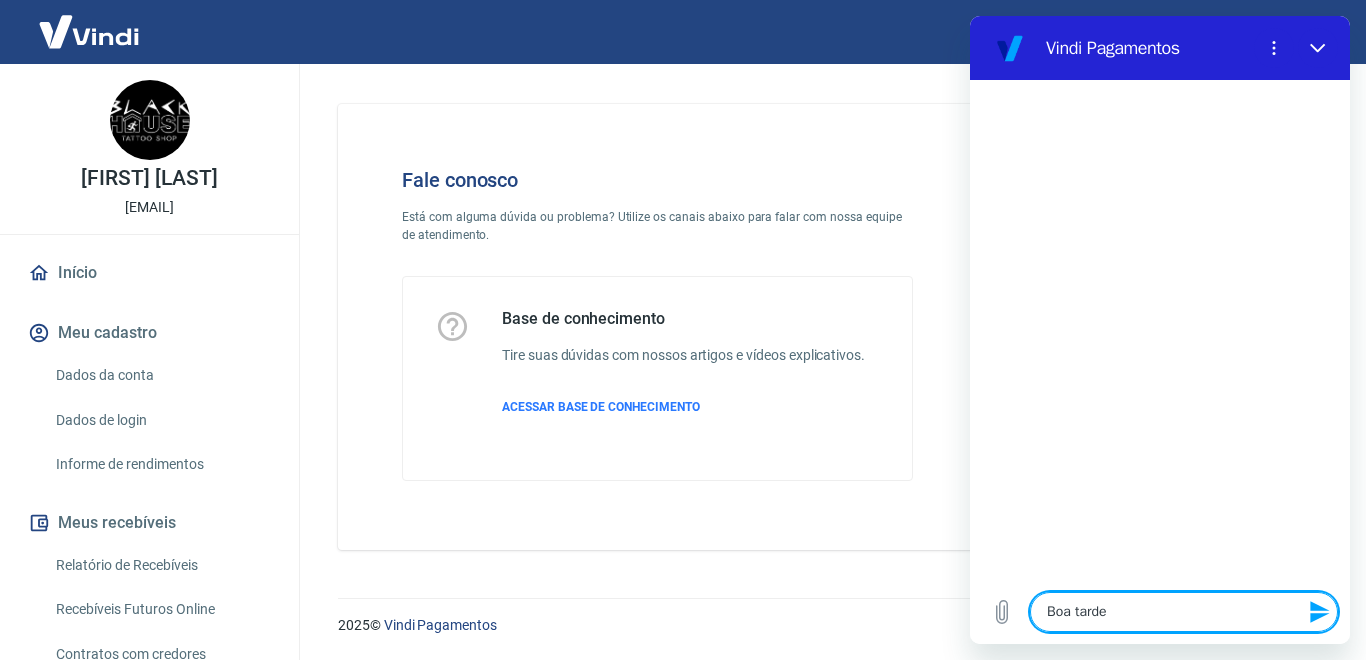 type on "Boa tarde" 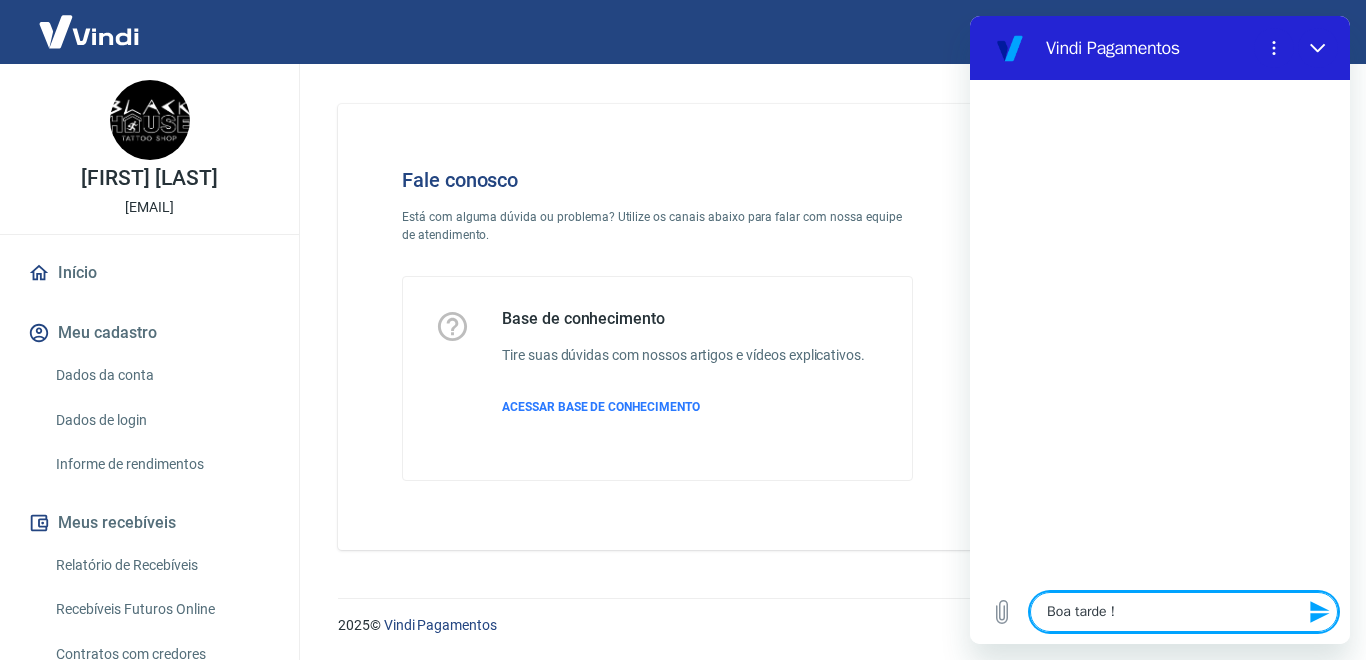 type on "Boa tarde" 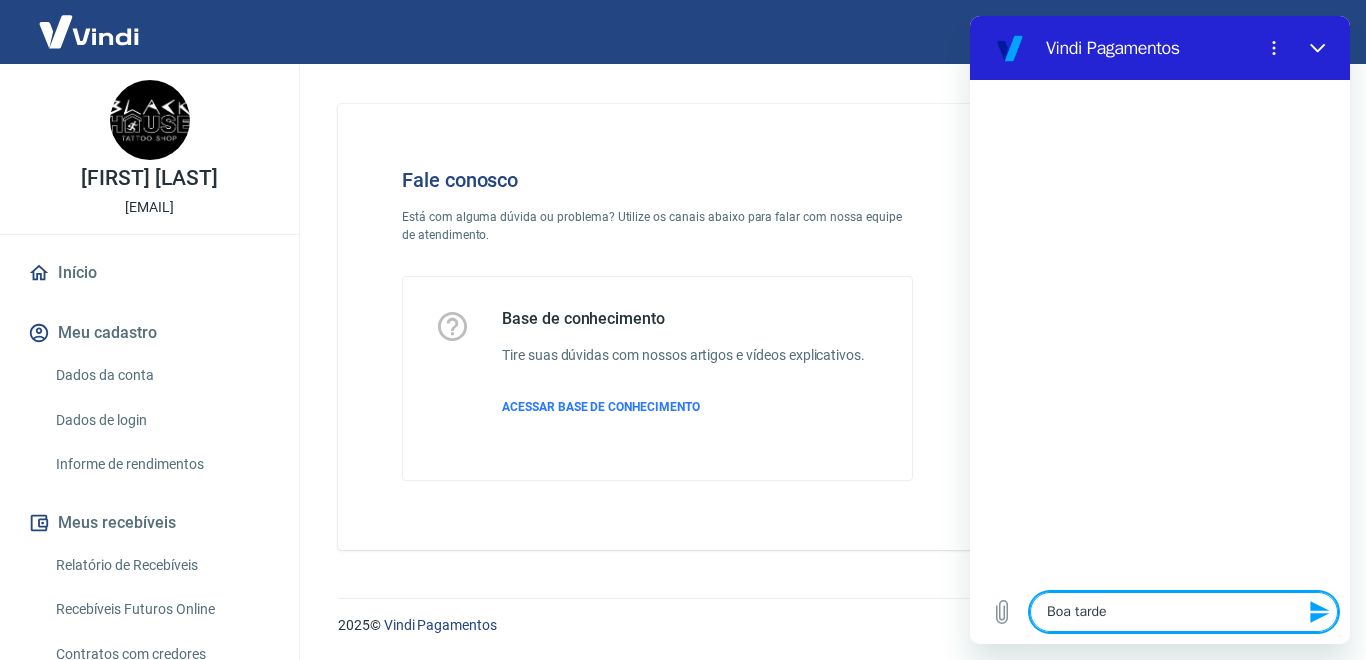 type on "Boa tarde" 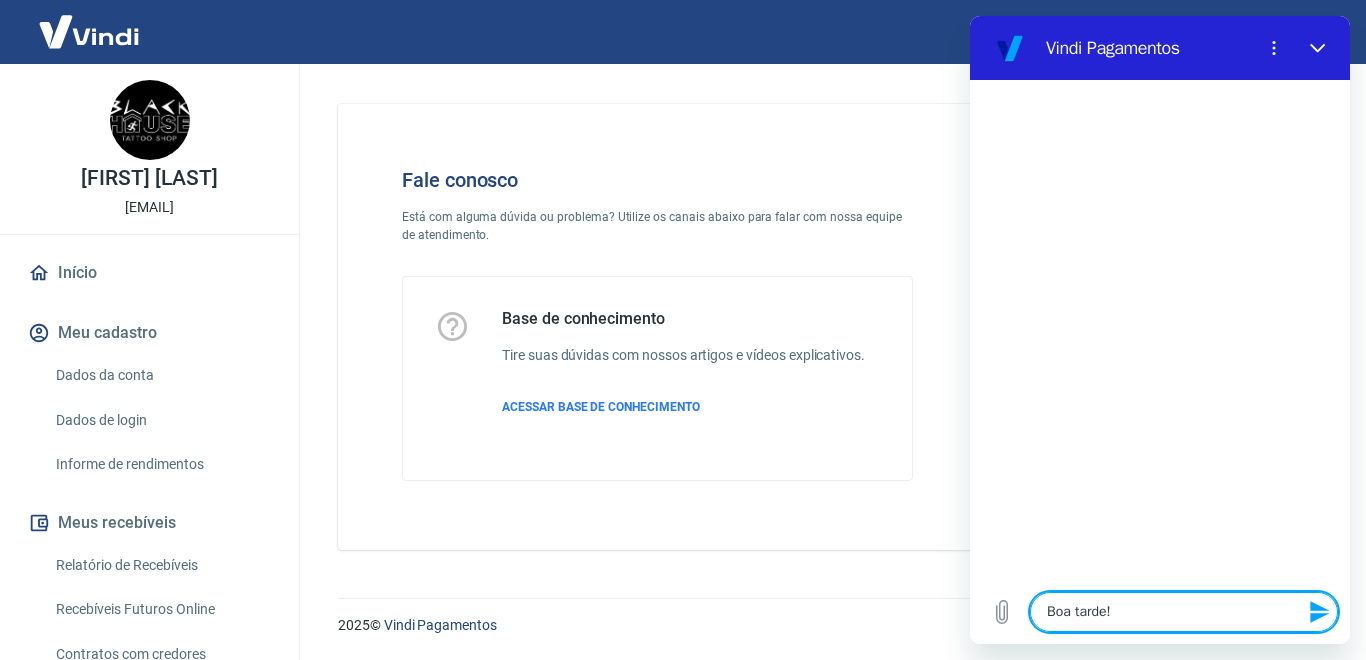 type on "Boa tarde!" 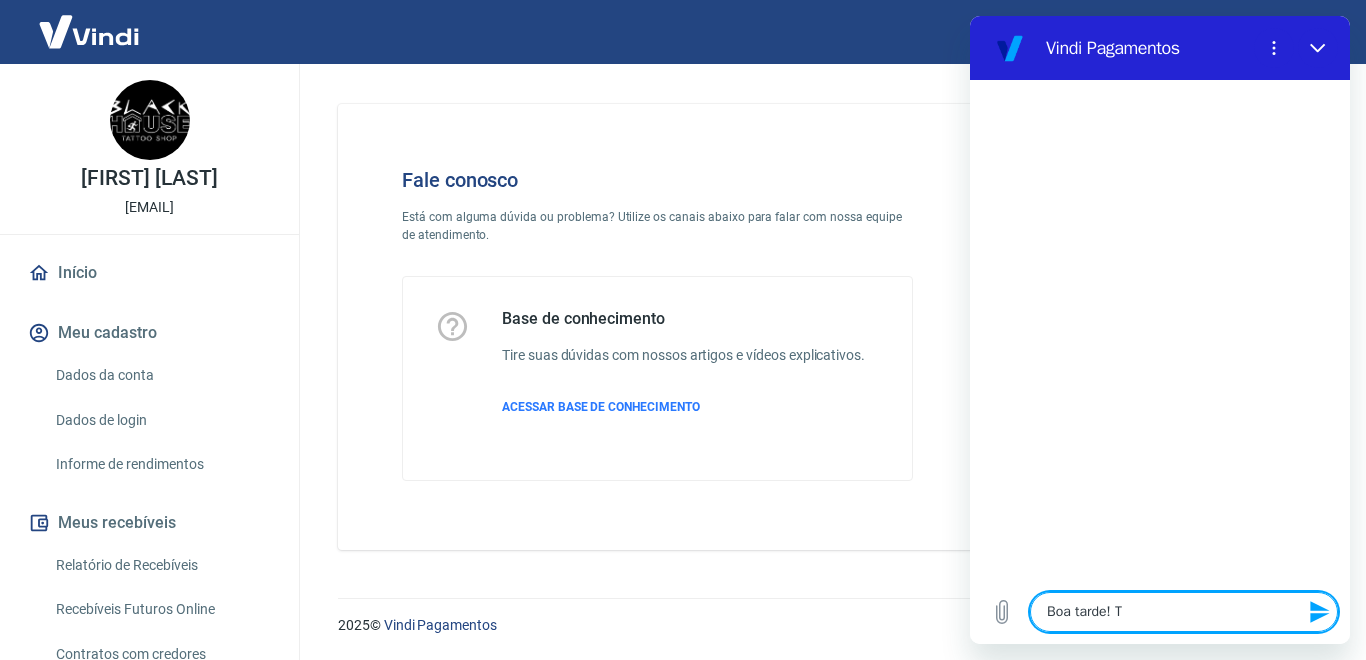 type on "Boa tarde! Td" 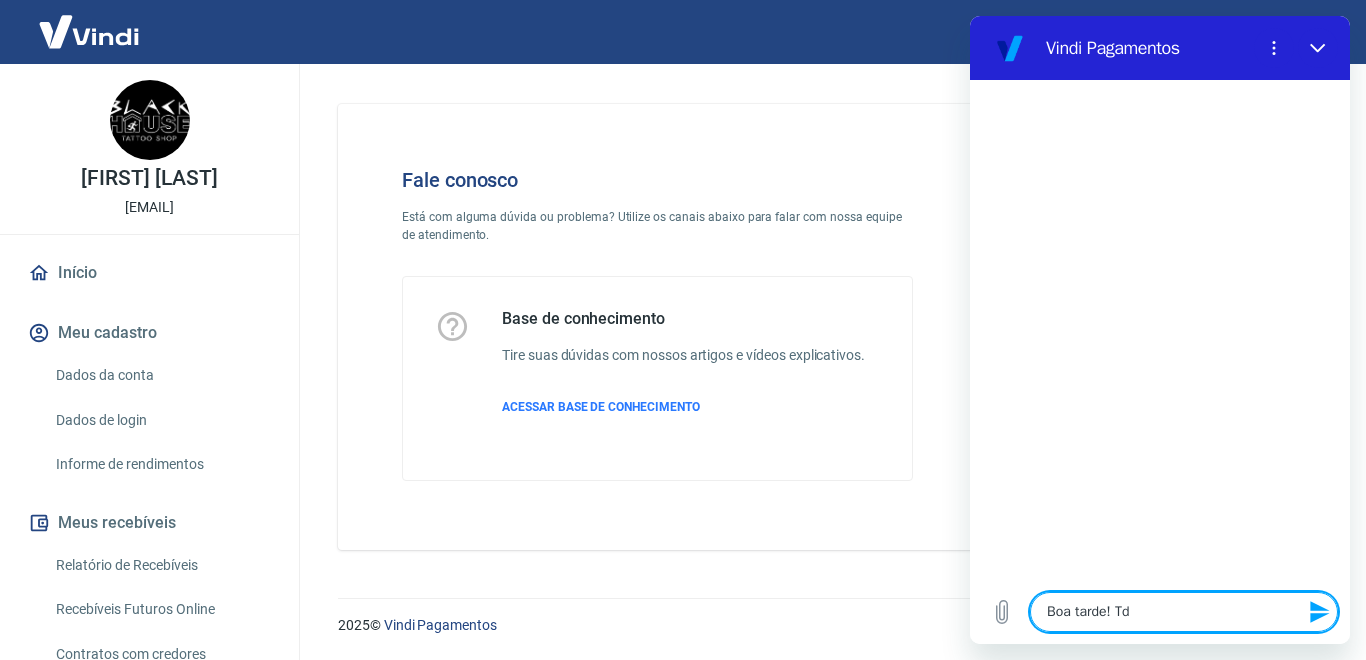 type on "Boa tarde! T" 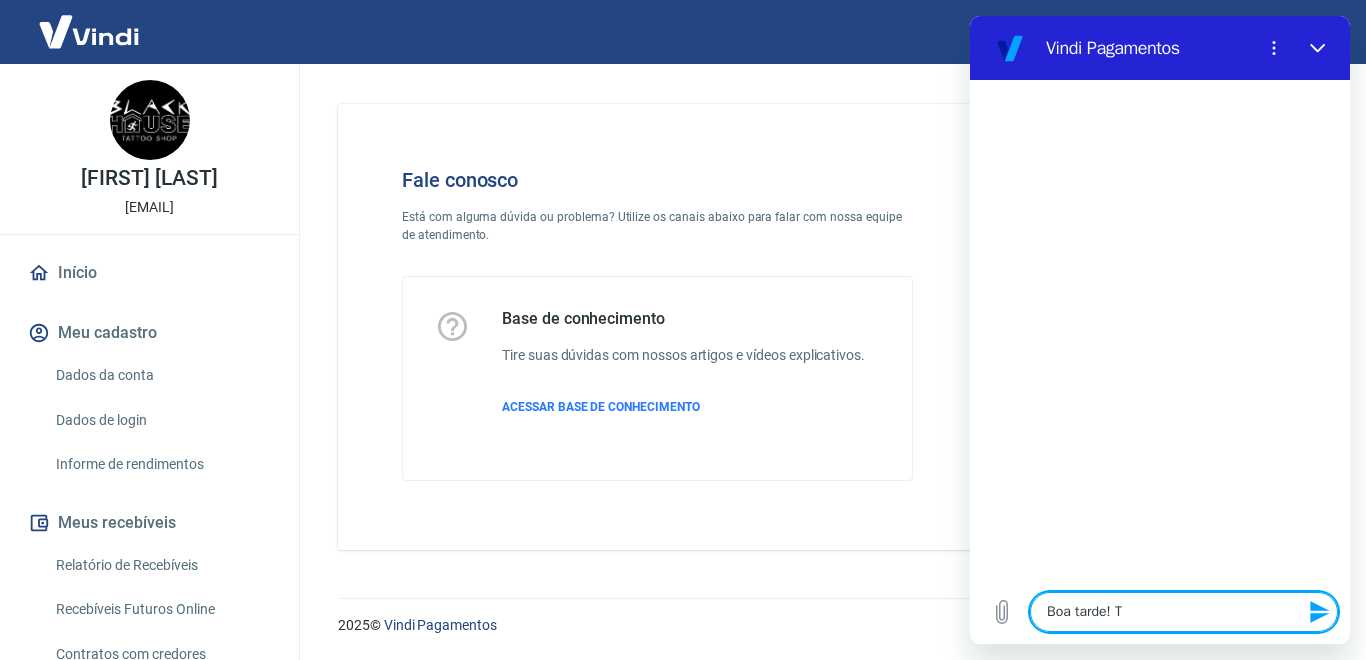 type on "Boa tarde! Td" 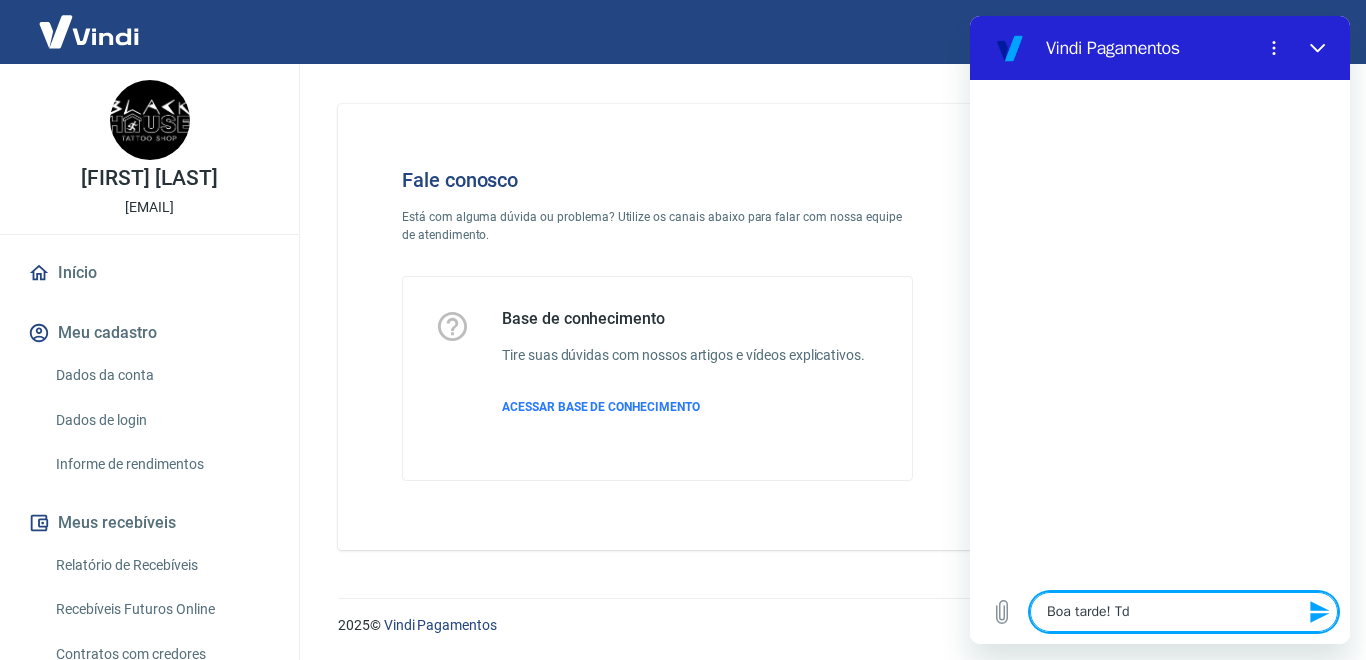 type on "Boa tarde! T" 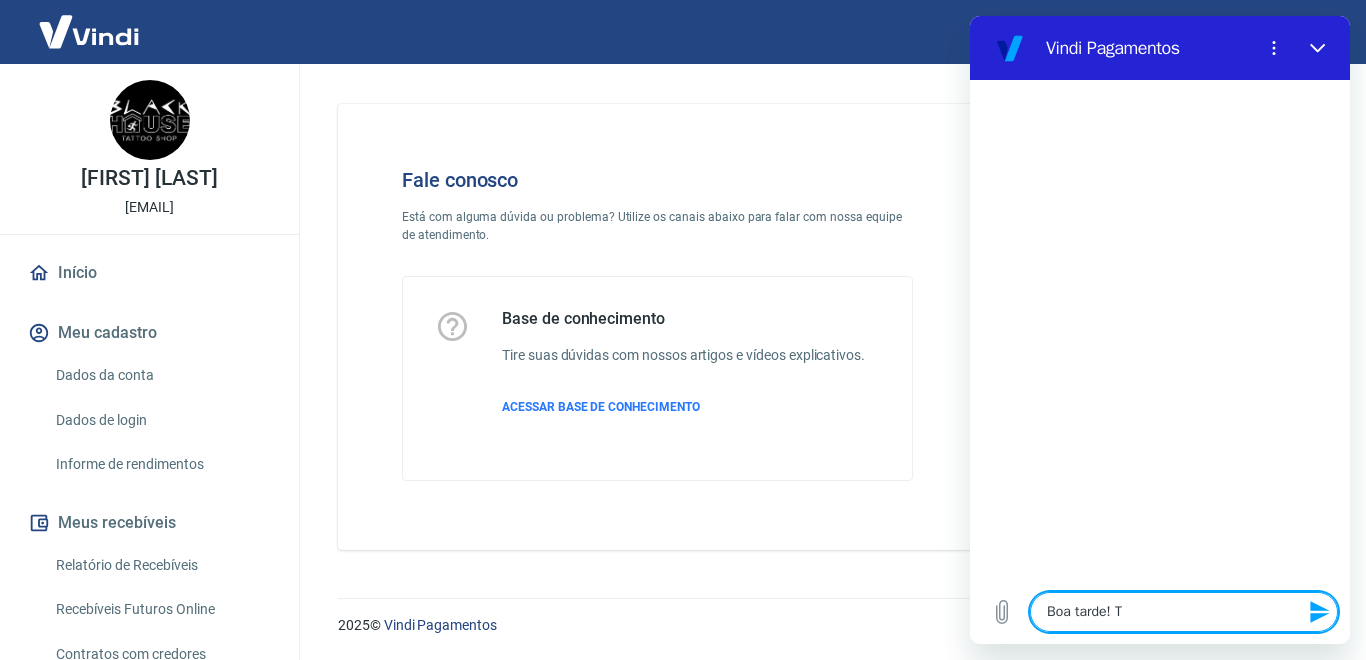 type on "Boa tarde! Tu" 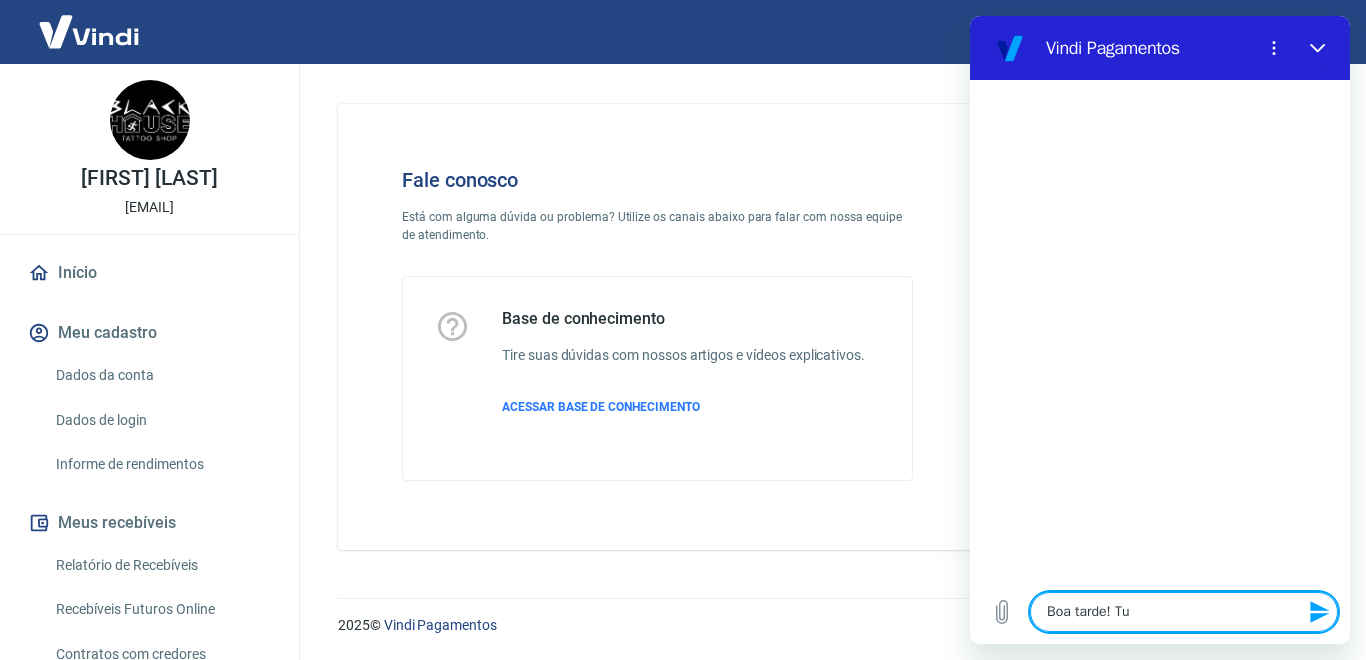 type on "Boa tarde! Tud" 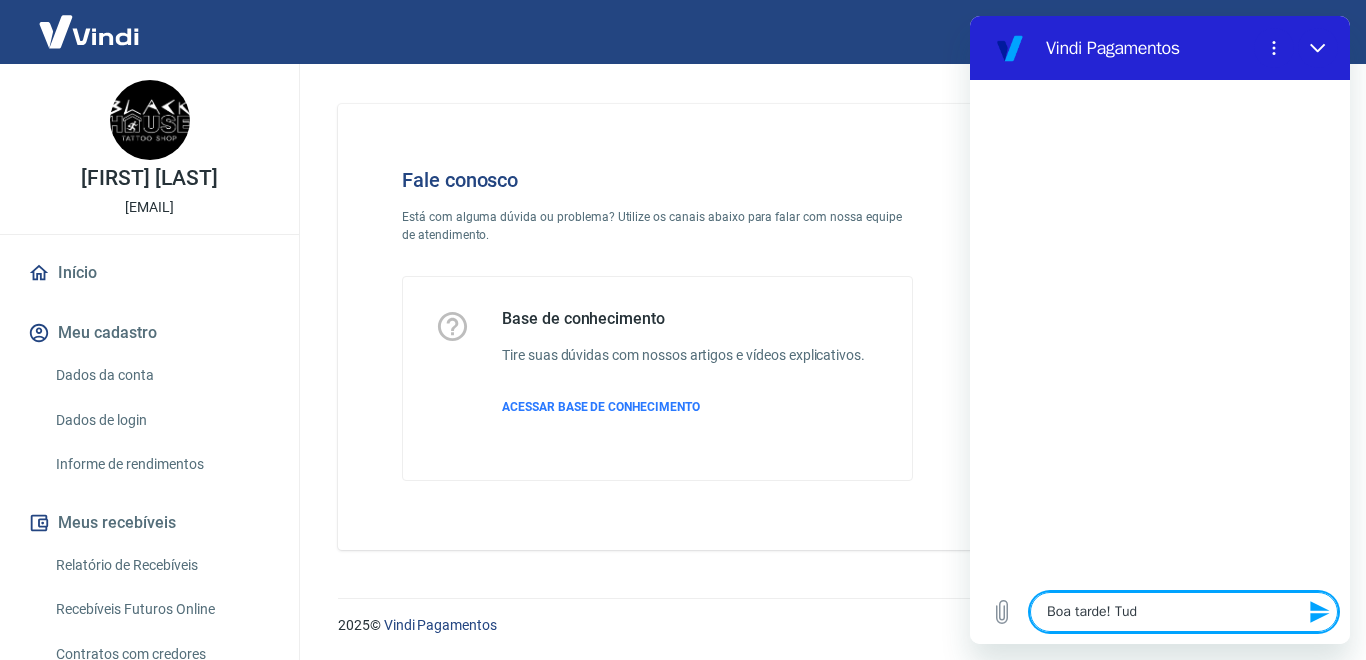 type on "x" 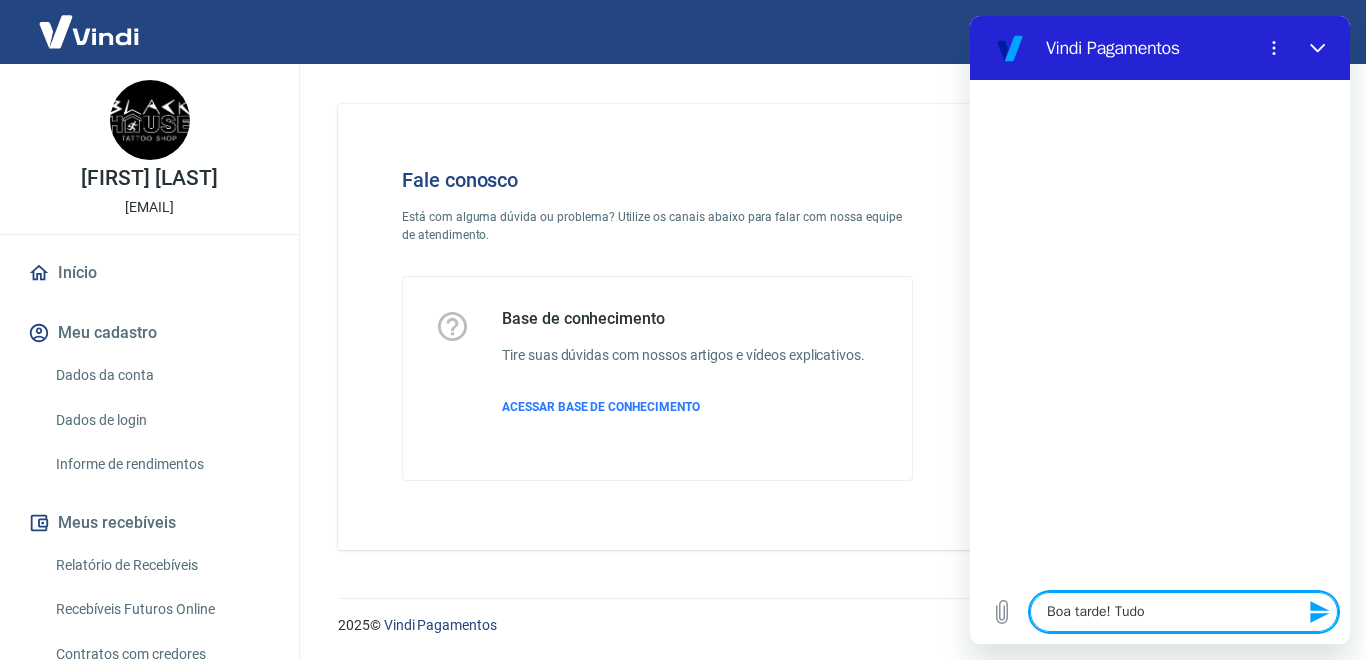 type on "Boa tarde! Tudo" 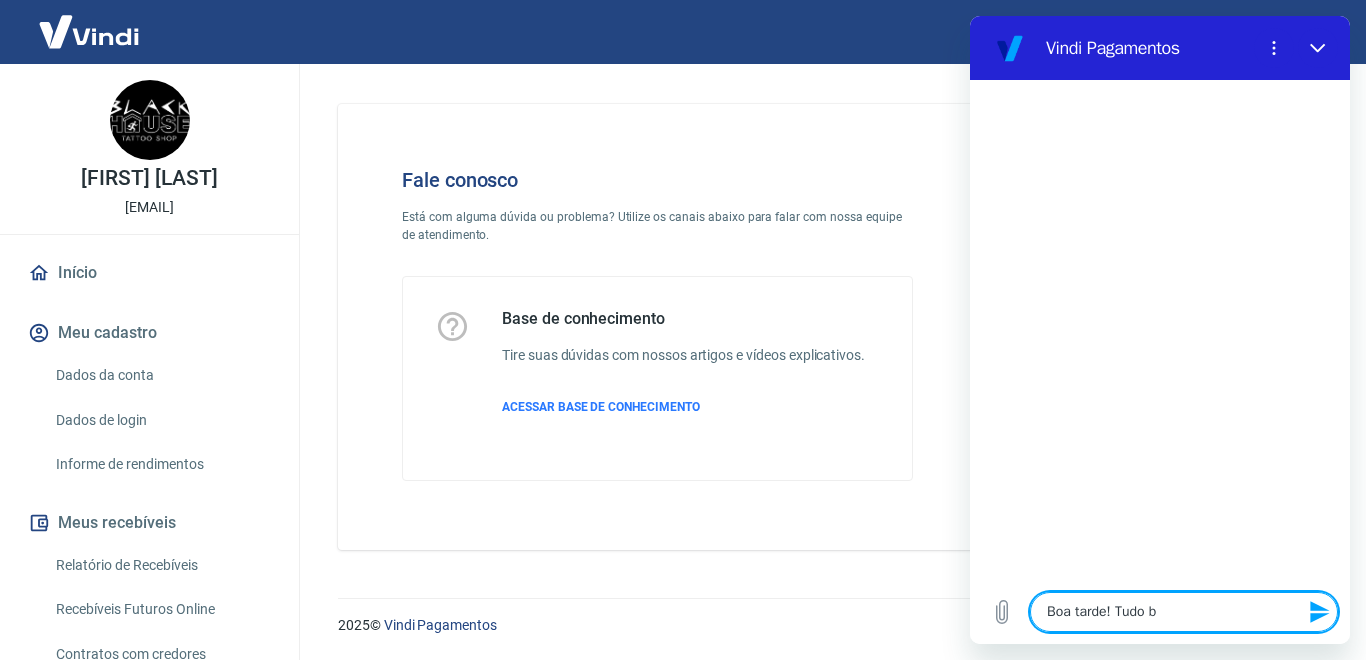 type on "Boa tarde! Tudo be" 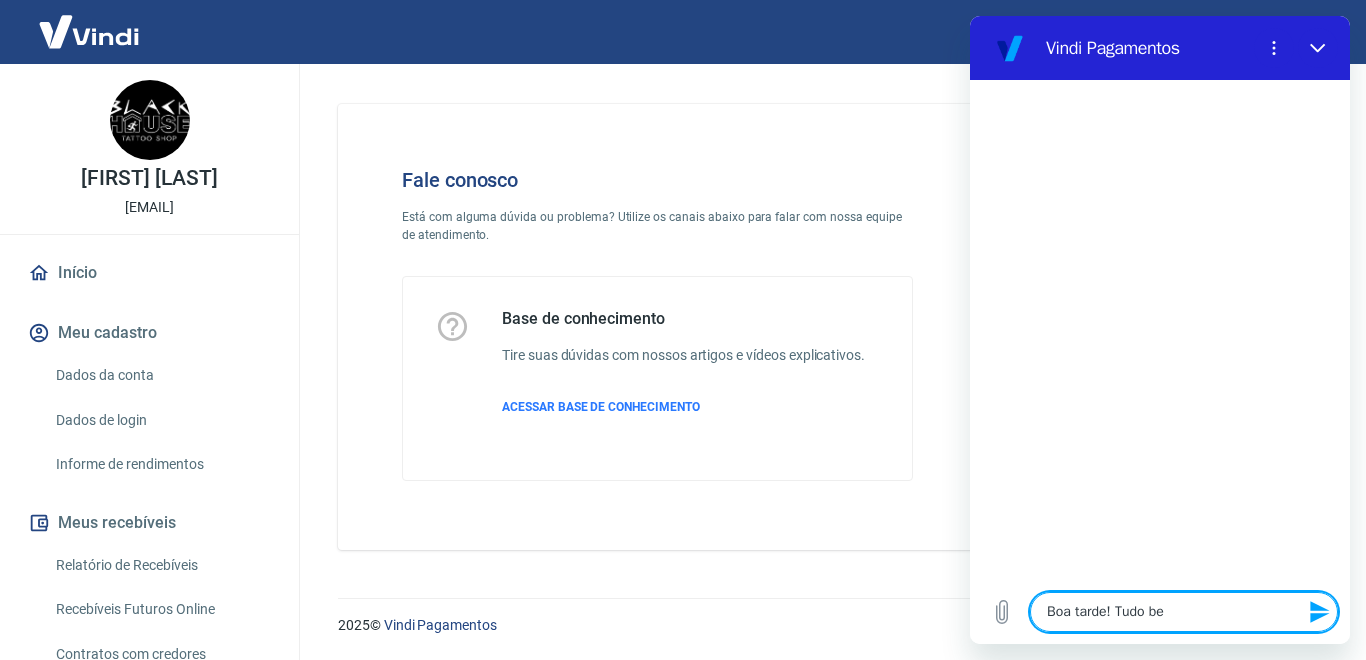 type on "Boa tarde! Tudo bem" 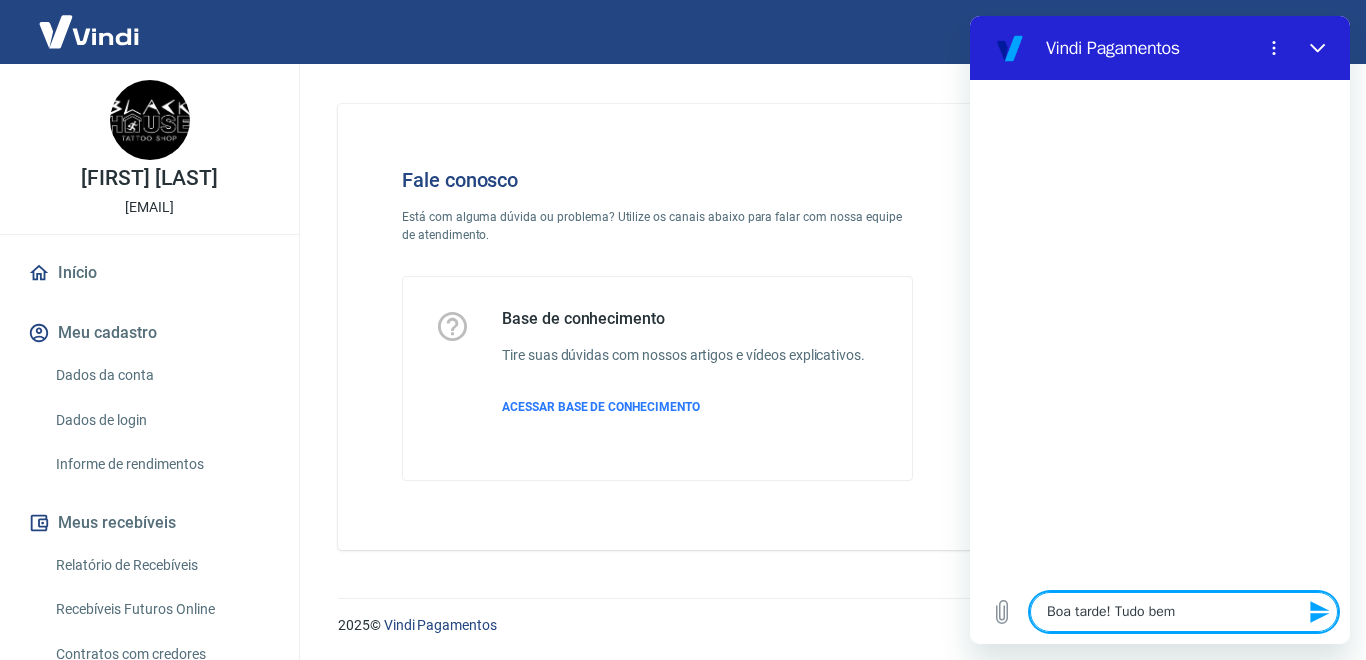 type on "Boa tarde! Tudo bem?" 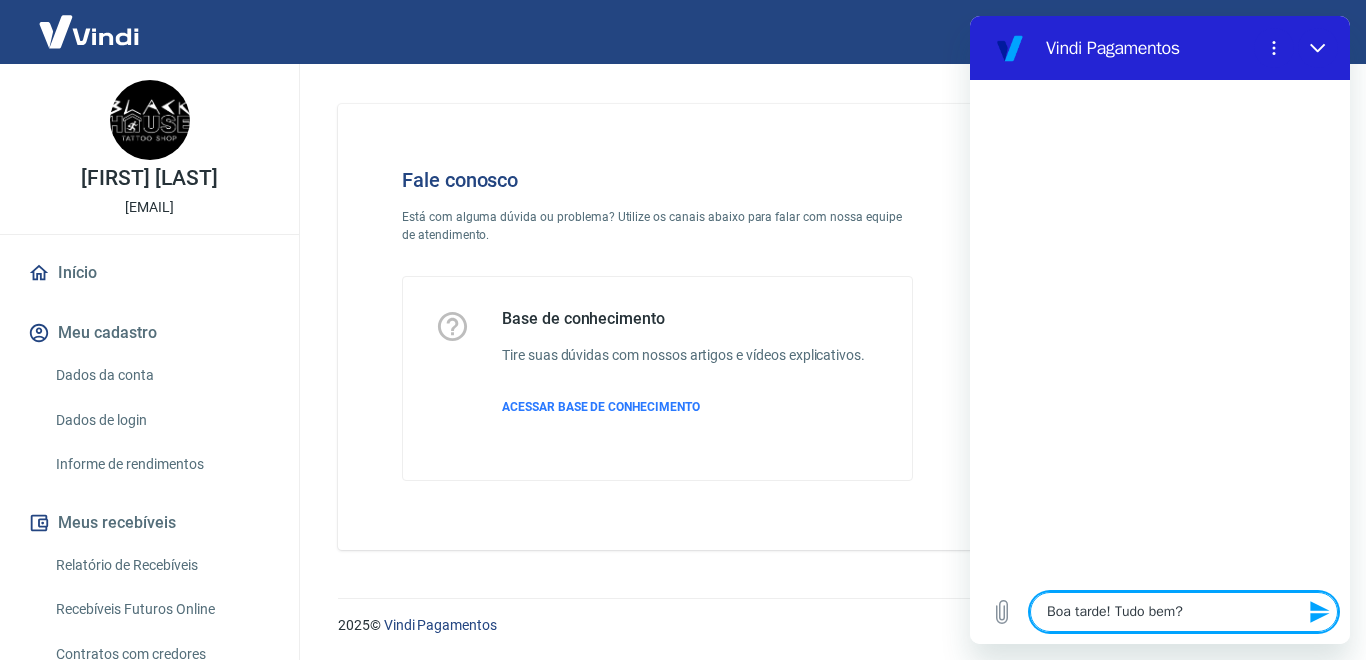 type 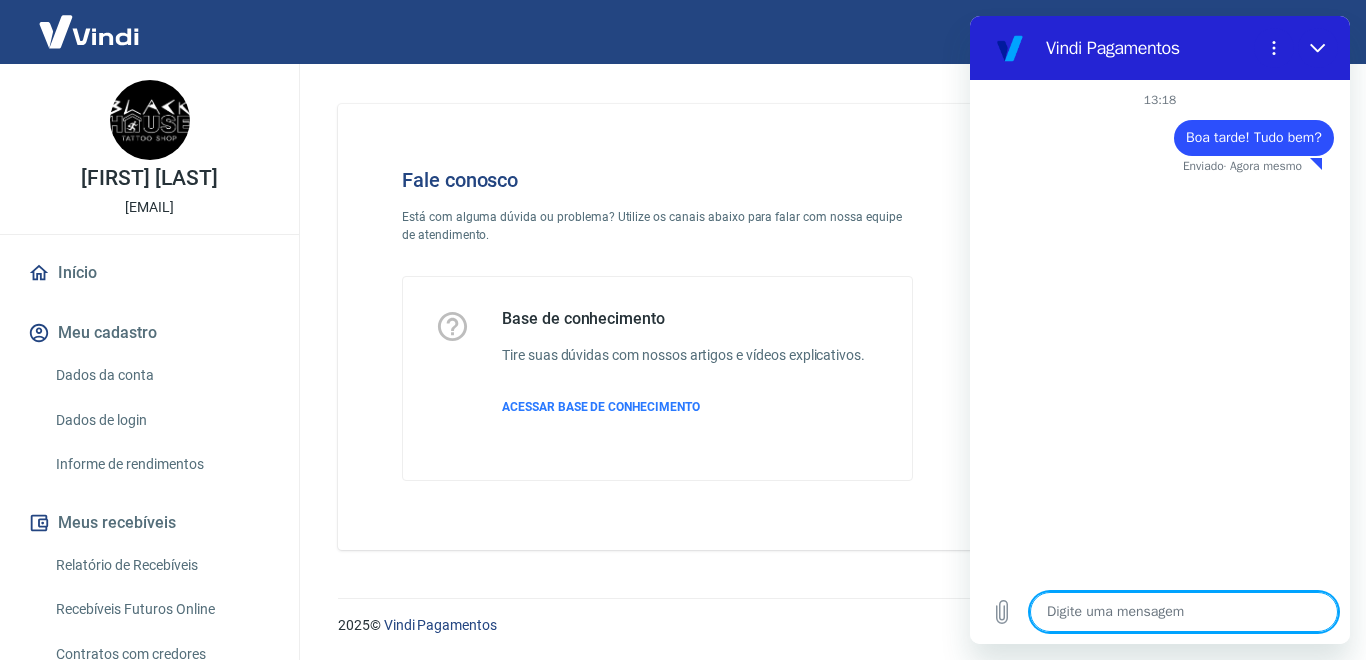 type on "x" 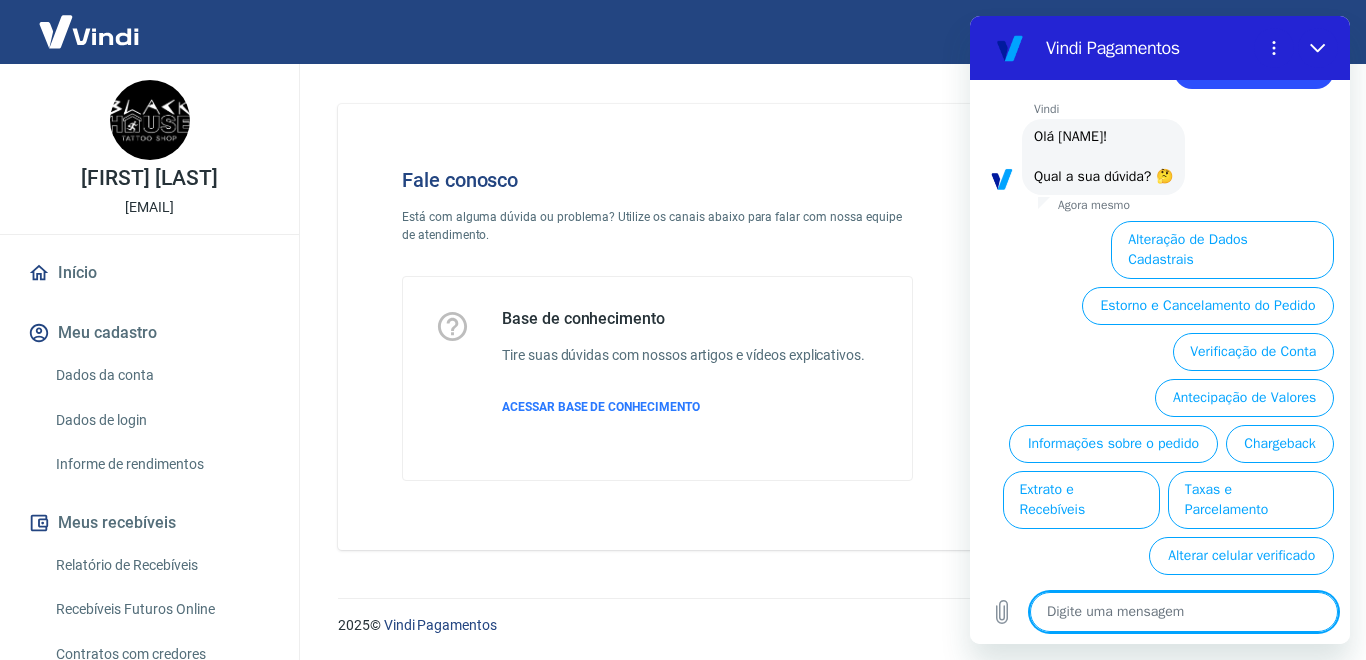 scroll, scrollTop: 73, scrollLeft: 0, axis: vertical 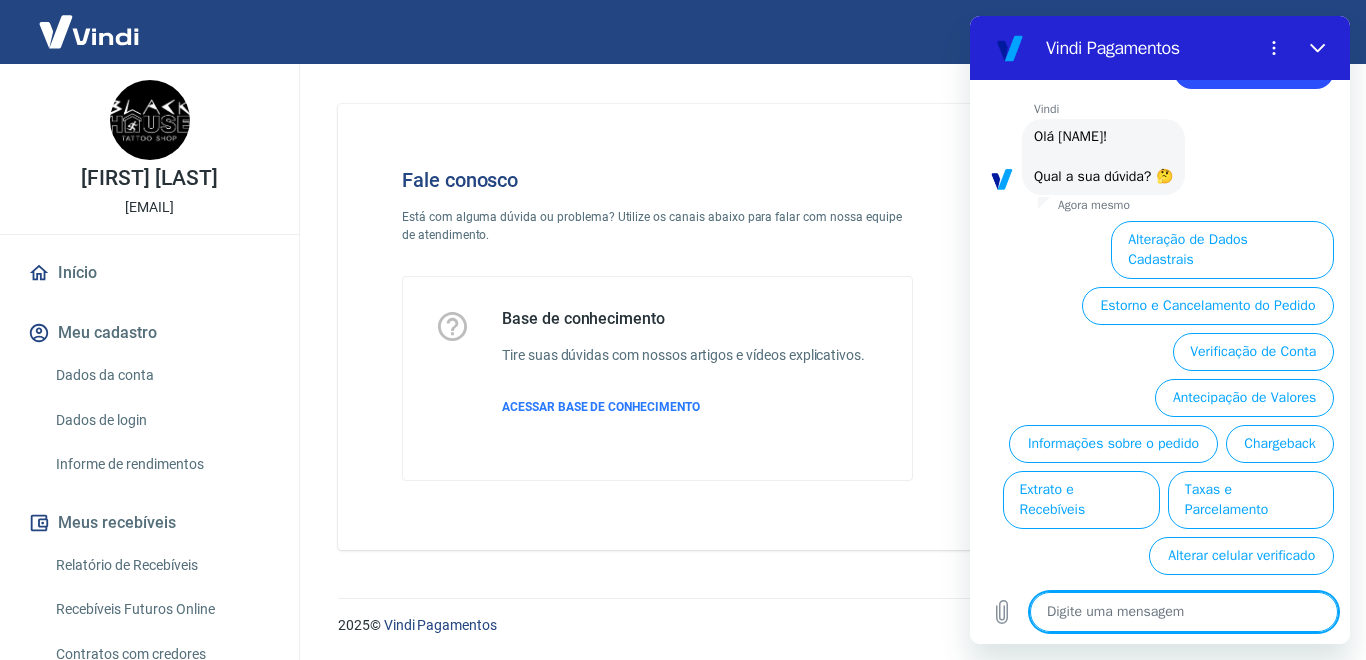 type on "F" 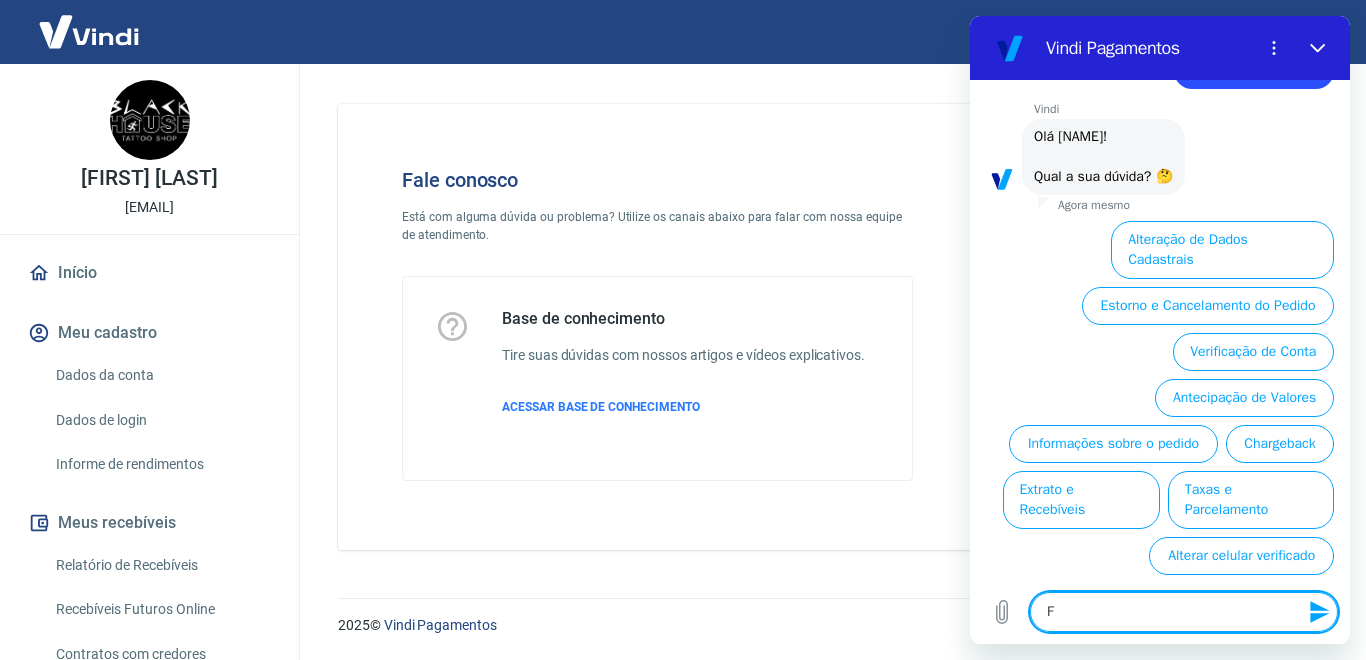 type on "Fa" 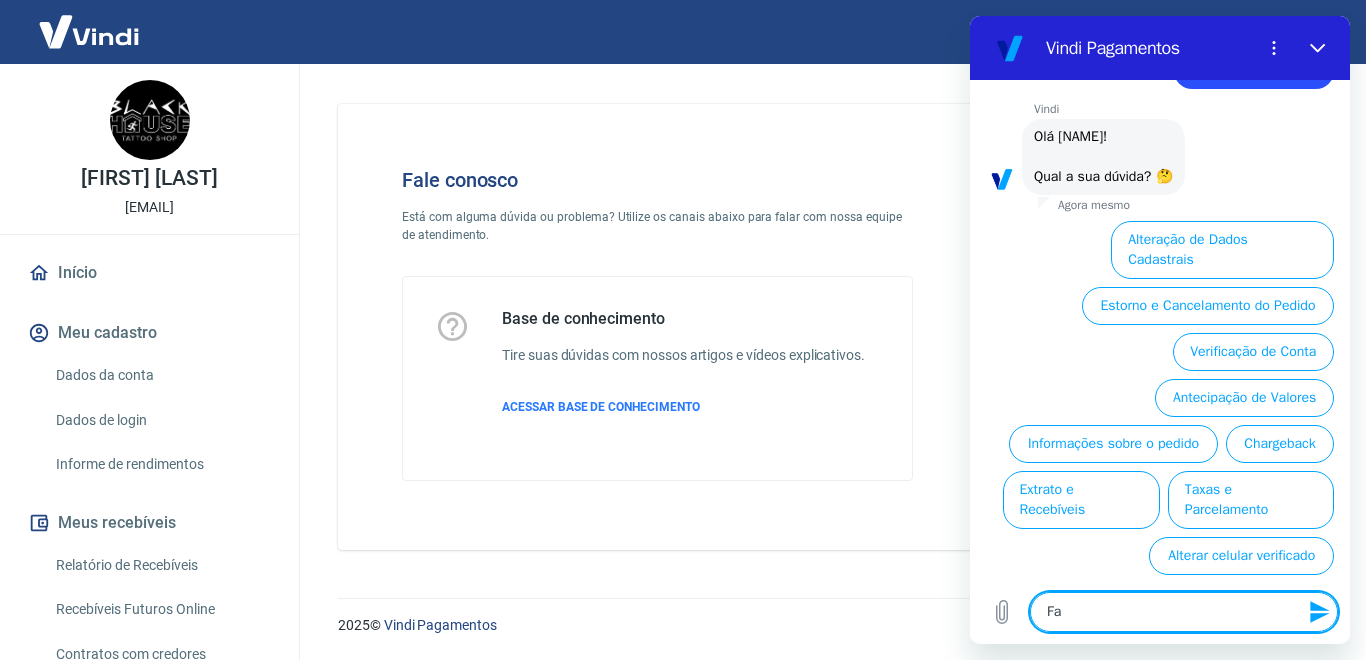 type on "Fal" 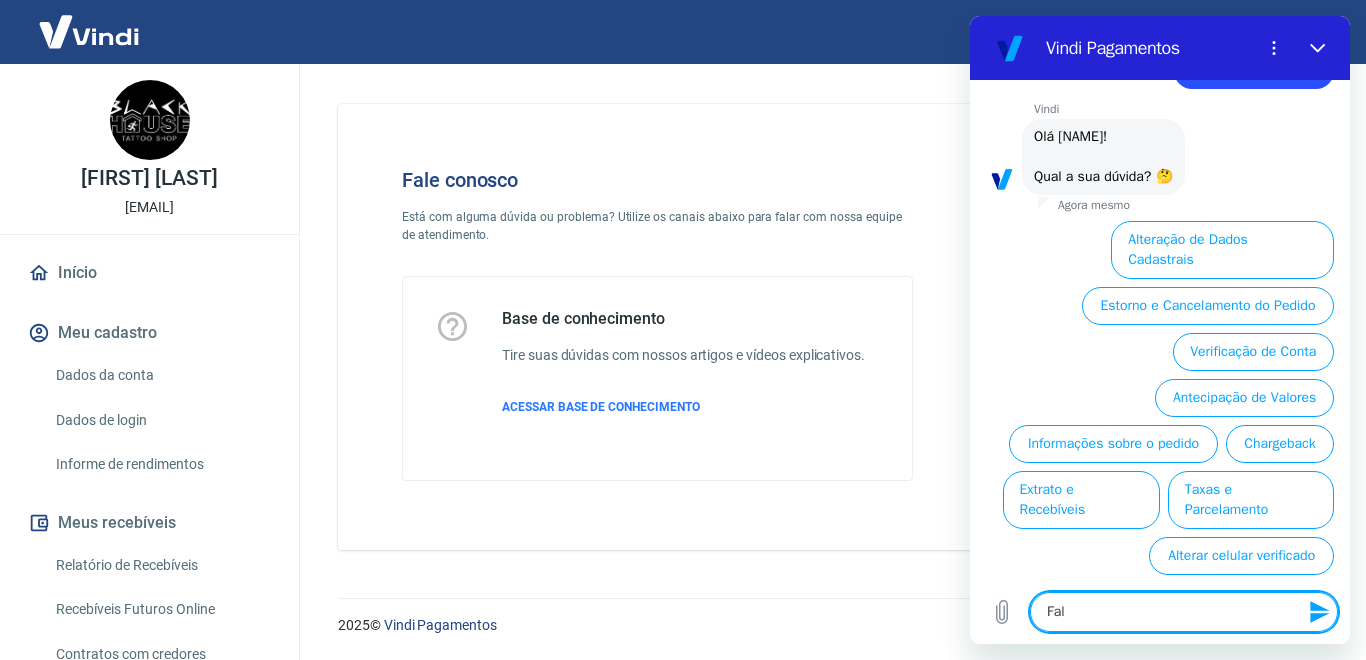 type on "x" 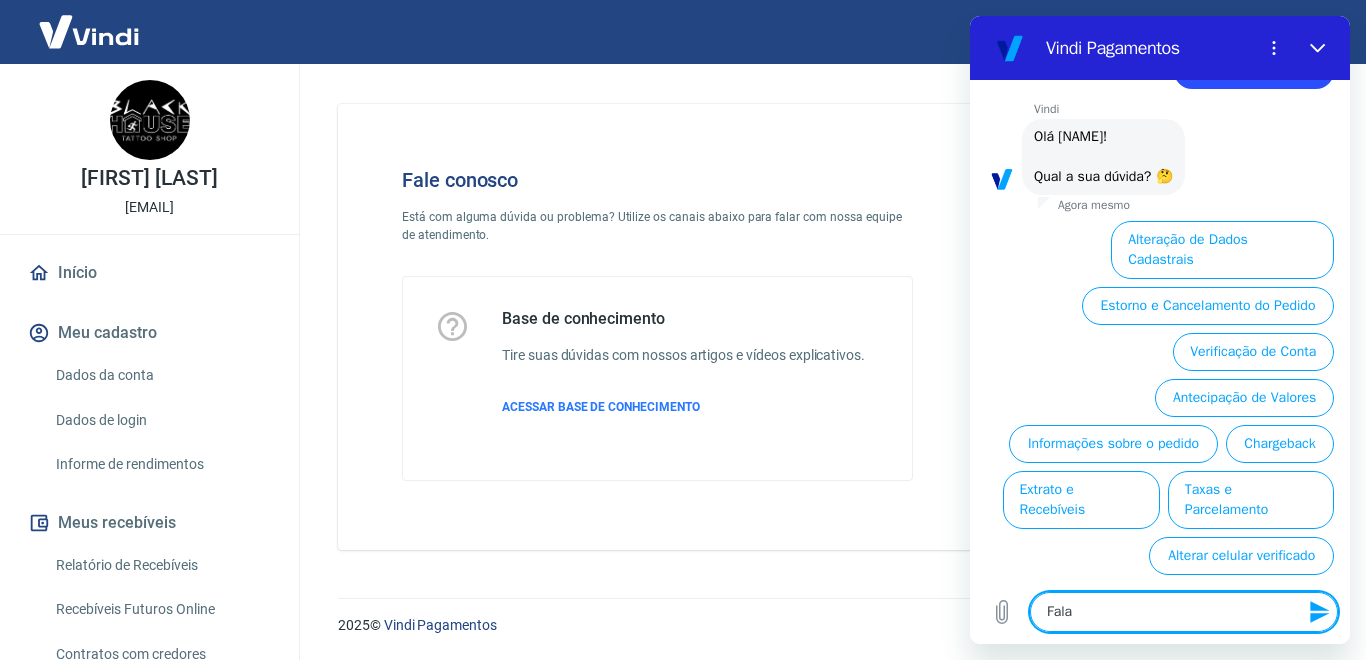 type on "Falar" 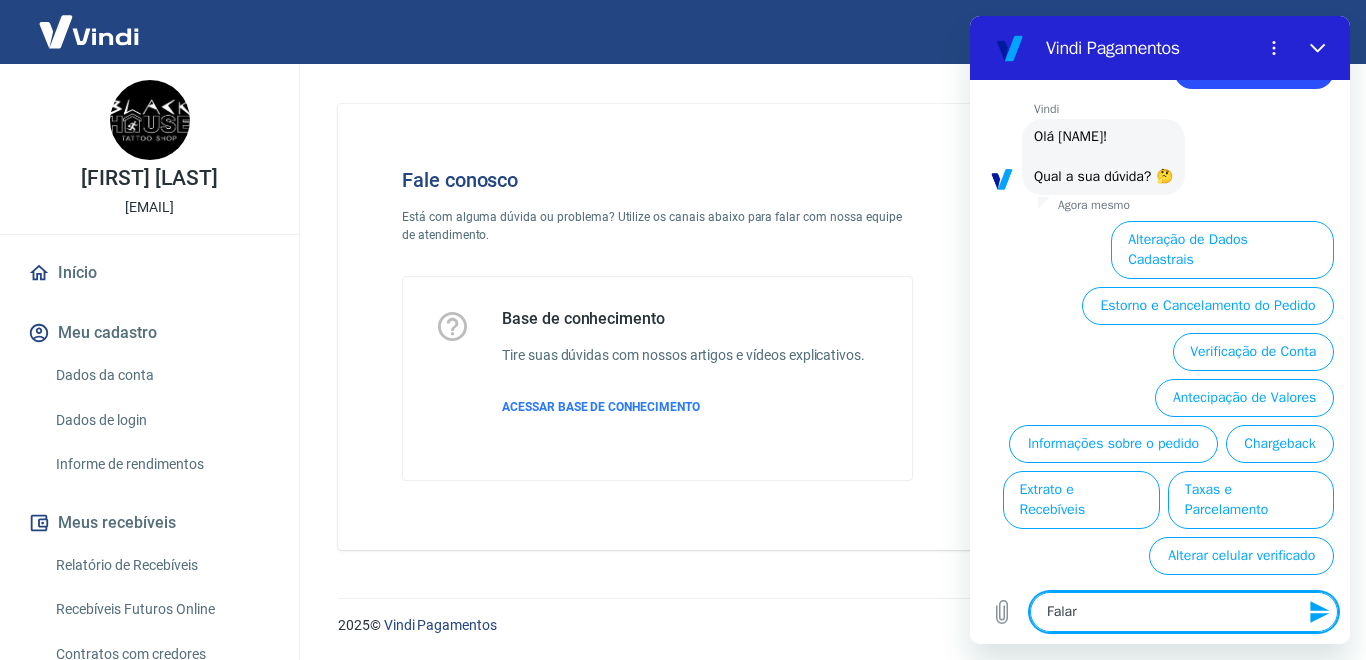 type on "Falar" 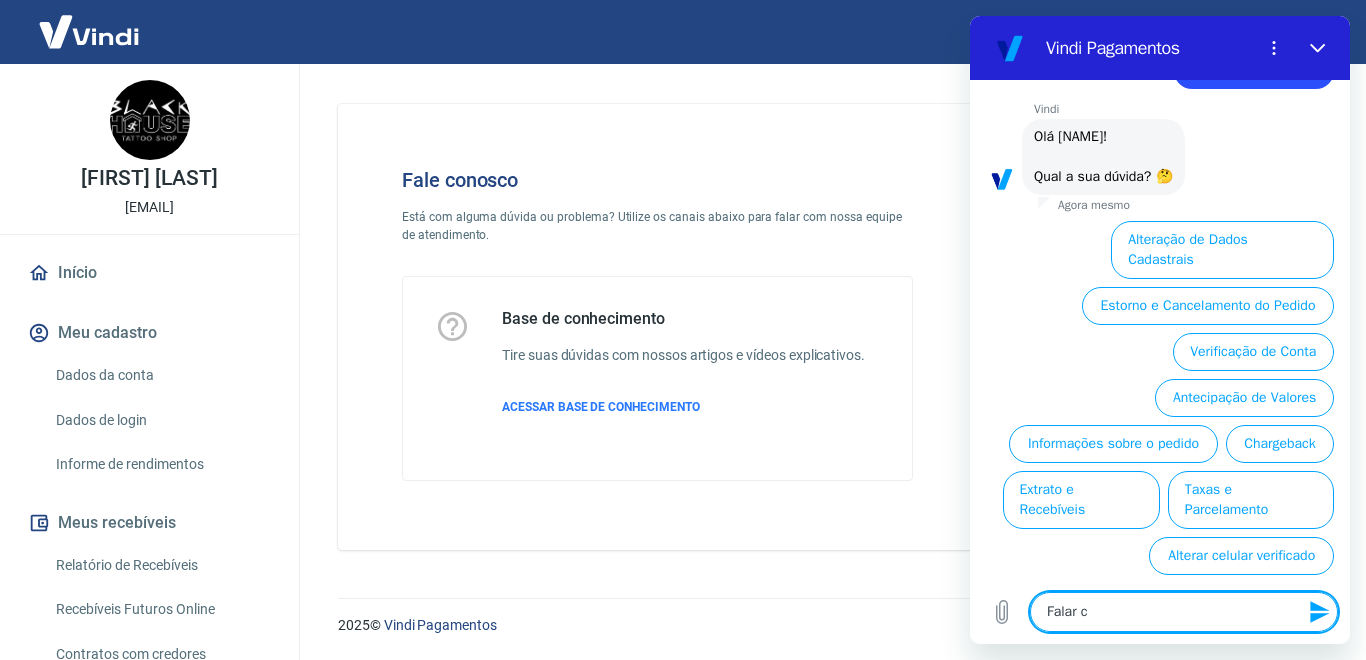 type on "x" 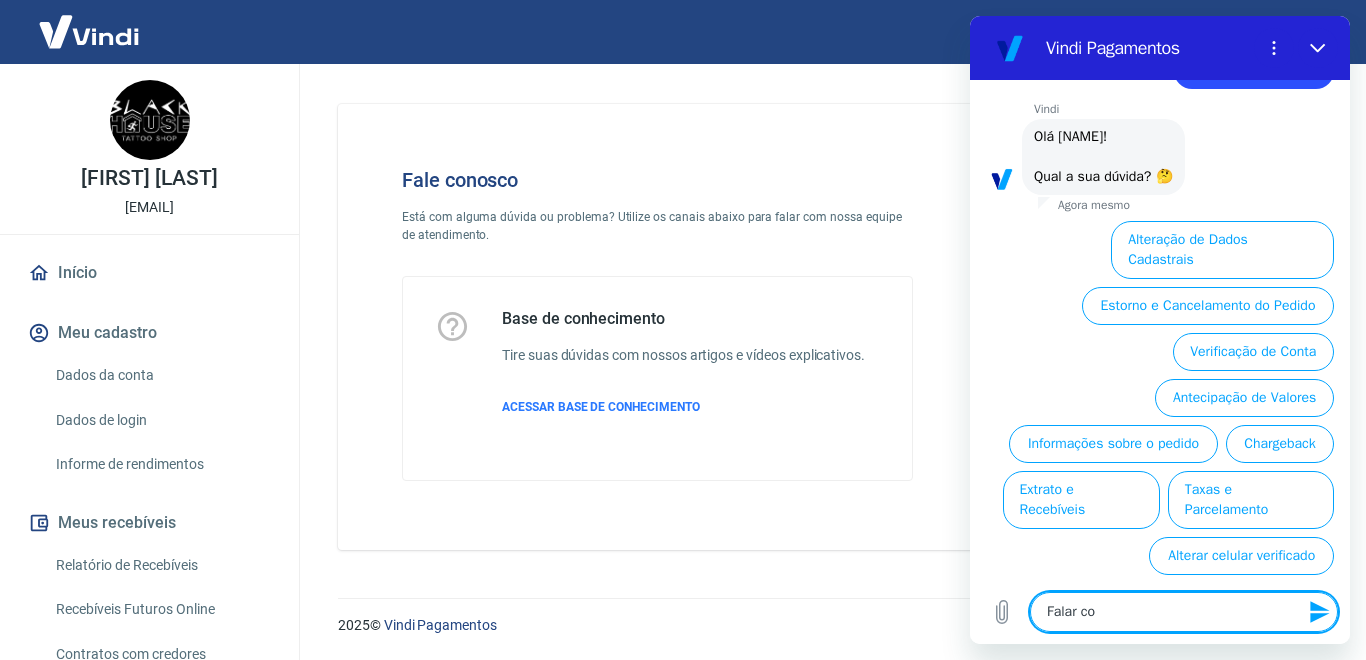 type on "Falar com" 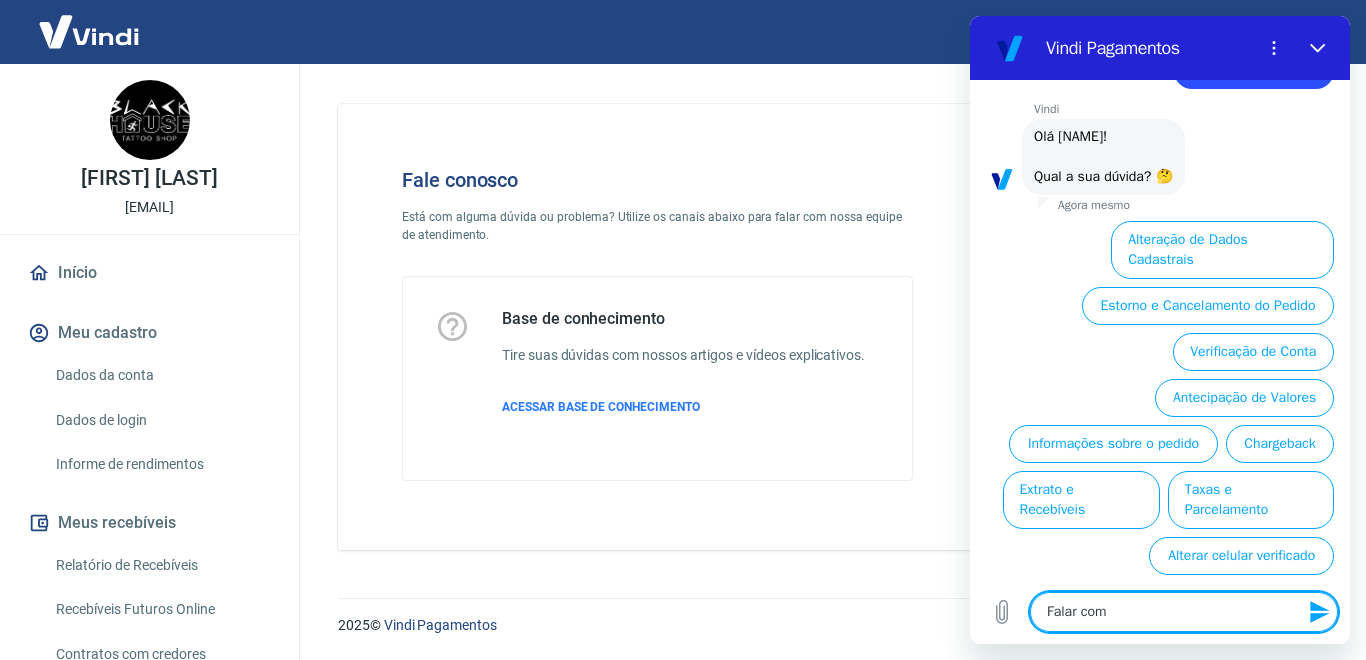 type on "Falar com" 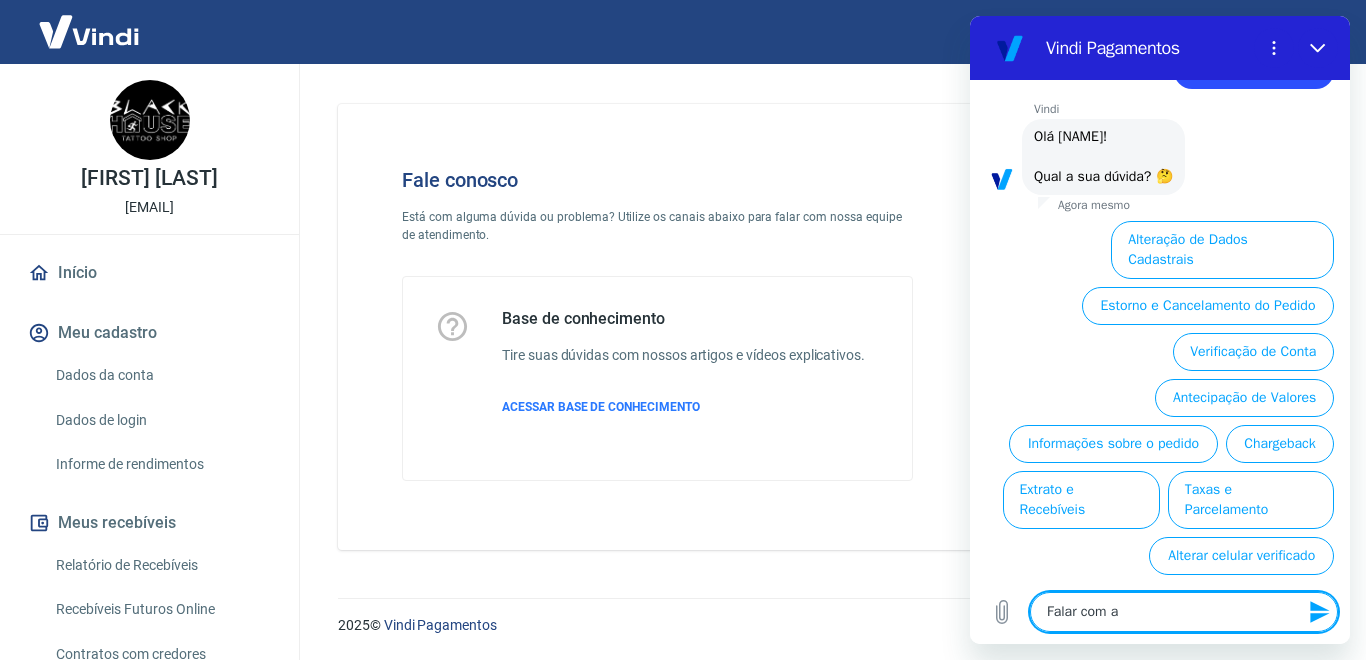 type on "Falar com at" 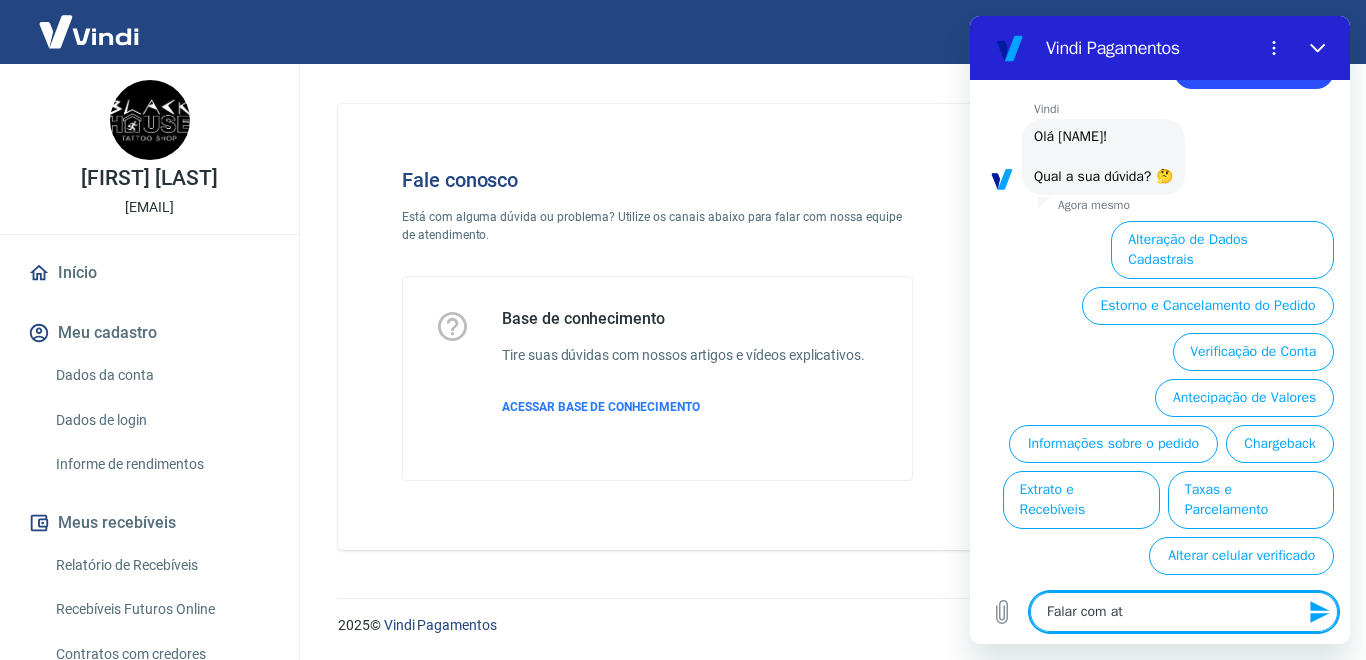 type on "Falar com ate" 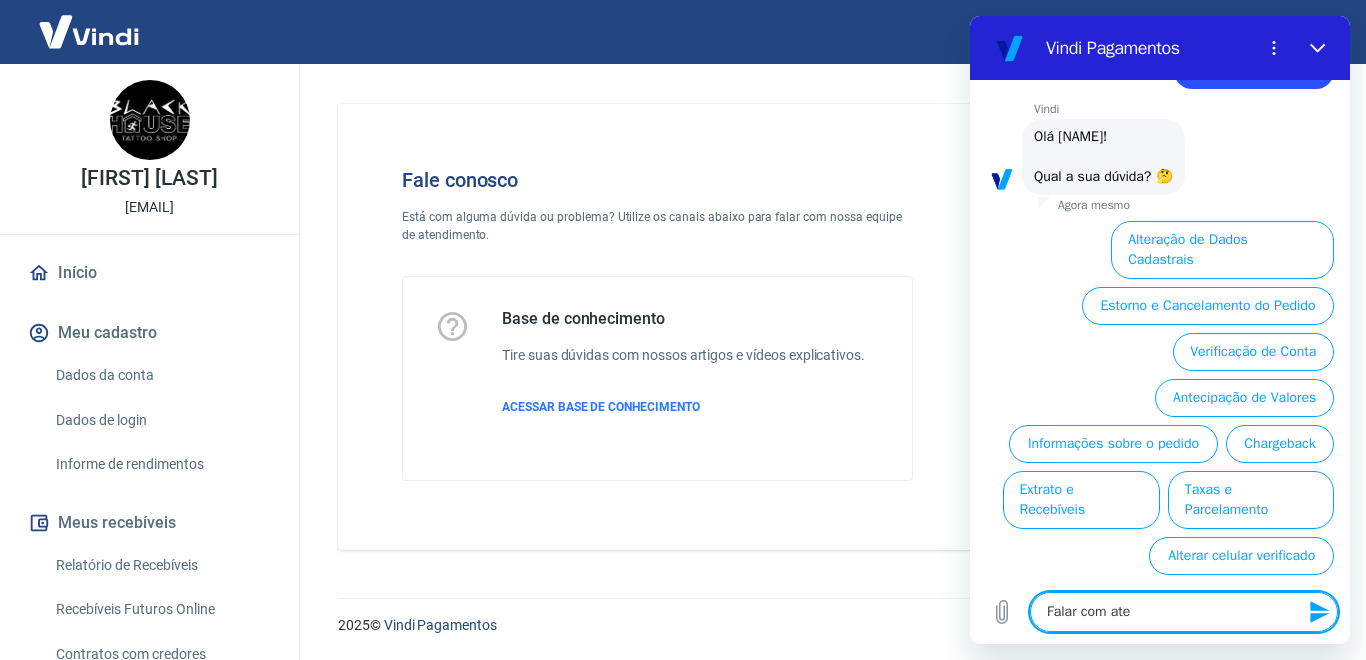 type on "Falar com aten" 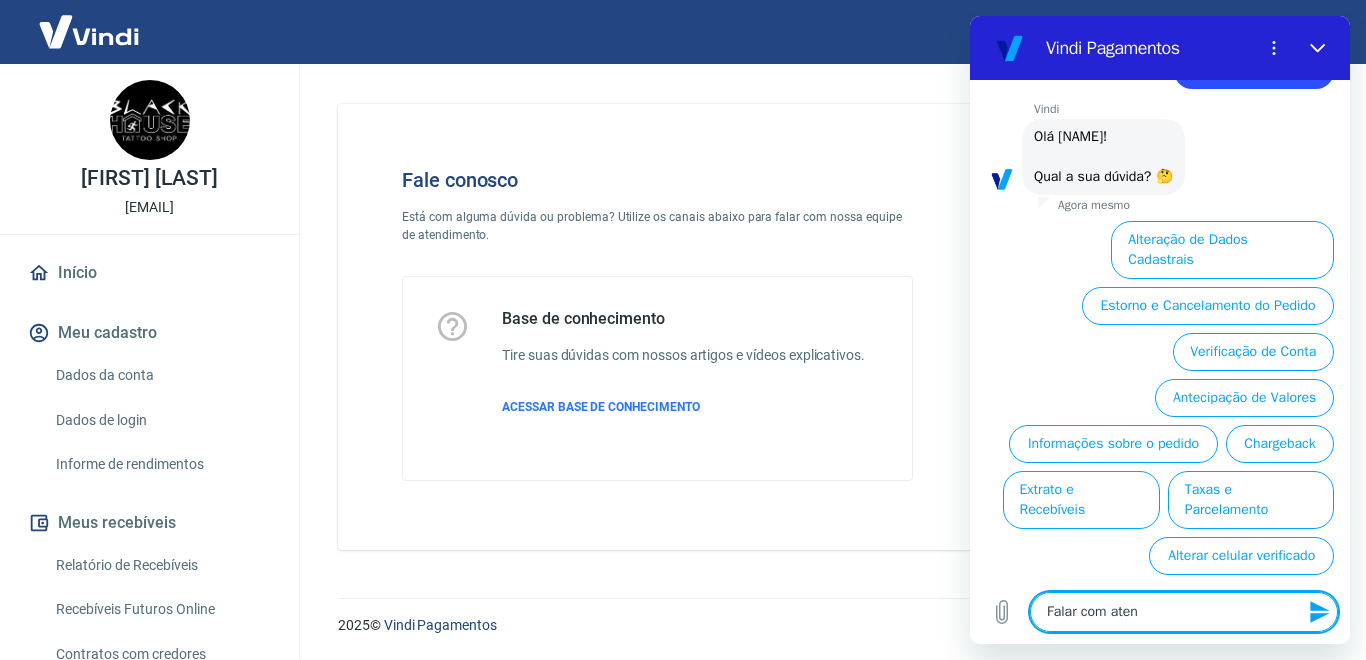 type on "Falar com atend" 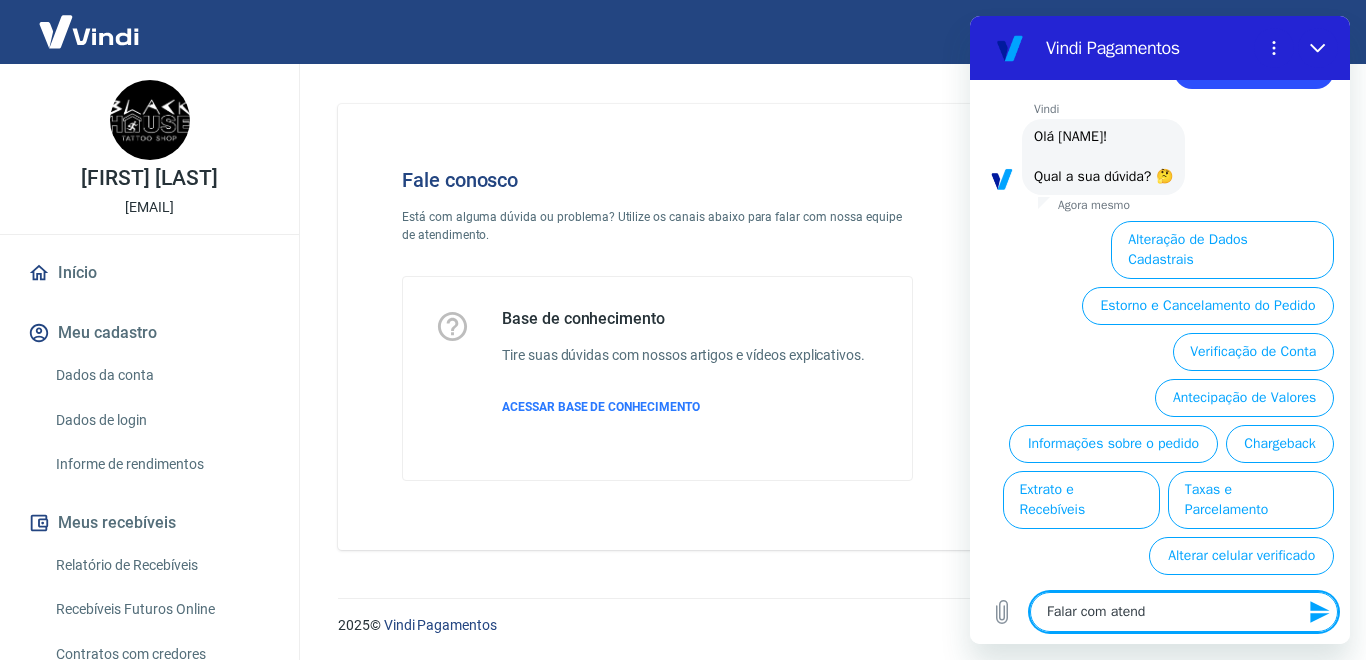 type on "Falar com atende" 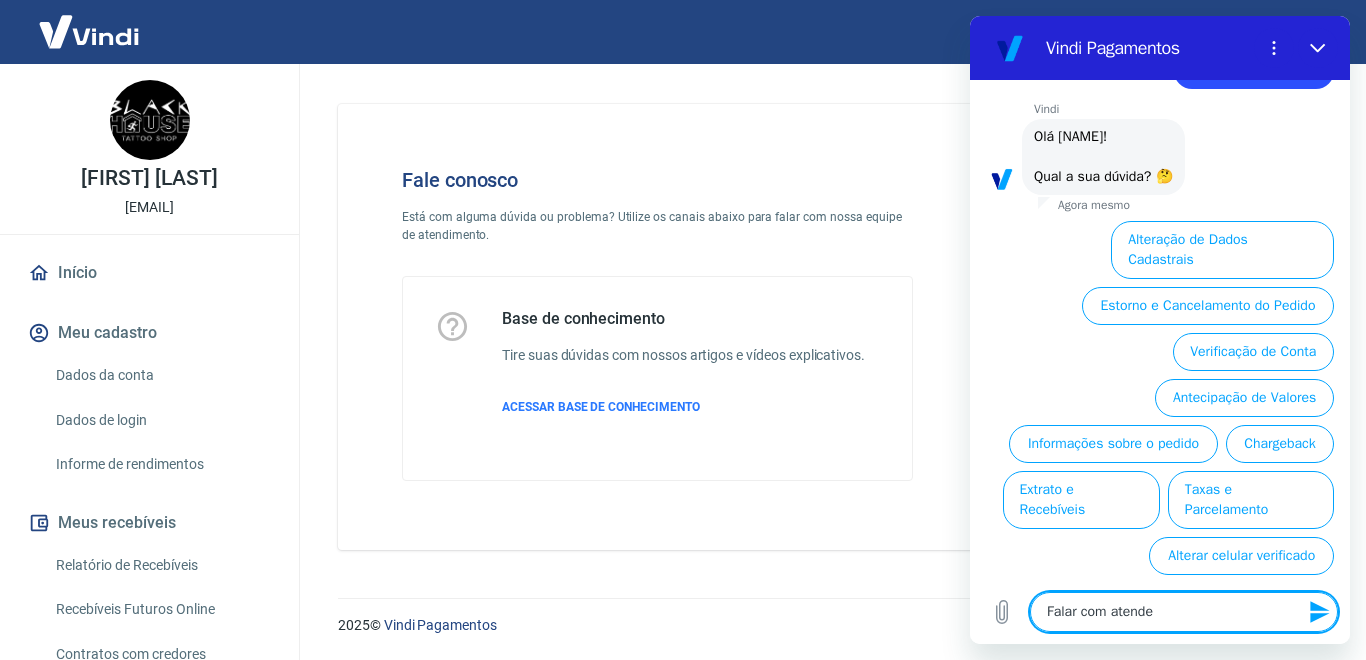 type on "Falar com atenden" 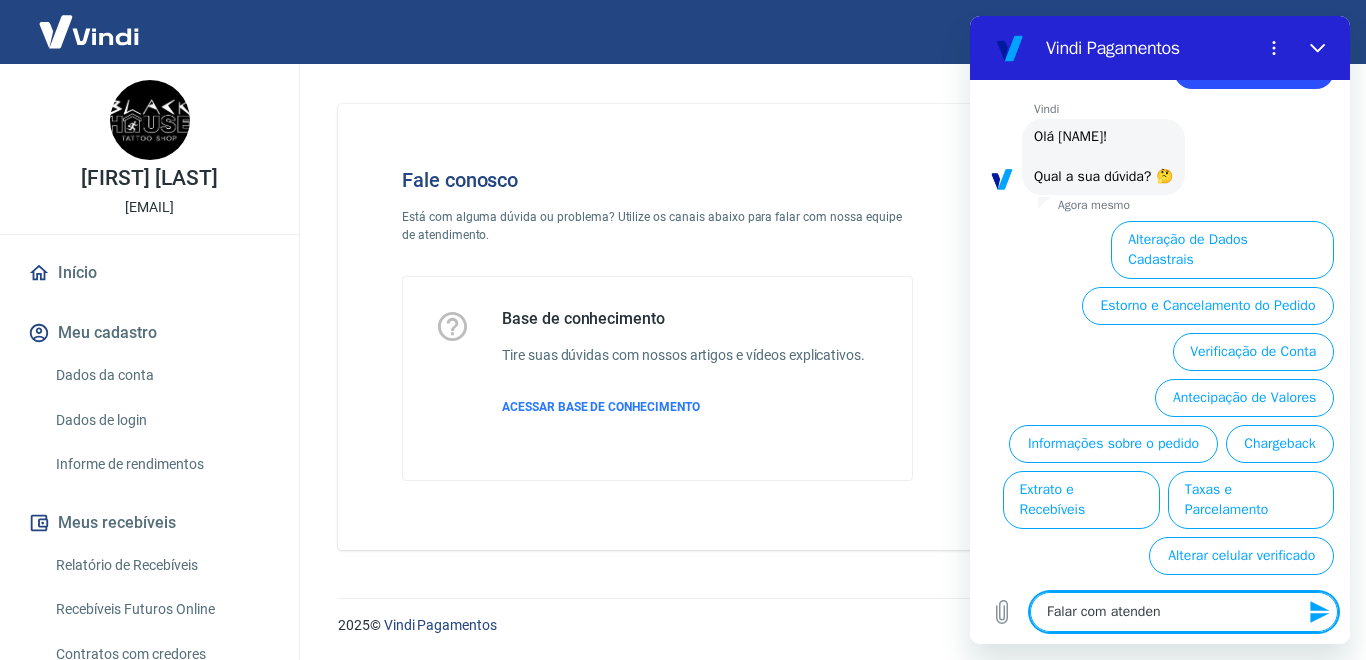 type on "Falar com atendent" 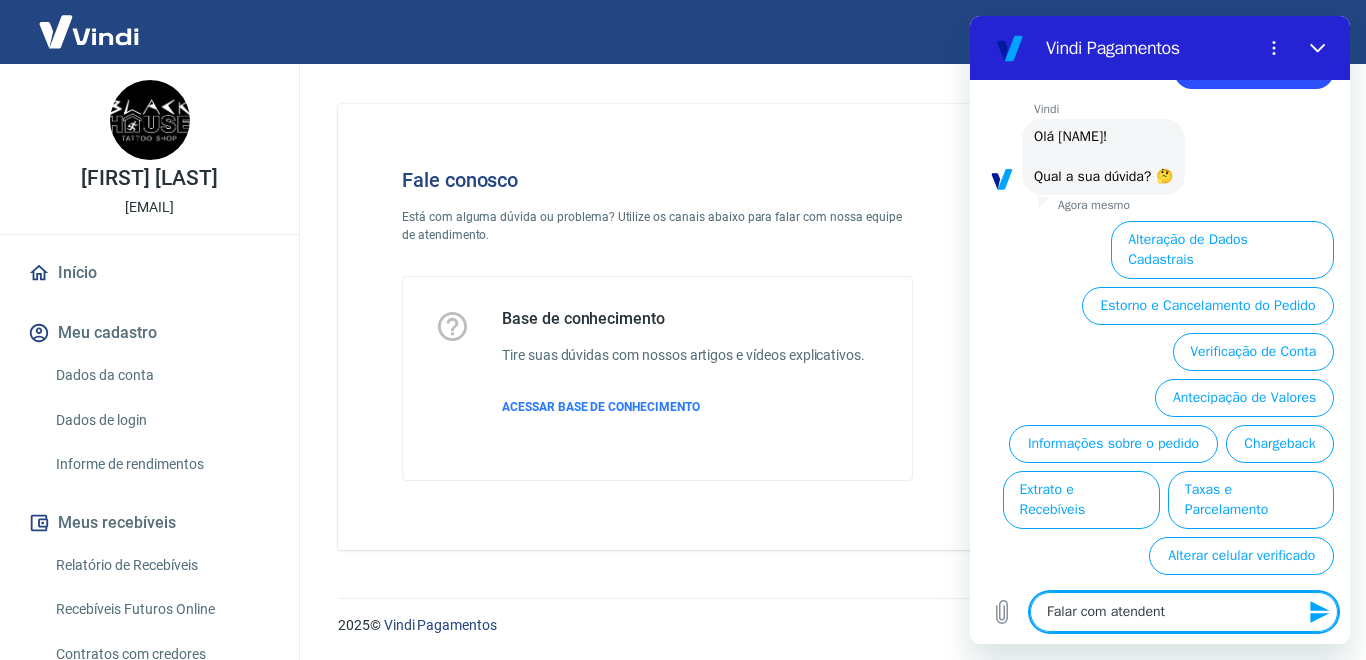 type on "Falar com atendente" 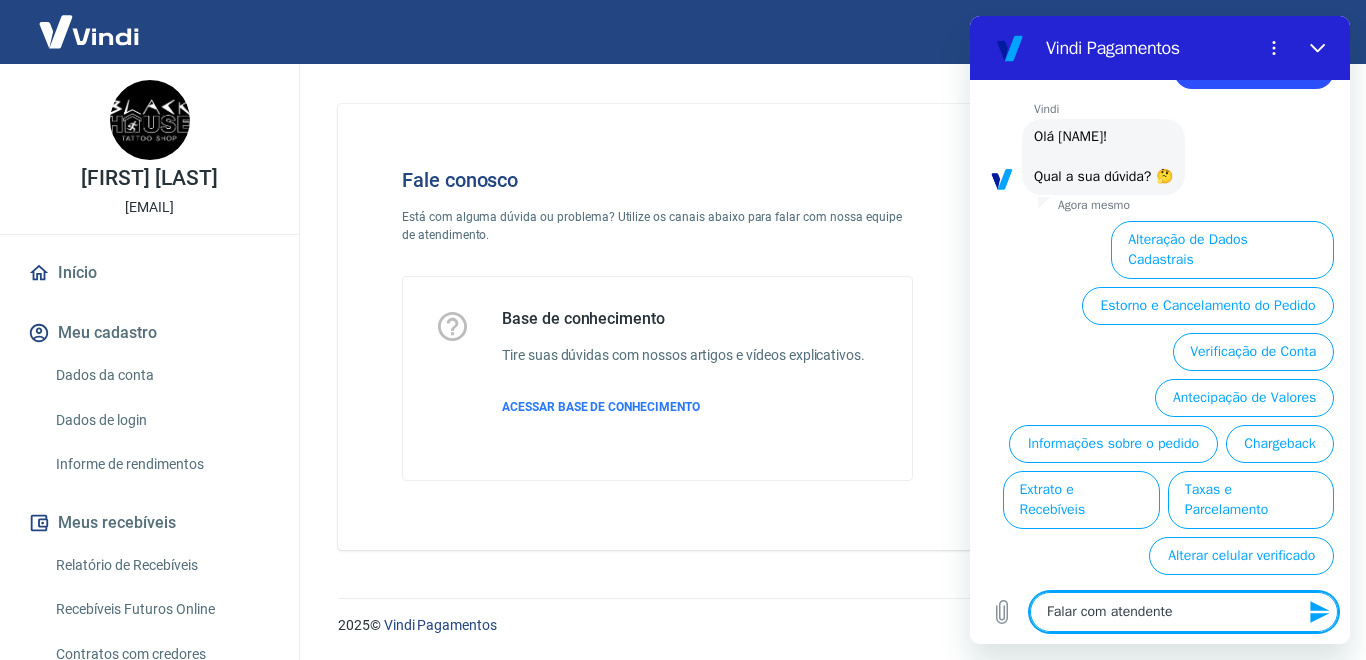 type 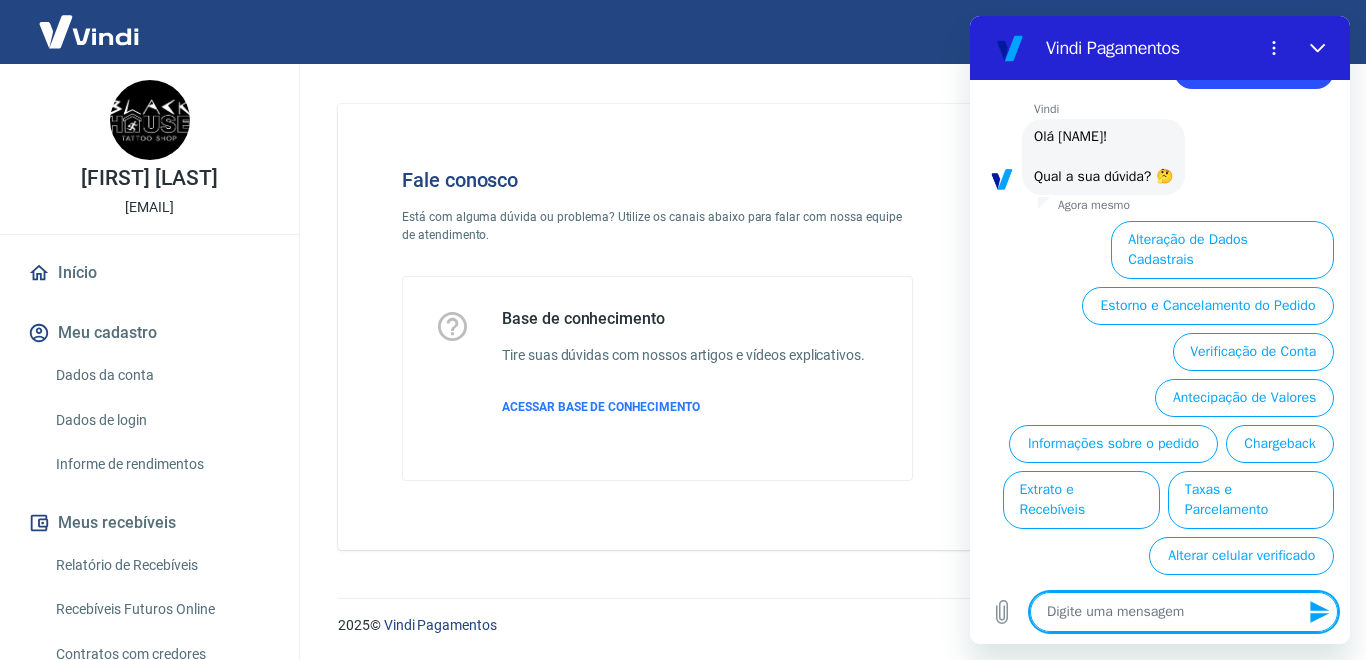 scroll, scrollTop: 0, scrollLeft: 0, axis: both 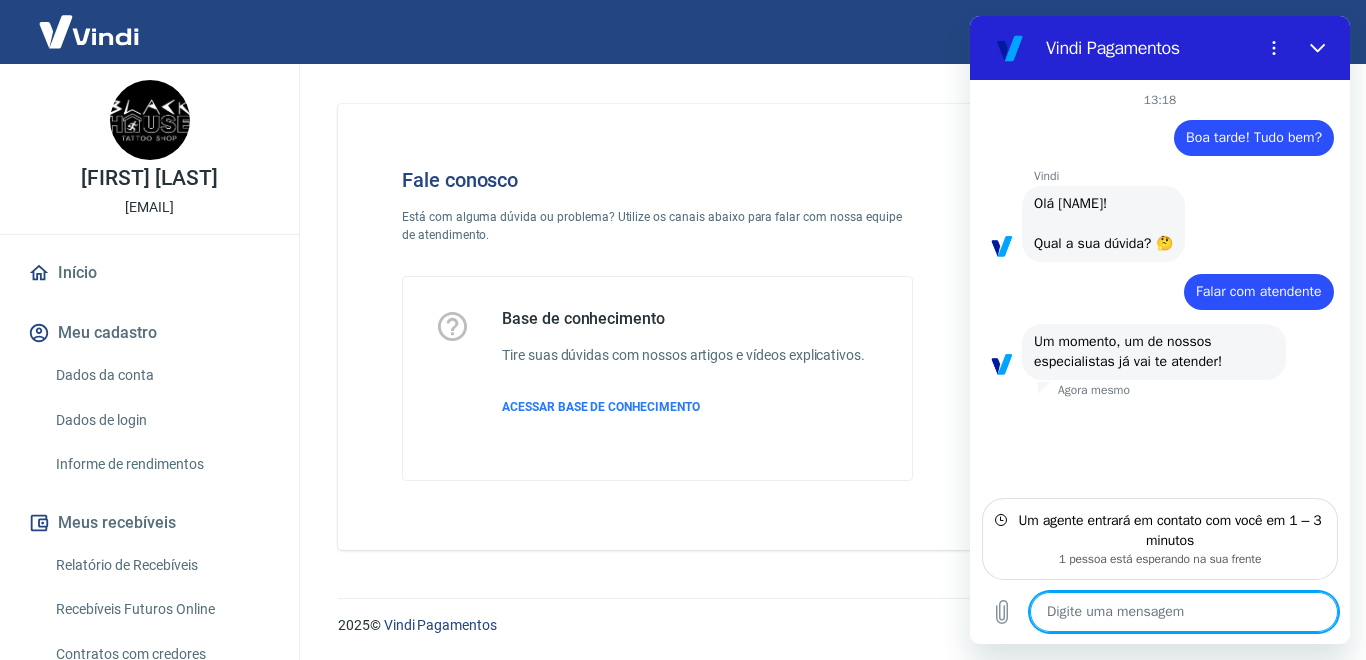 type on "x" 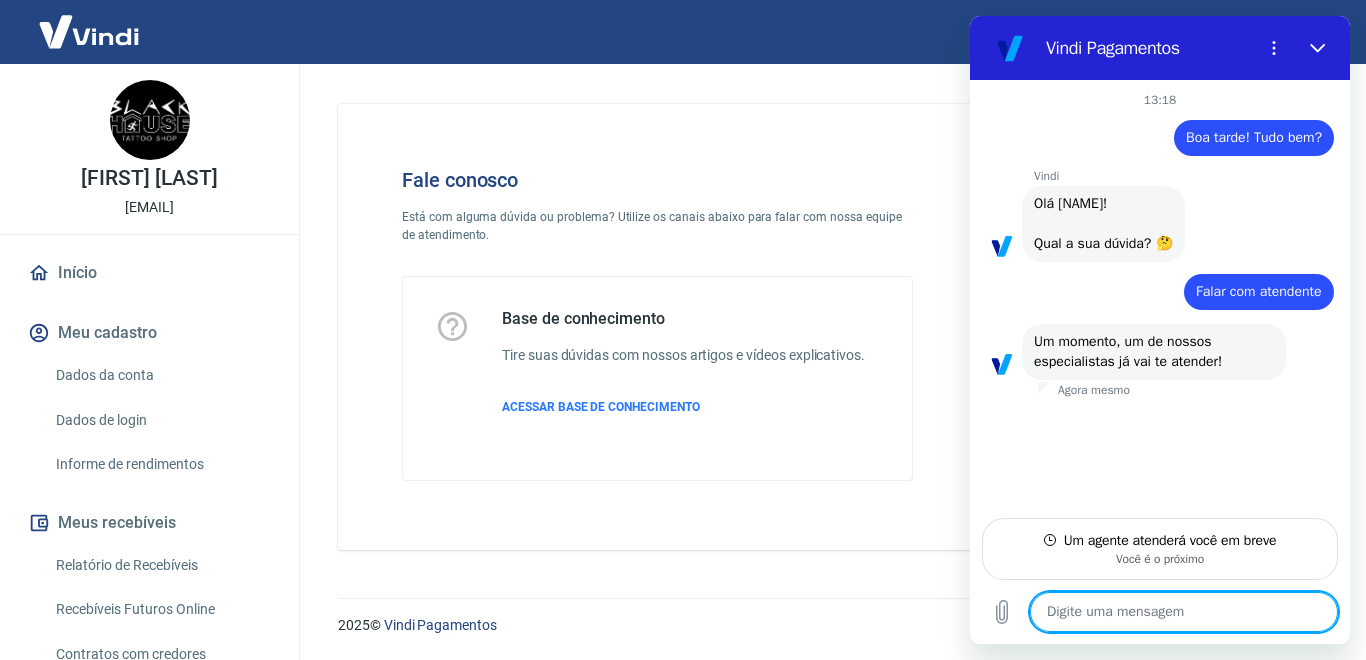click at bounding box center (1184, 612) 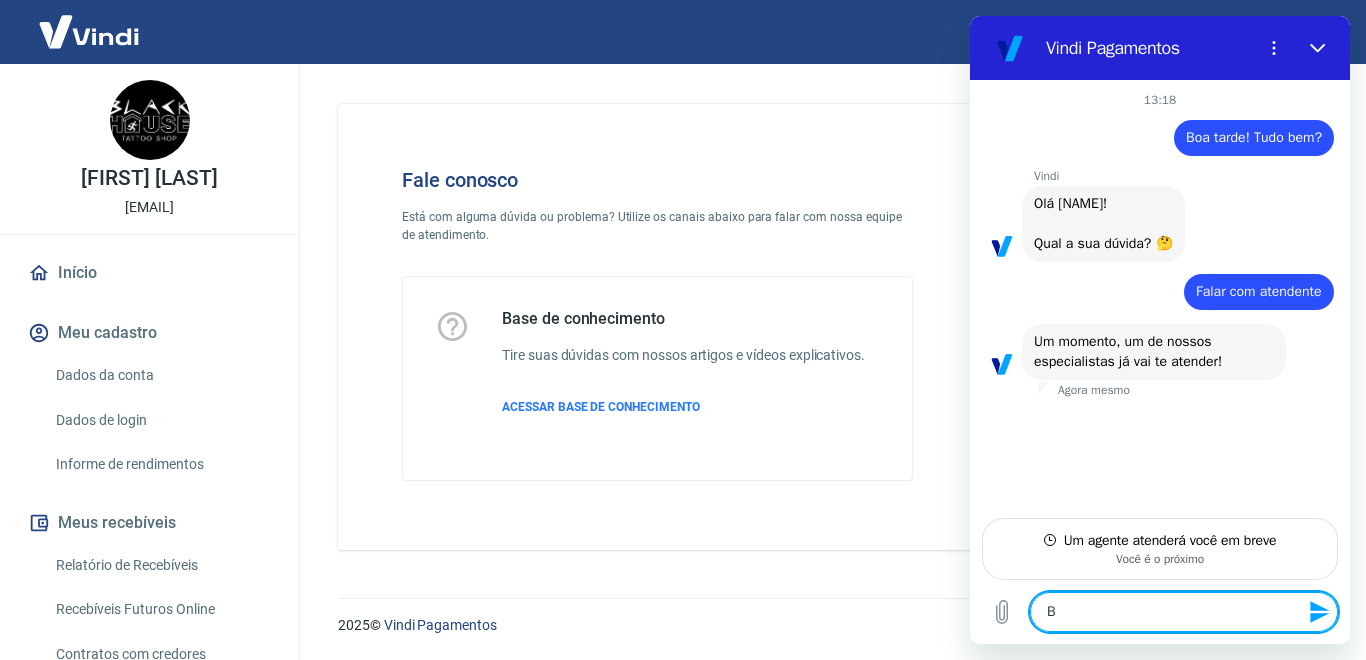 type on "Bo" 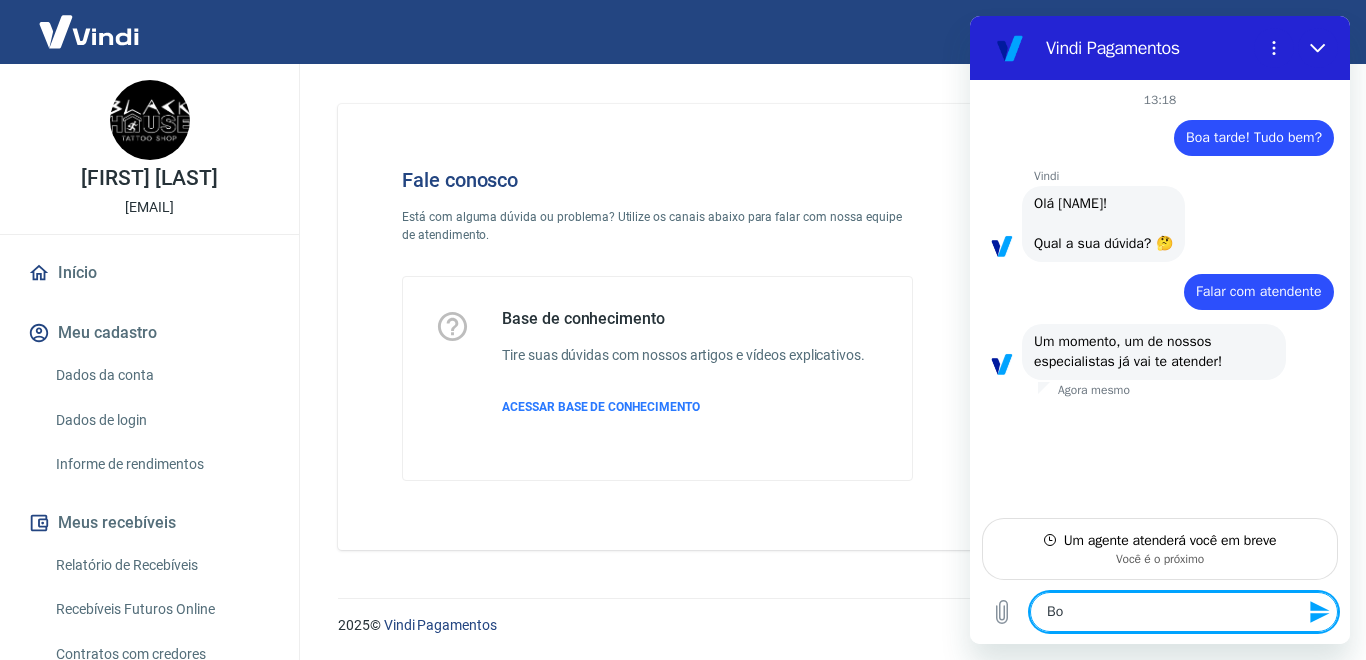 type on "Boa" 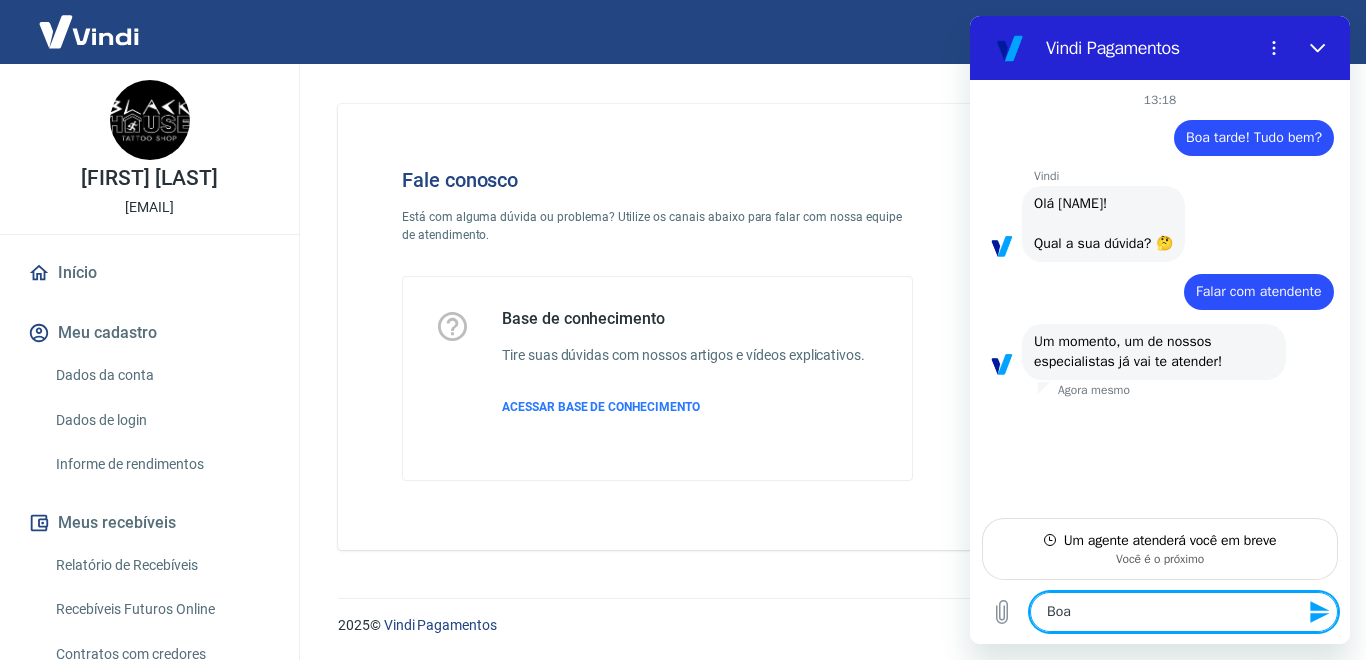 type on "Boa" 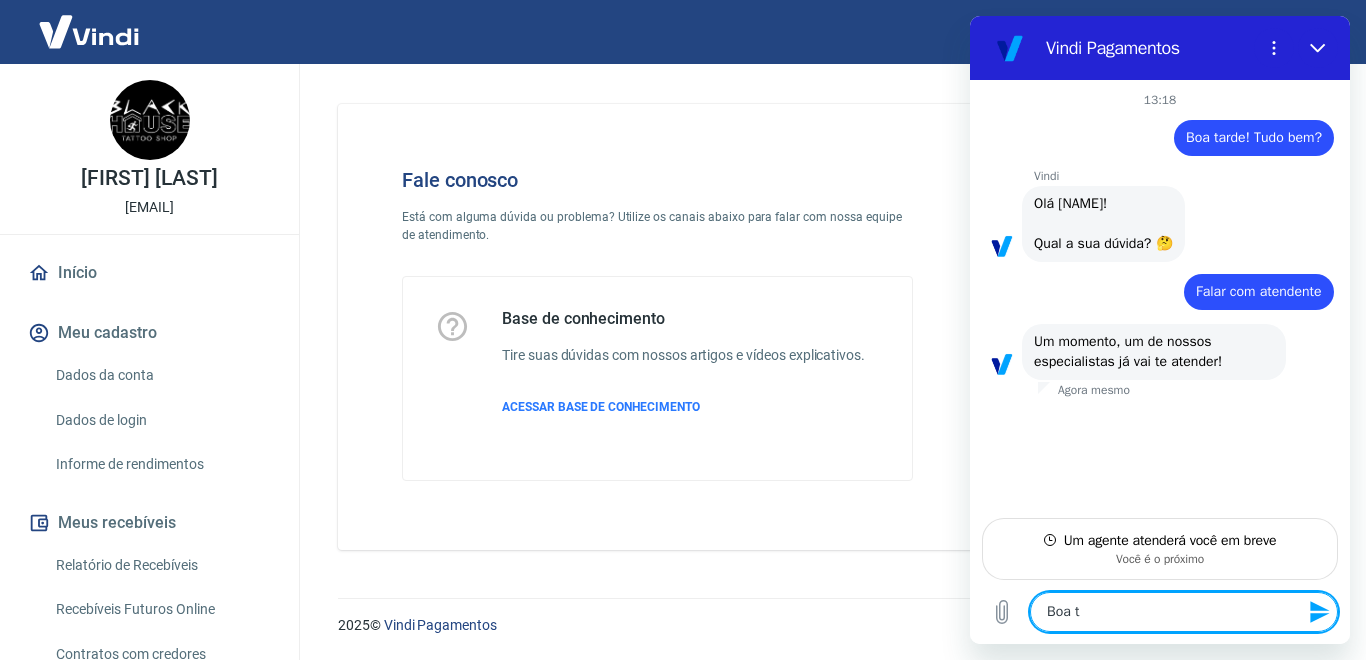 type on "Boa ta" 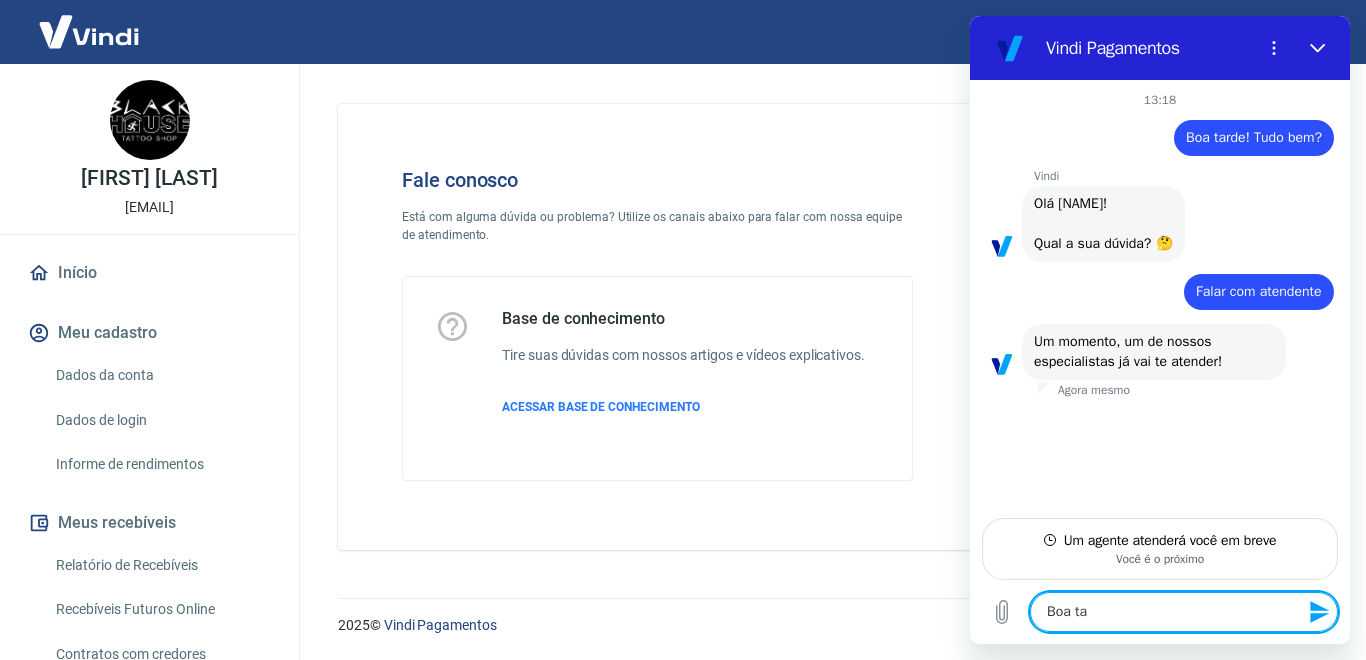 type on "Boa tar" 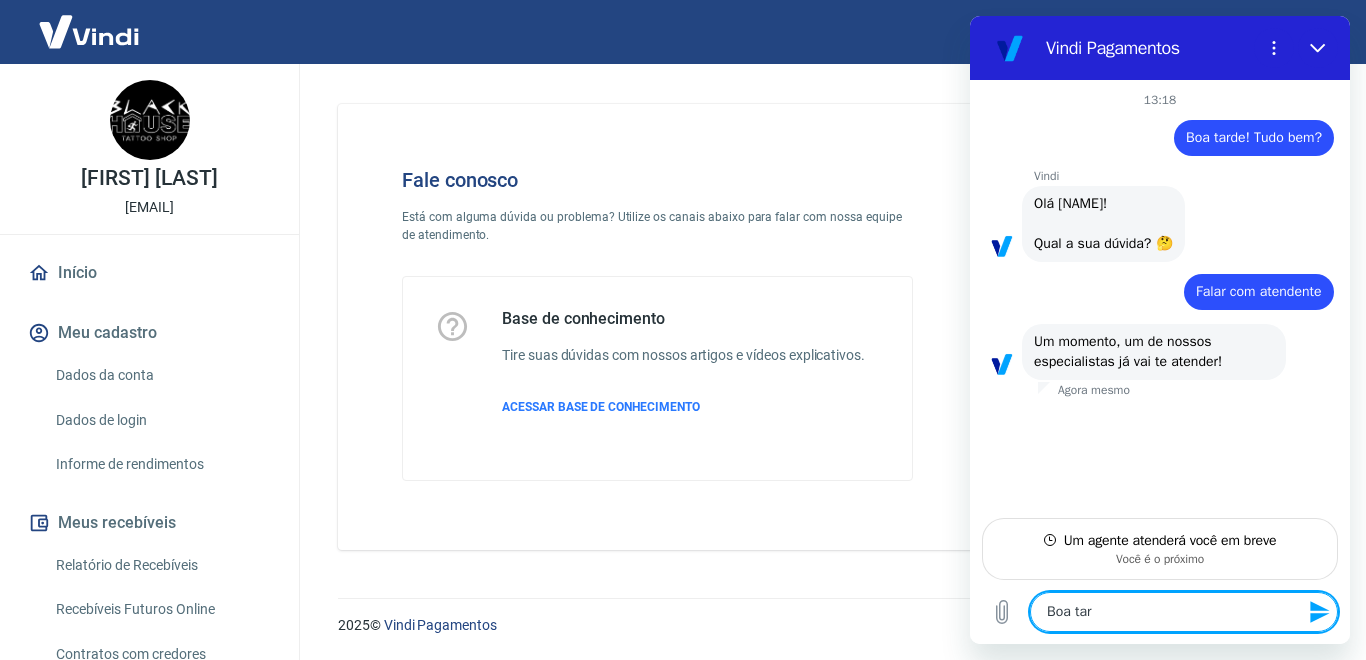 type on "Boa tard" 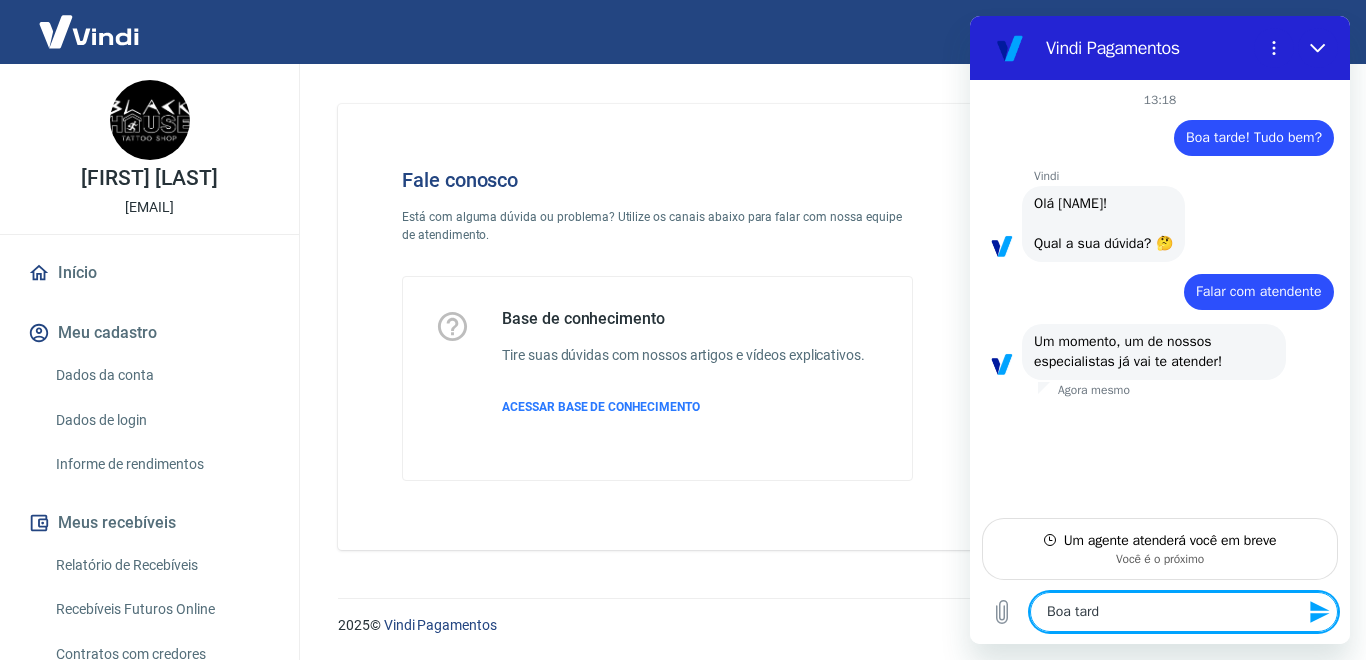 type on "Boa tarde" 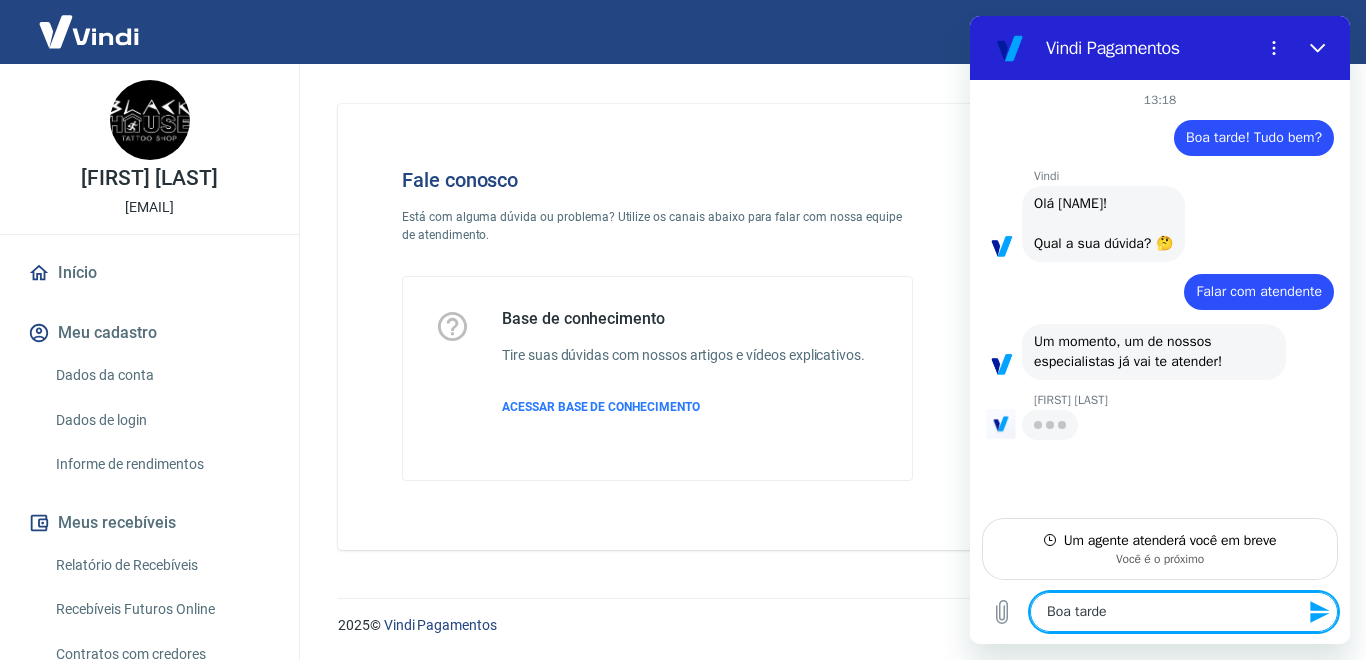 type on "x" 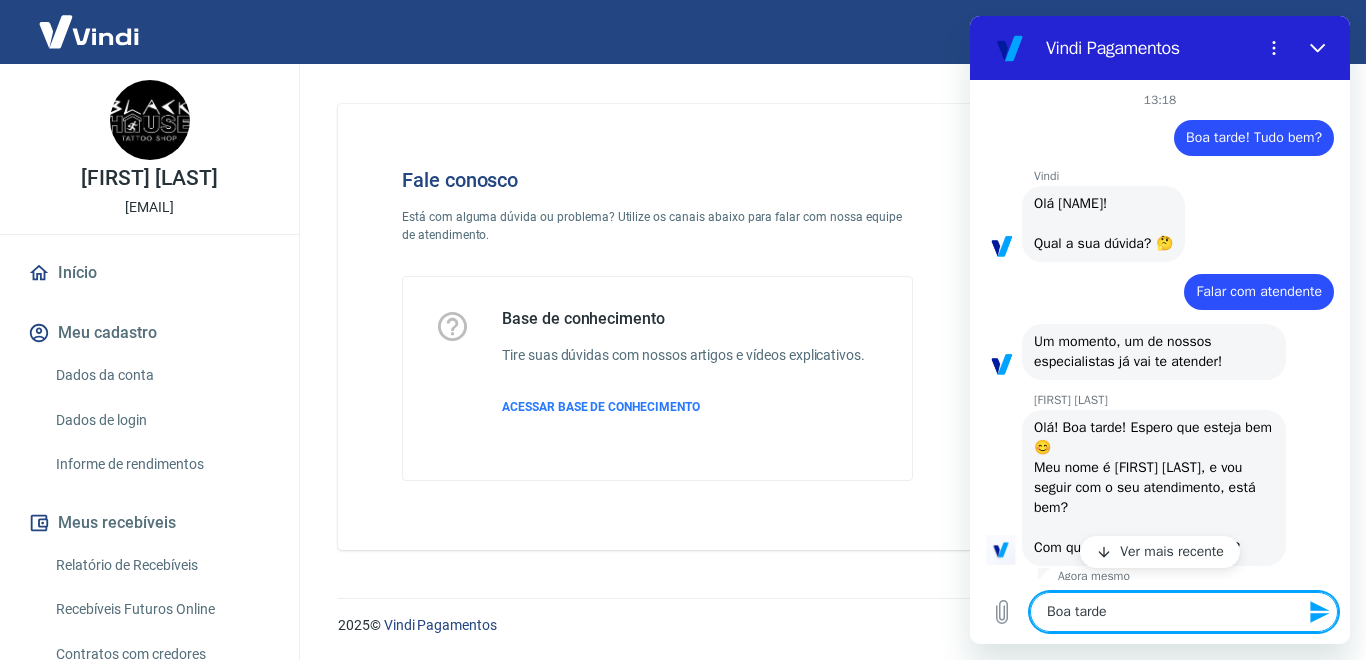 type on "Boa tarde" 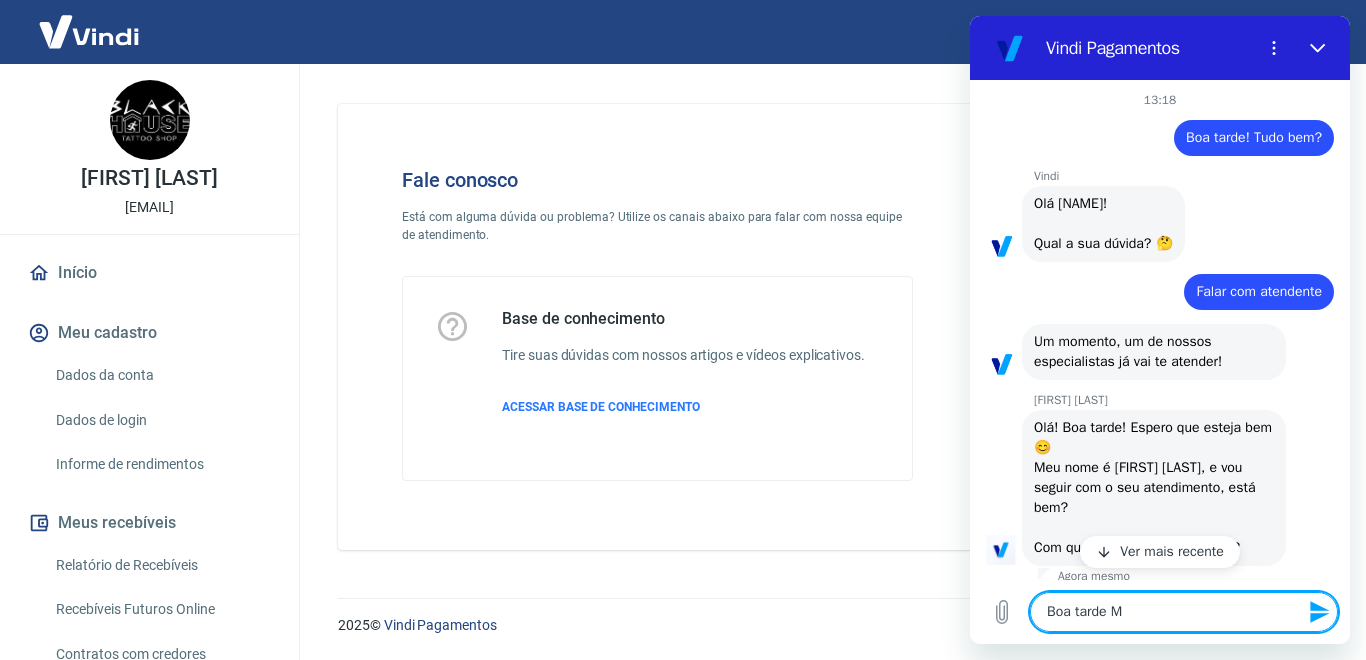 type on "Boa tarde Ma" 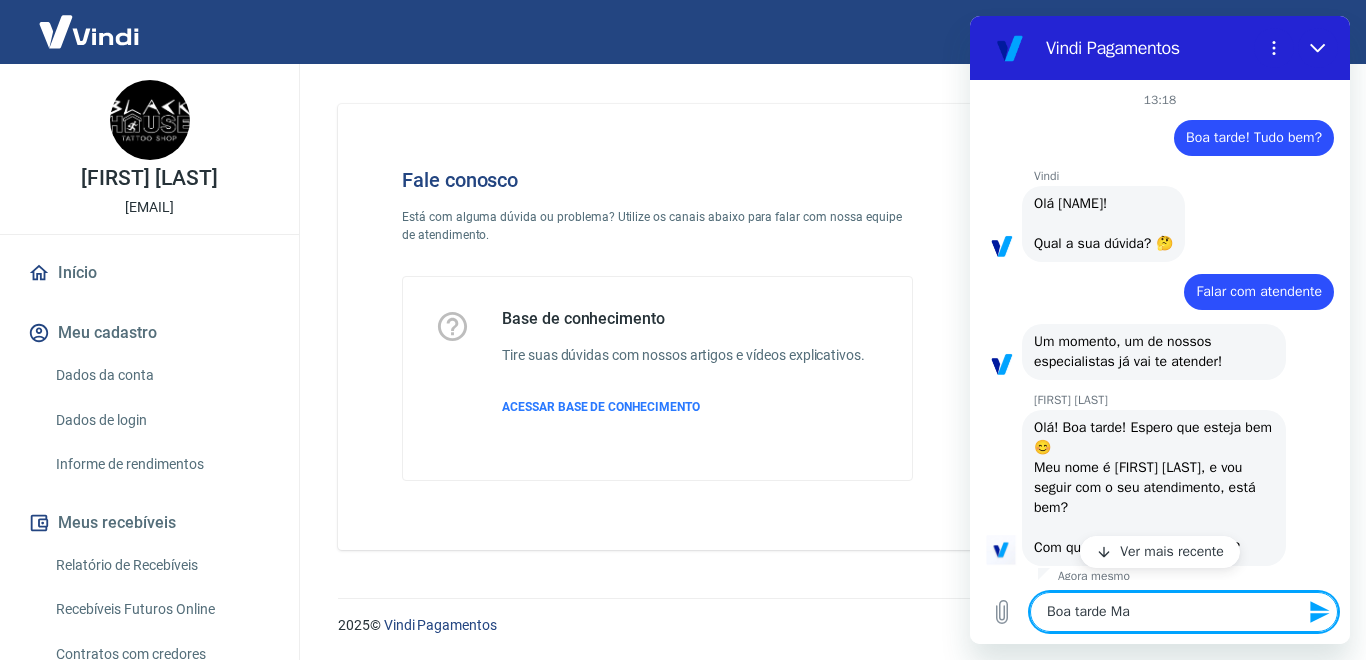 type on "Boa tarde [FIRST] [LAST]!" 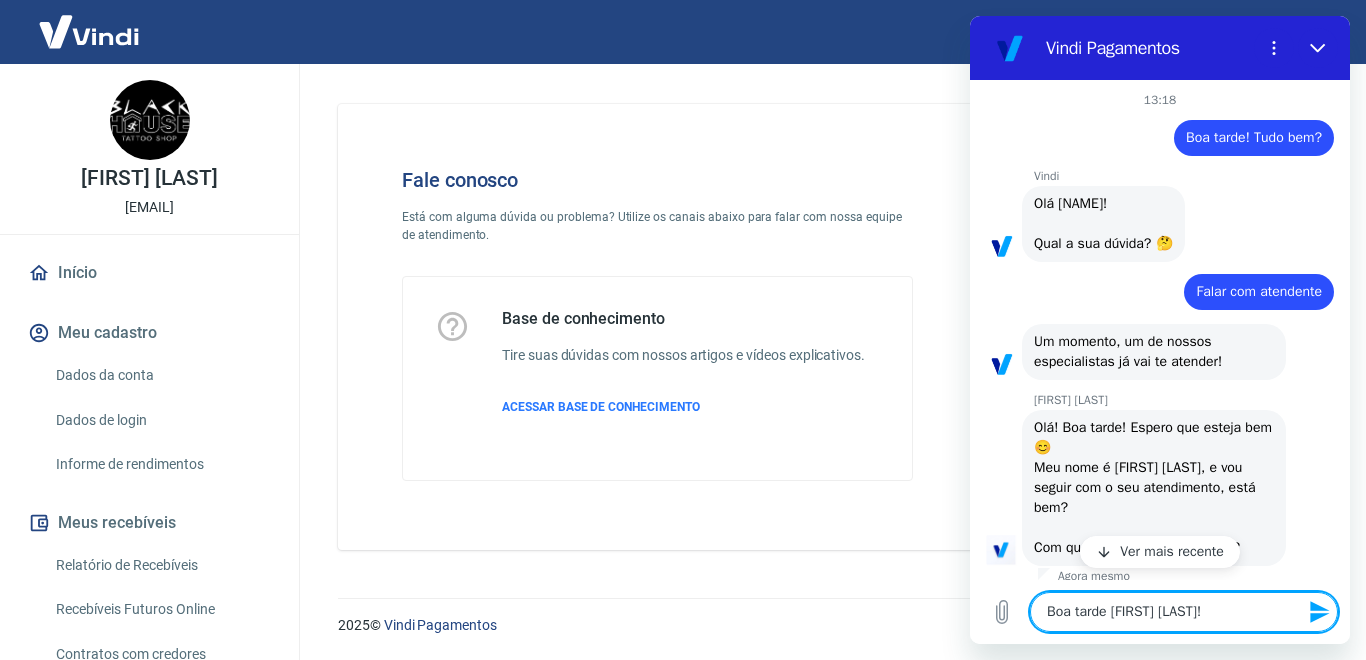 type on "Boa tarde [NAME]" 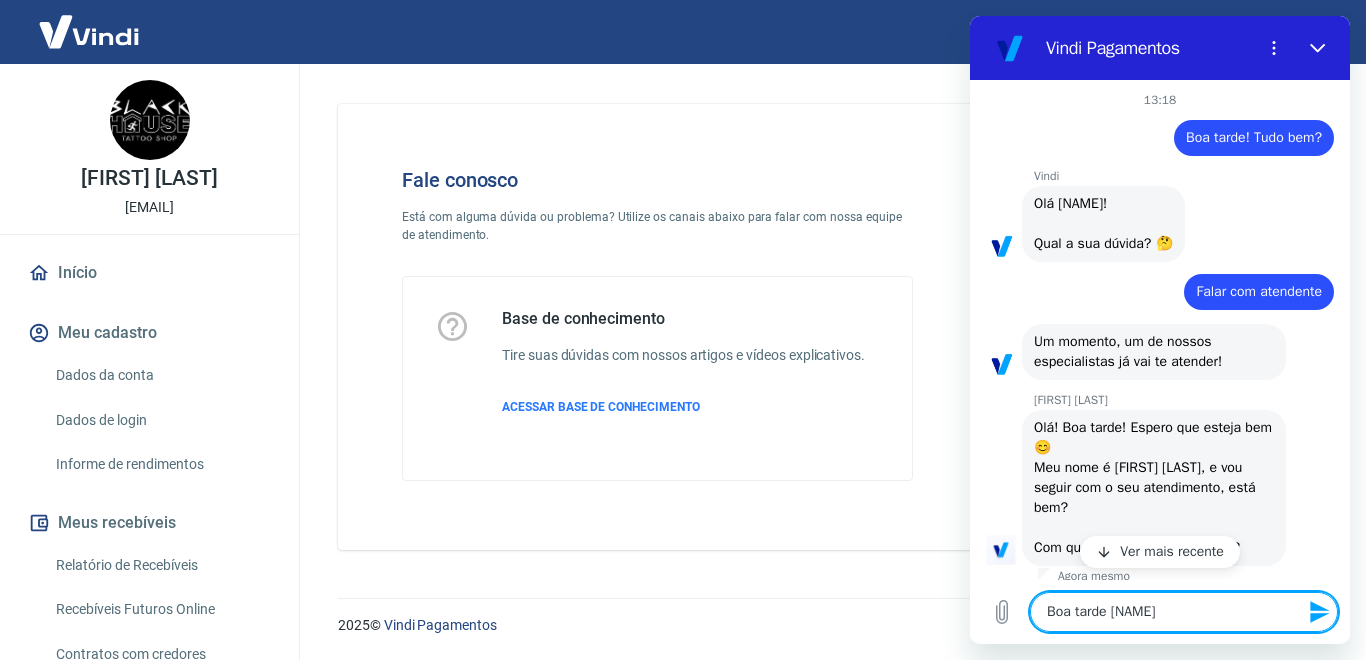 type on "Boa tarde Marce" 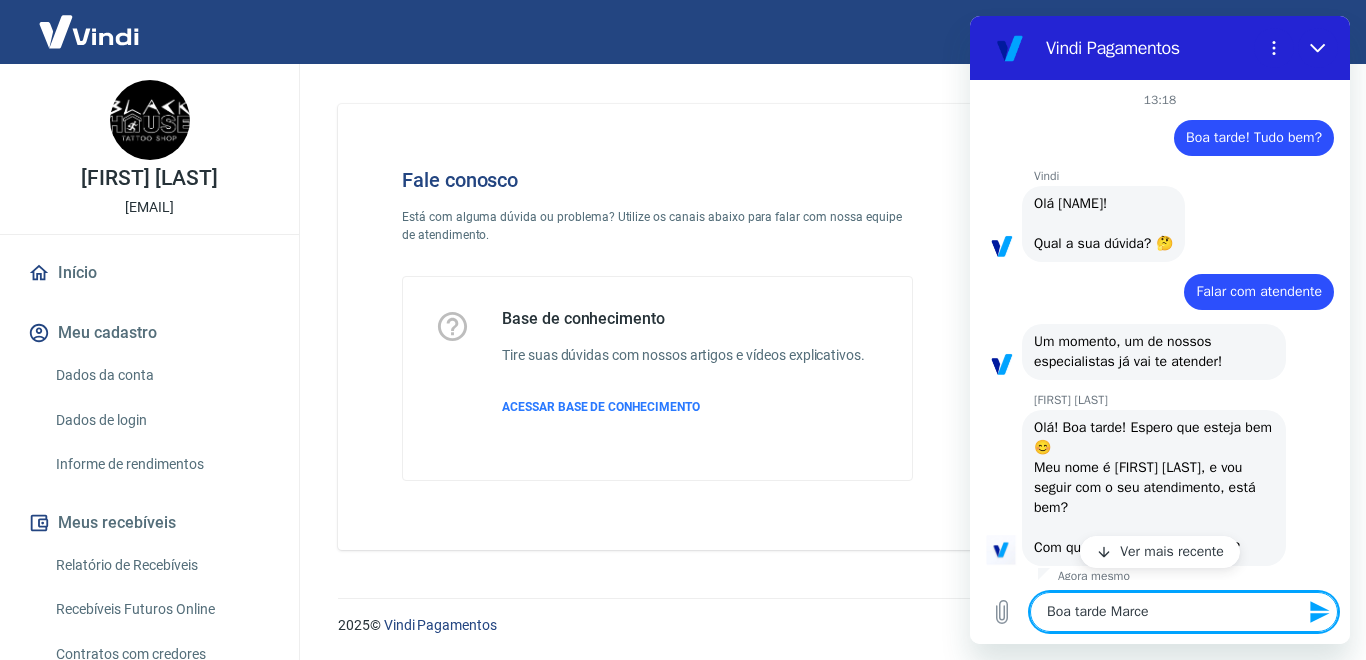 type on "Boa tarde [NAME]" 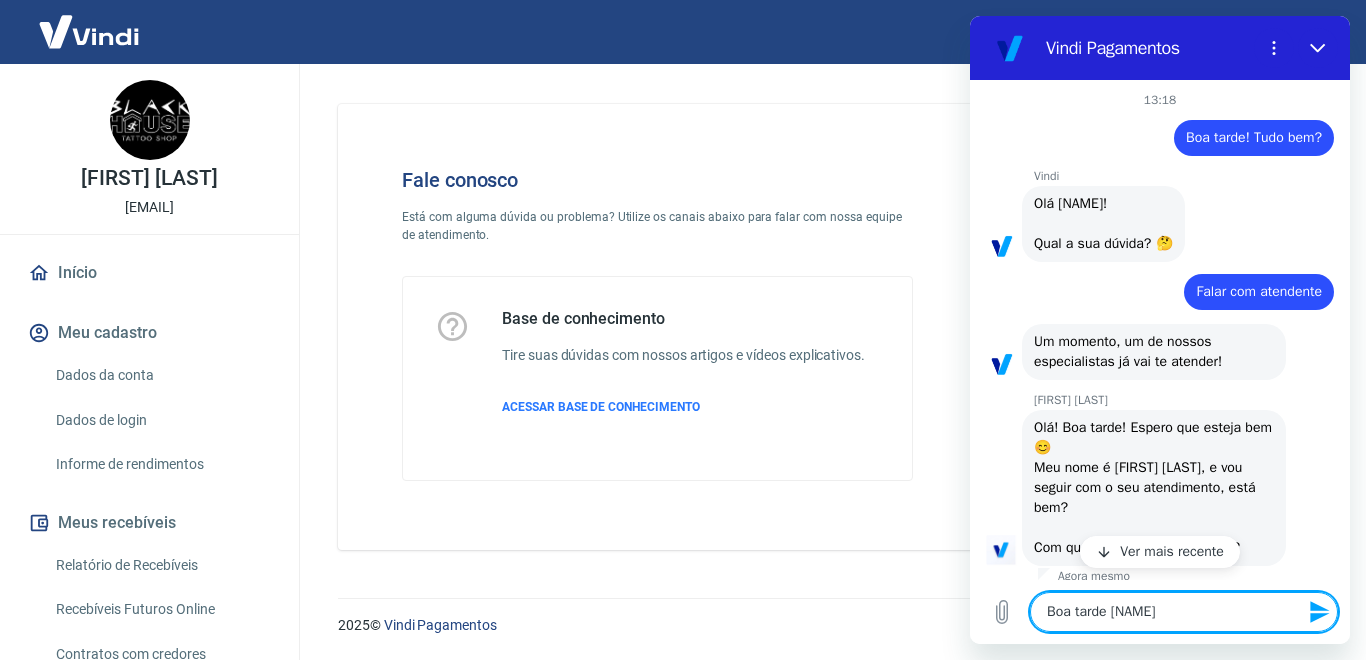 type on "Boa tarde [NAME]" 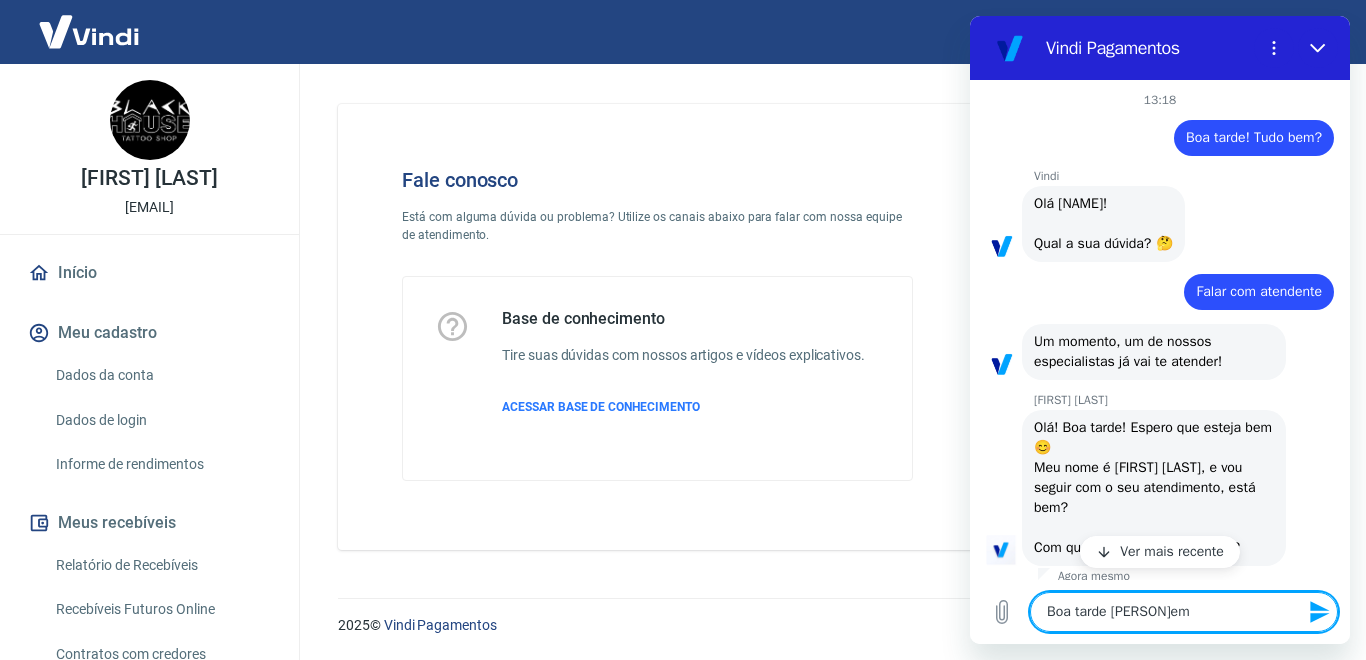 type on "Boa tarde [NAME]" 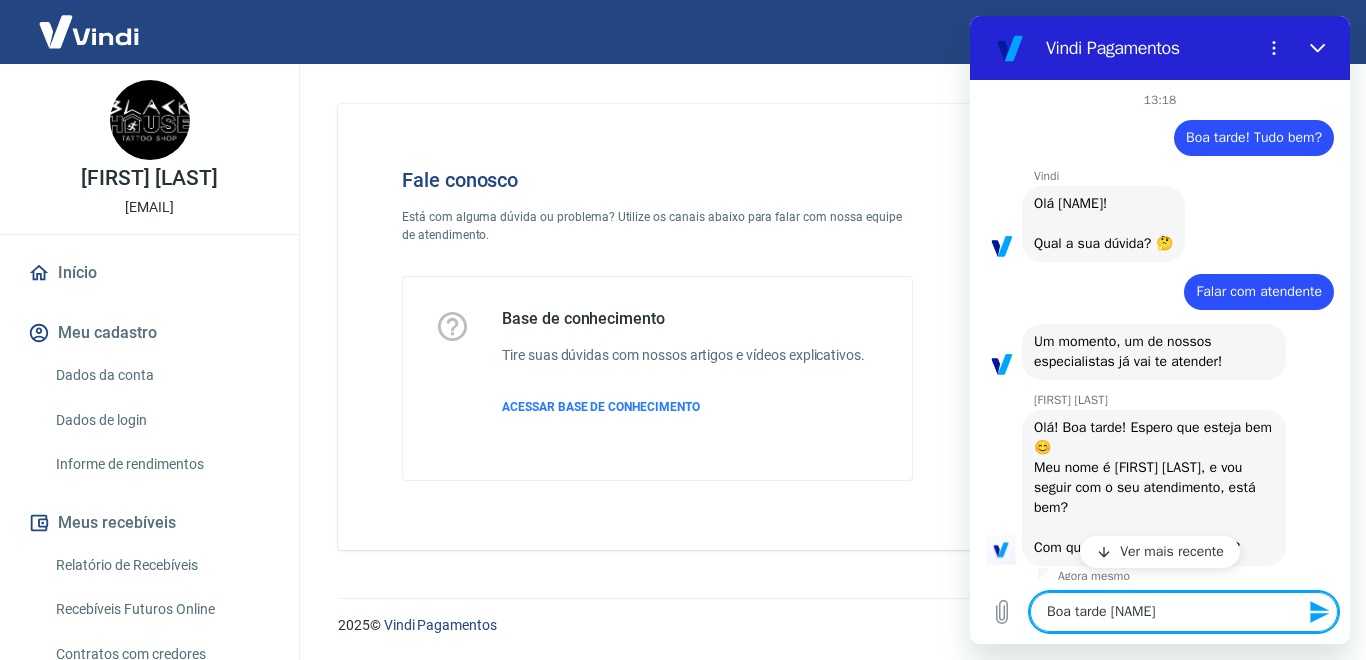 type on "x" 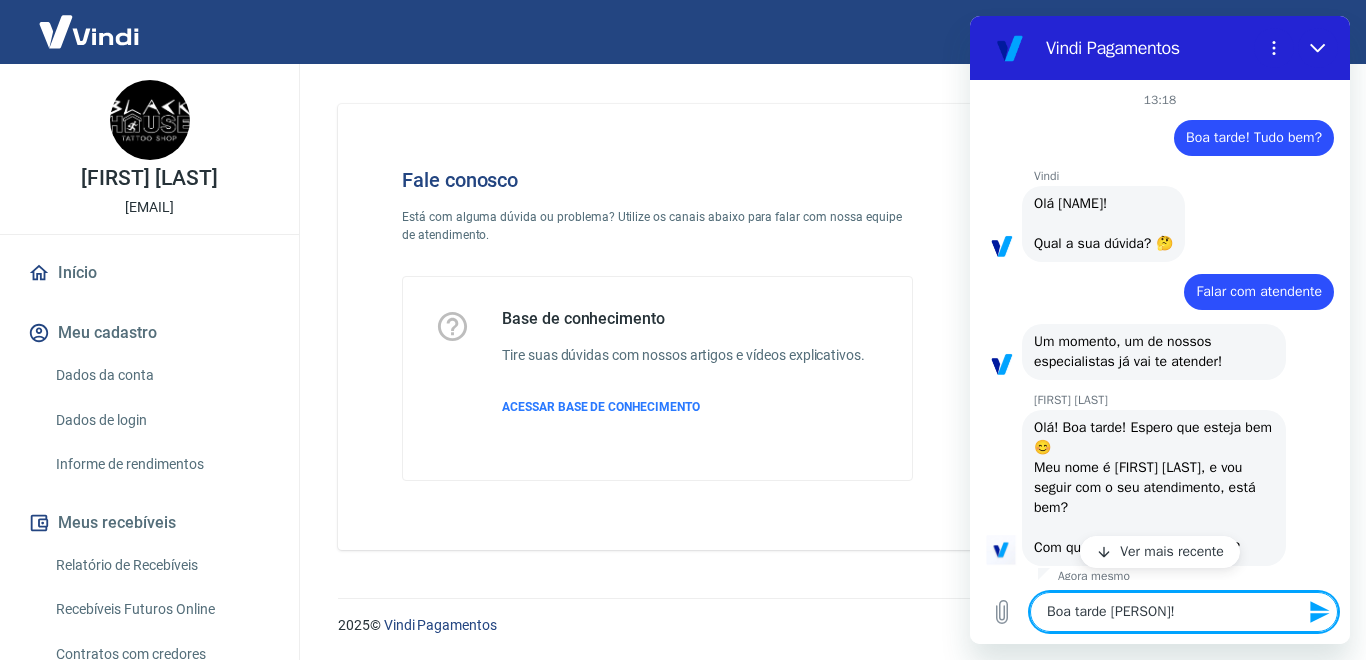 type on "Boa tarde [PERSON]!" 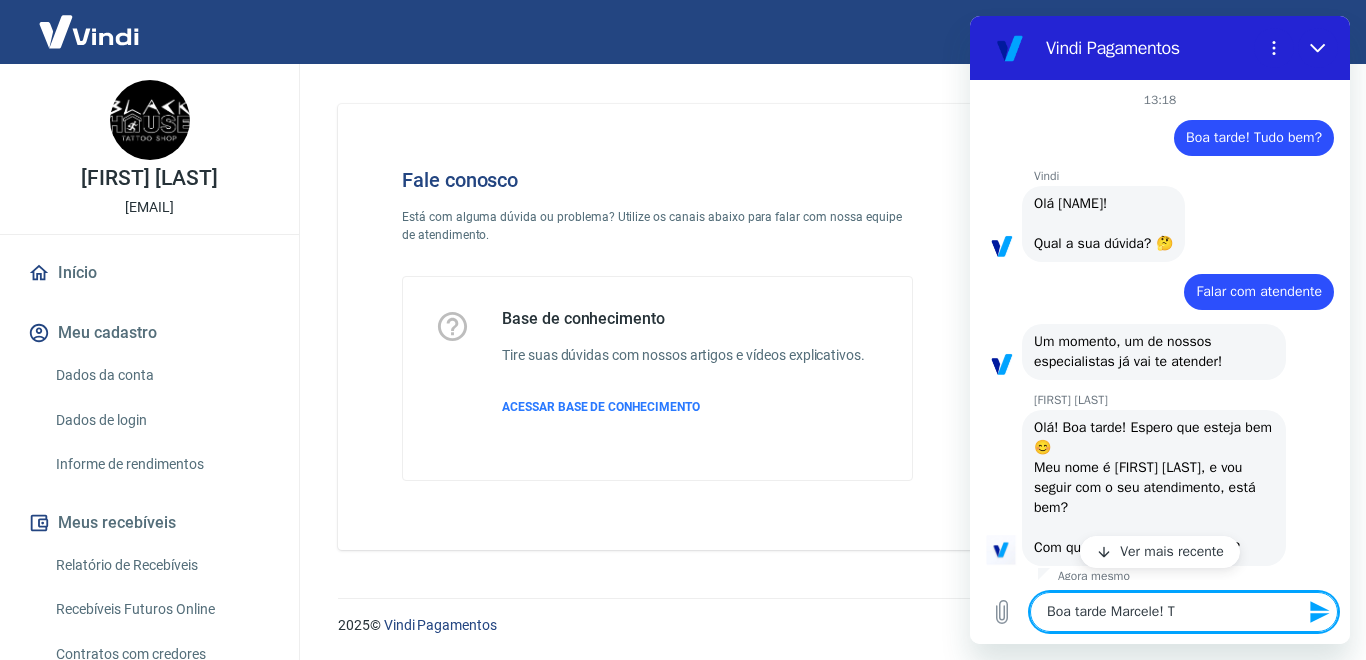 type on "Boa tarde [NAME]! Td" 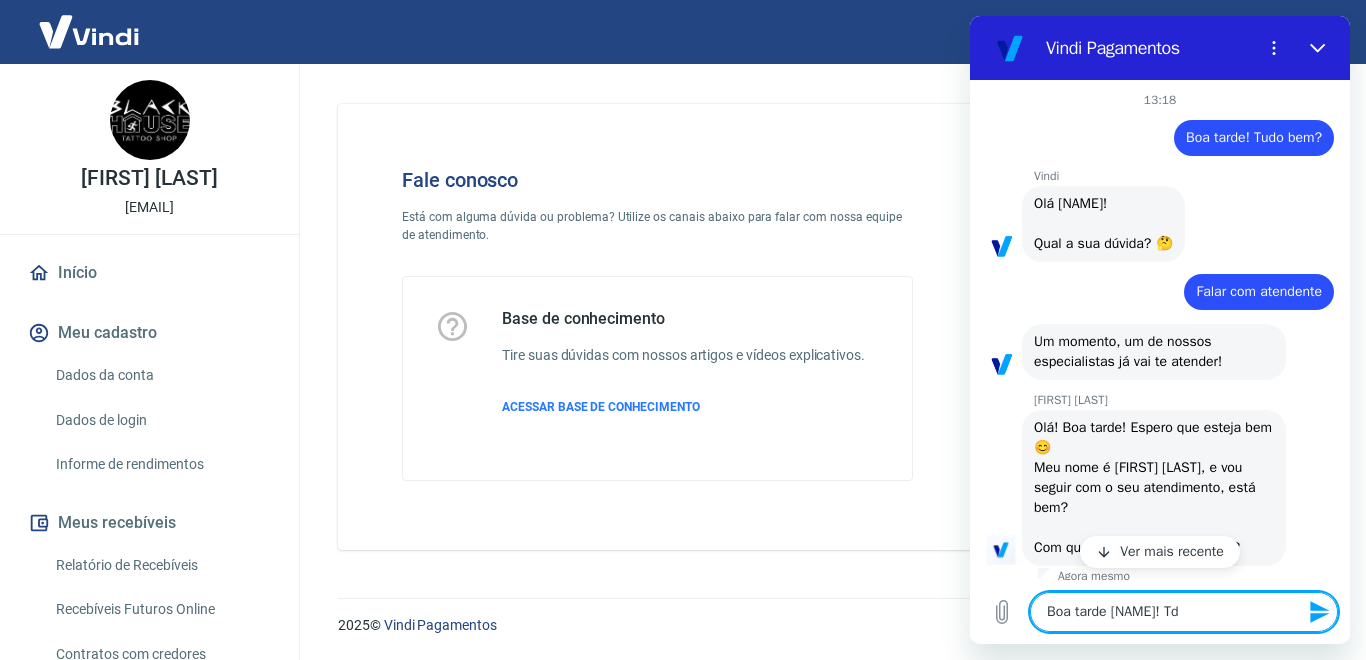 type on "Boa tarde [NAME]! Td" 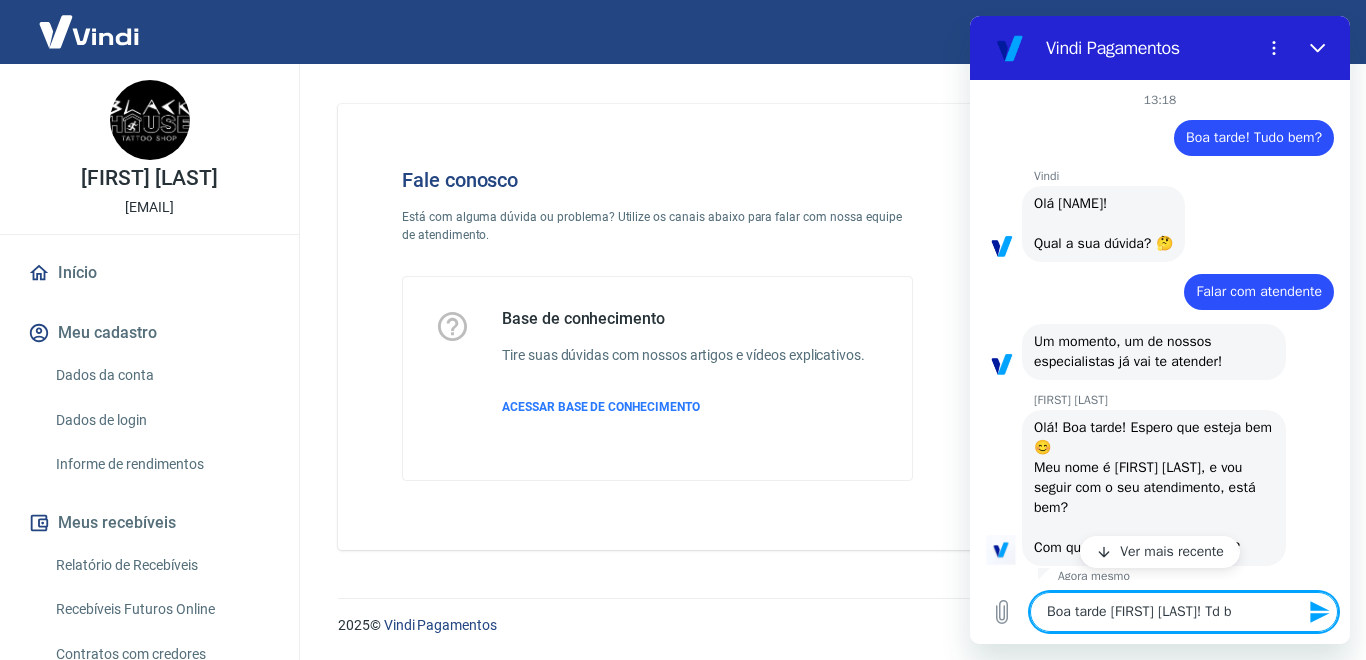 type on "Boa tarde Marcele! Td be" 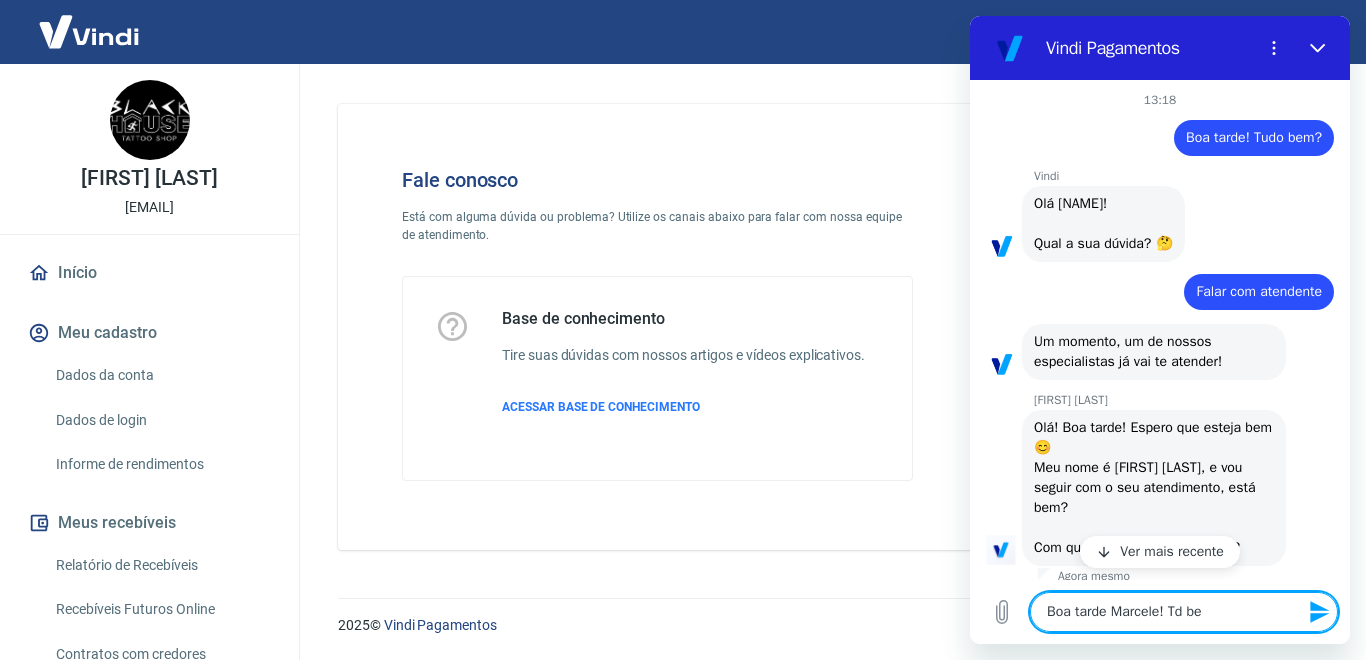 type on "Boa tarde Marcele! Td bem" 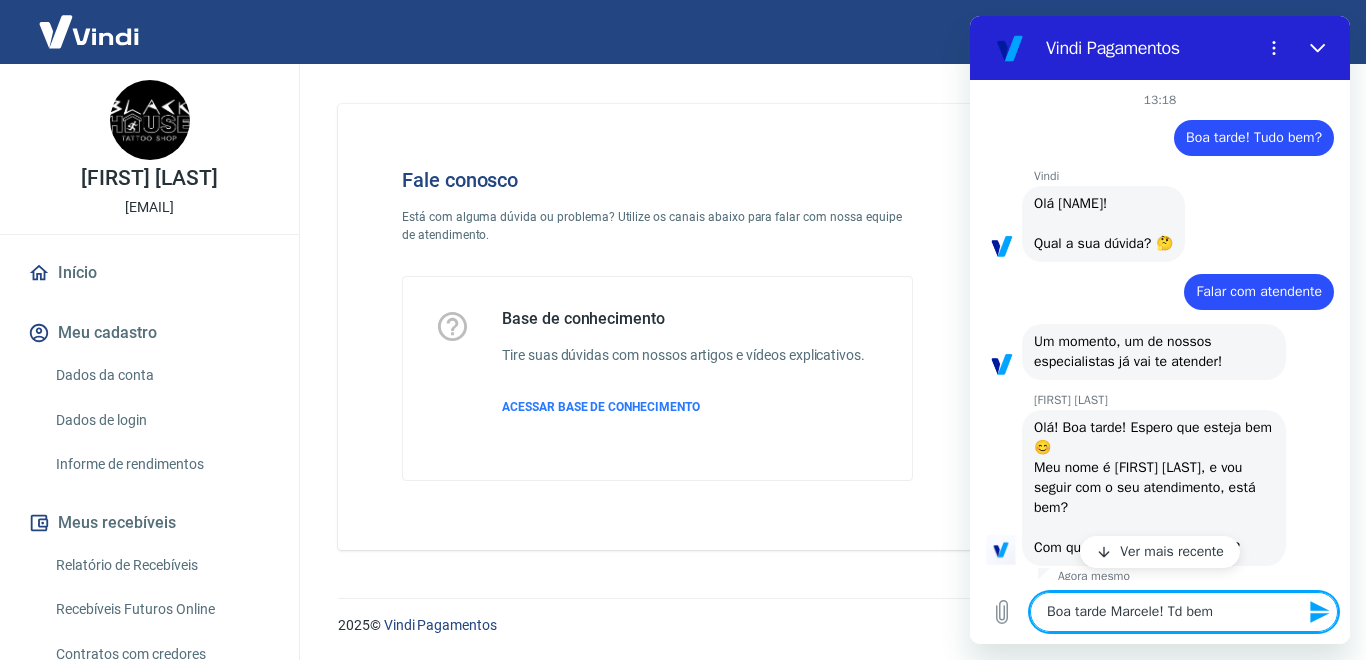 type on "Boa tarde [PERSON]! Td bem?" 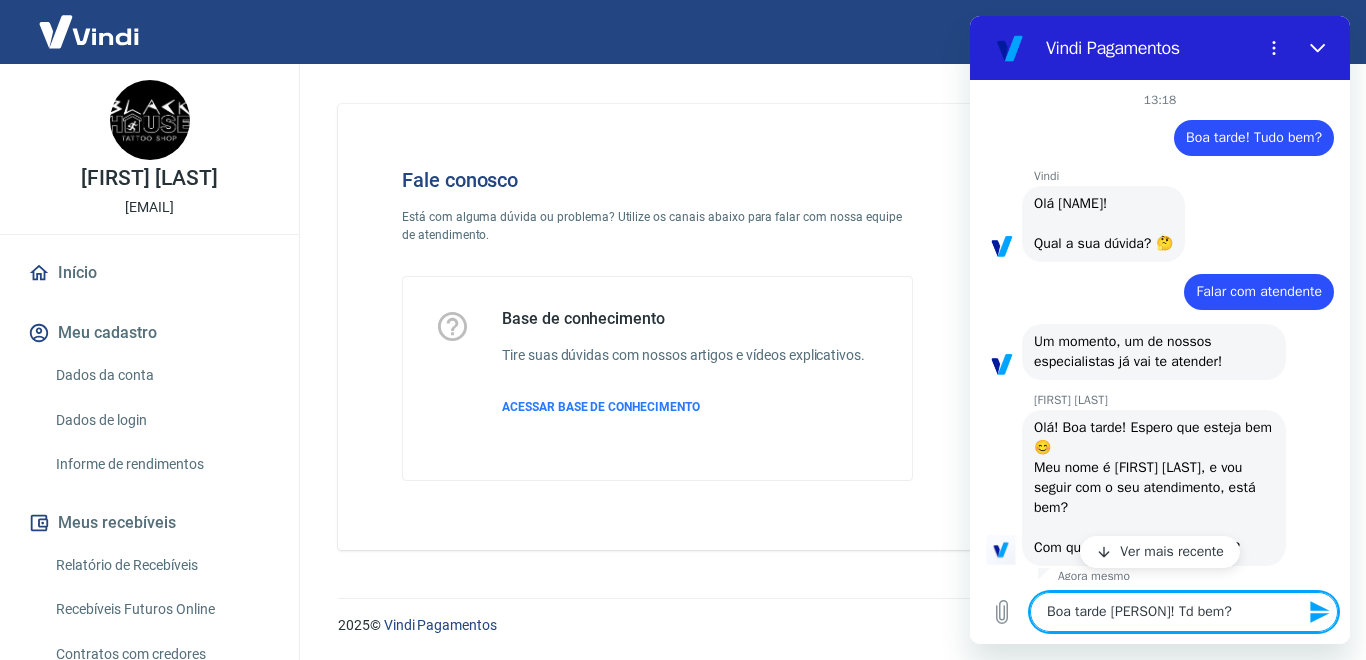 type 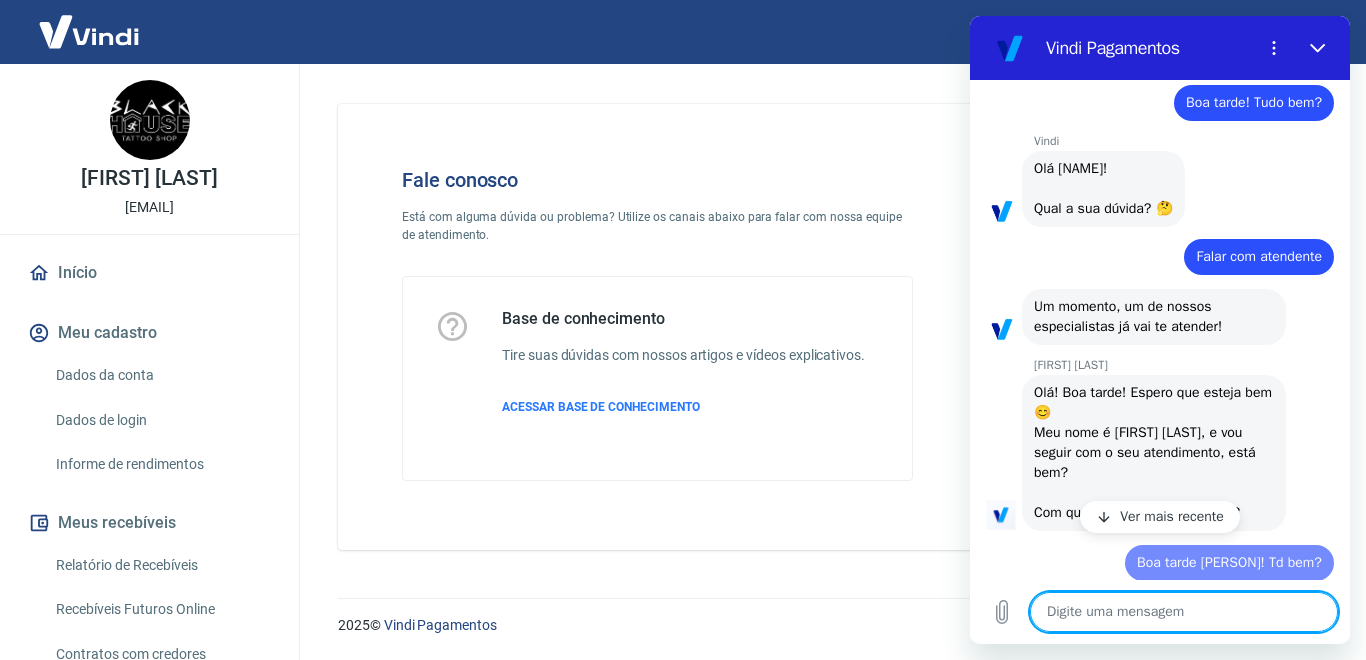 type on "x" 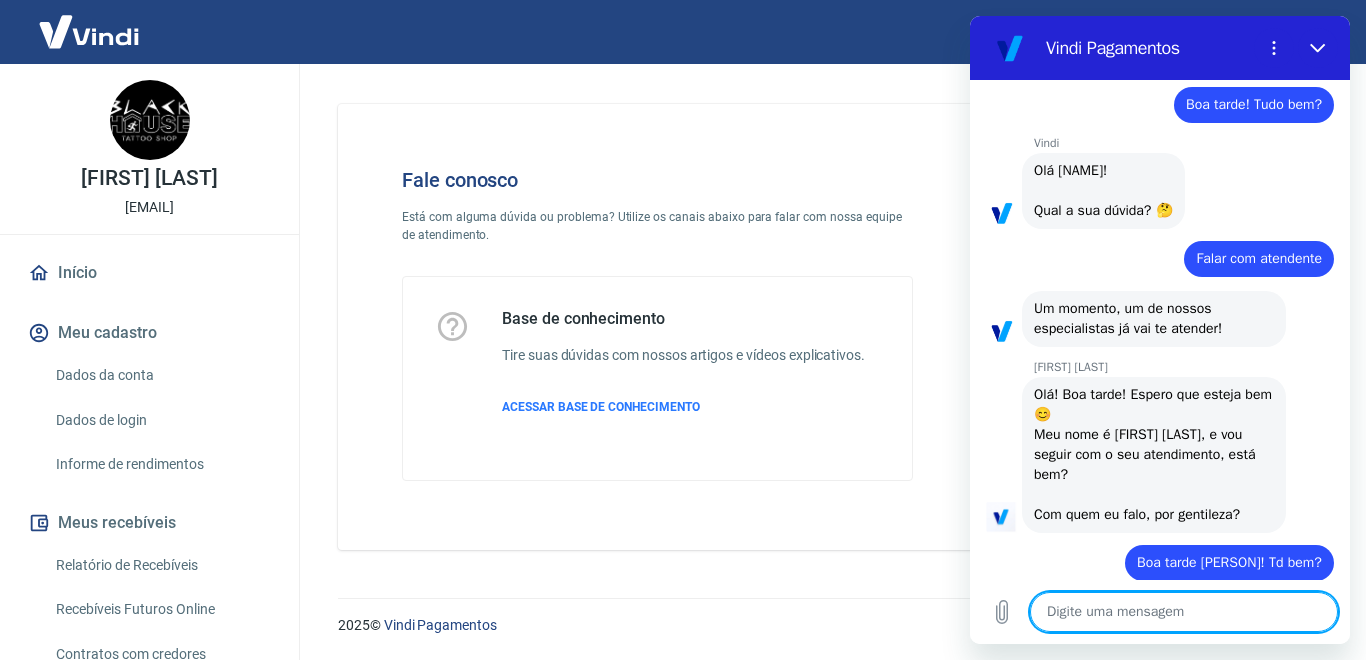 scroll, scrollTop: 37, scrollLeft: 0, axis: vertical 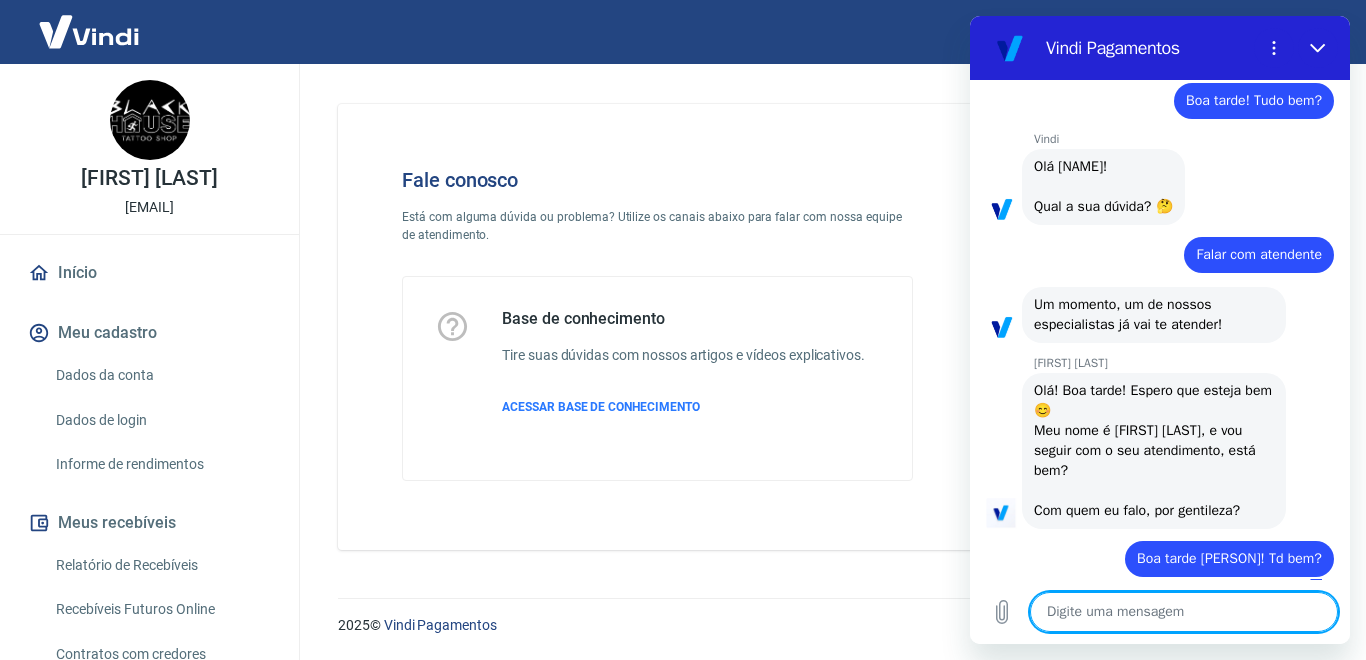 type on "S" 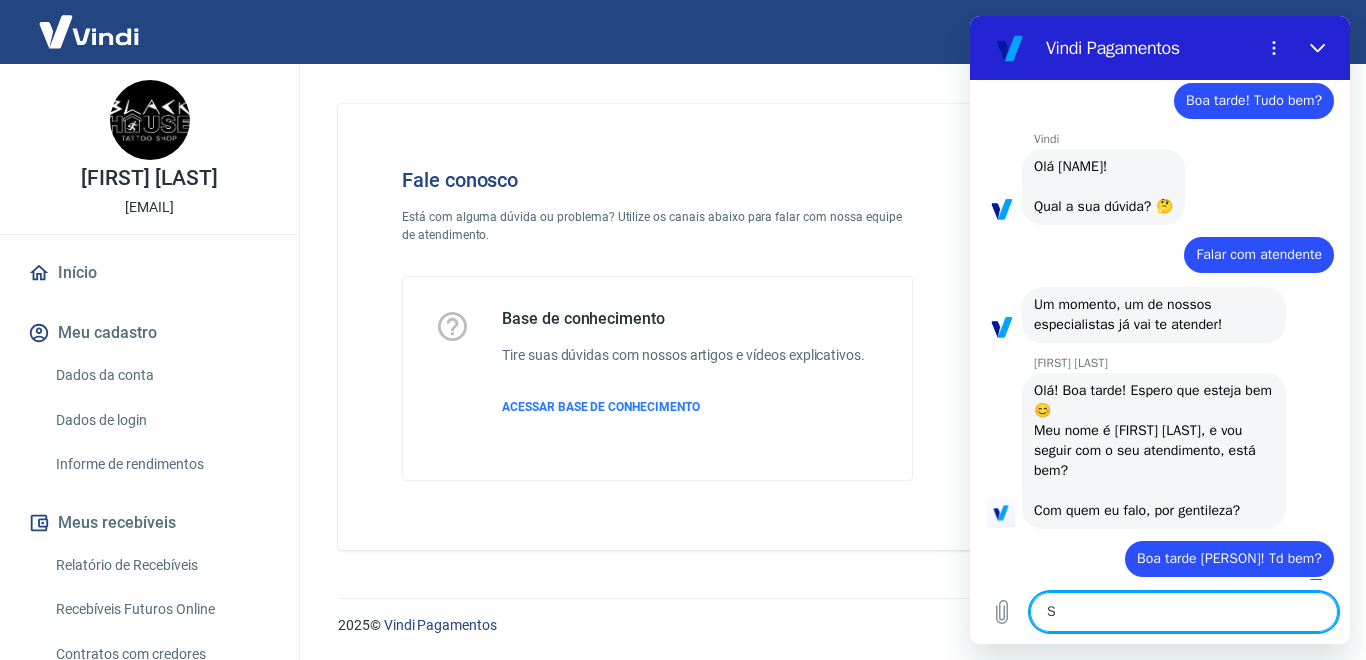 type on "So" 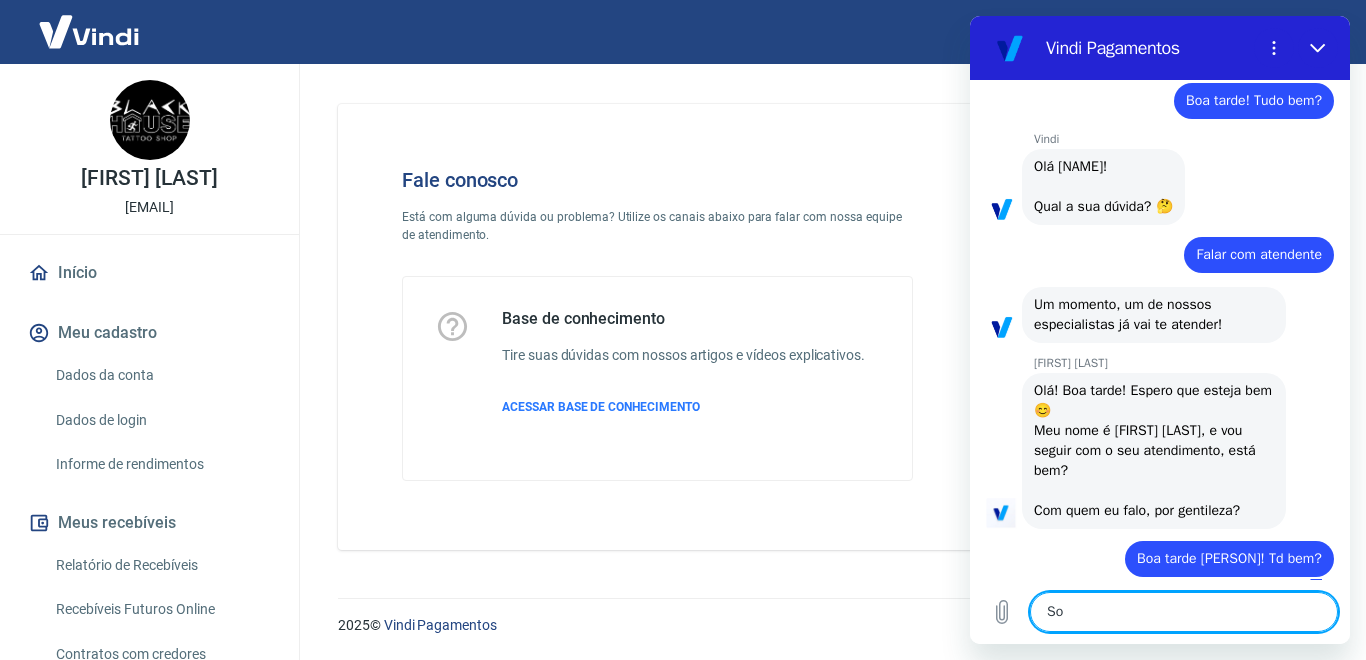 type on "x" 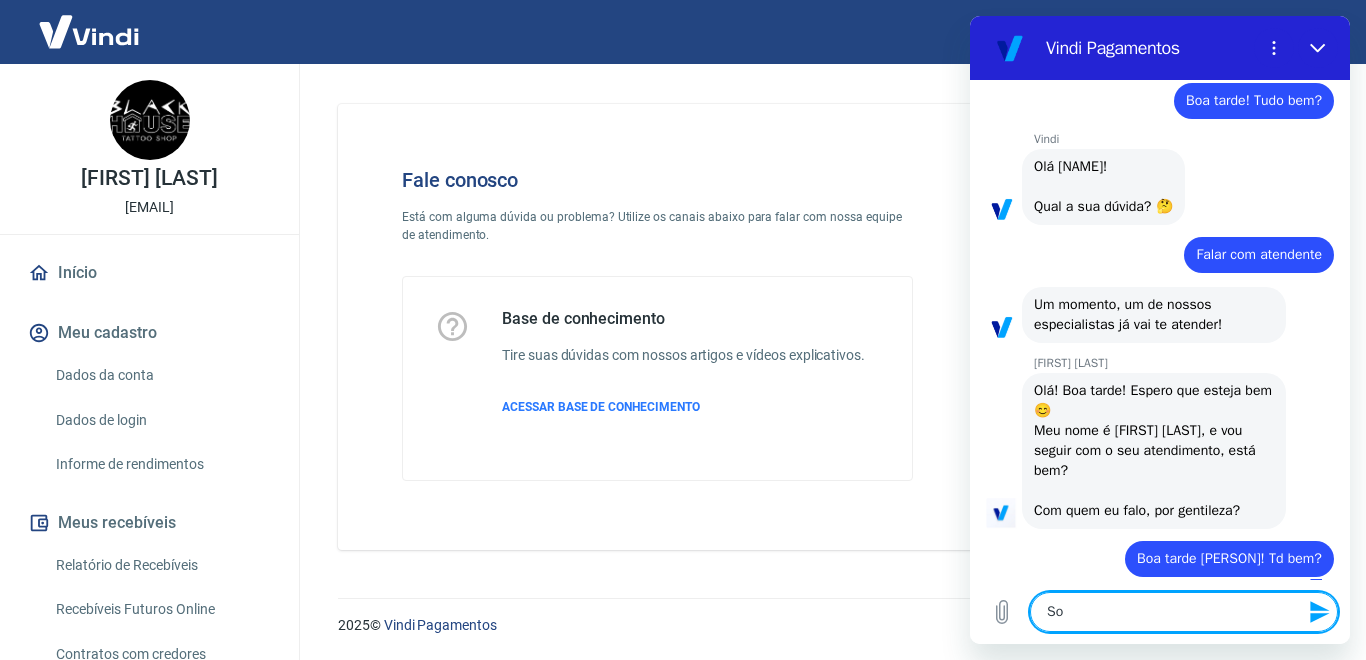type on "Sou" 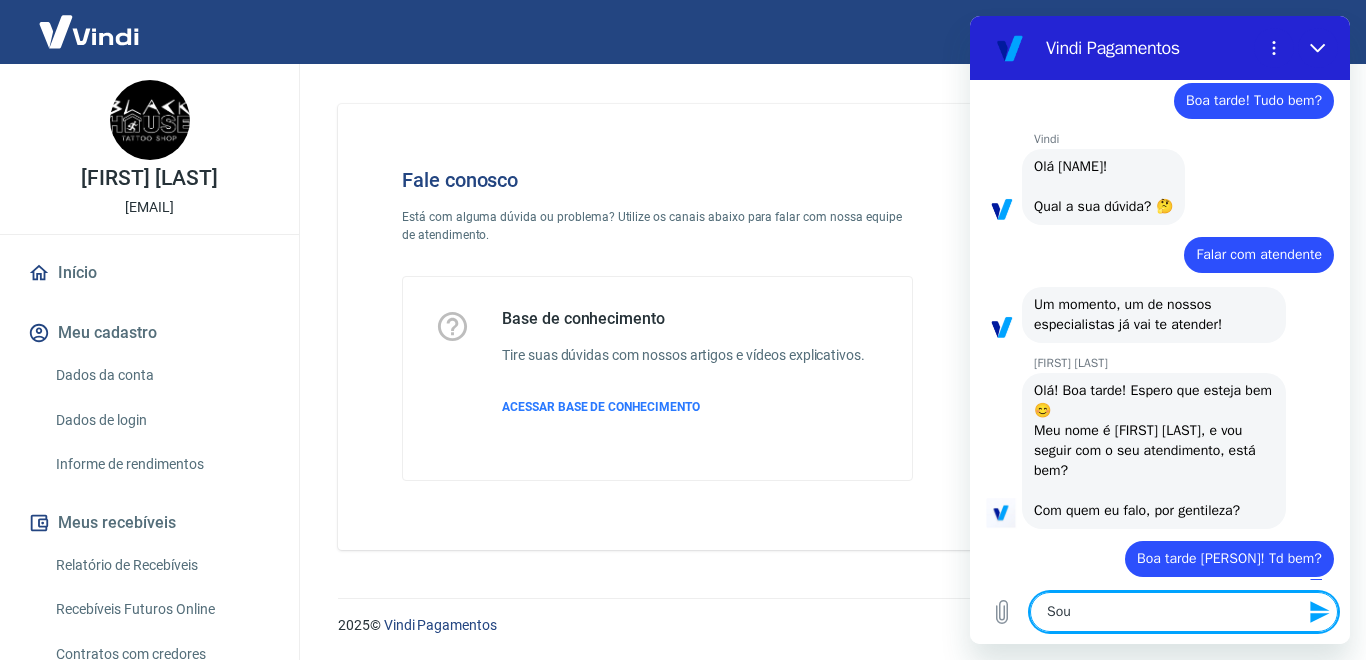 type on "Sou" 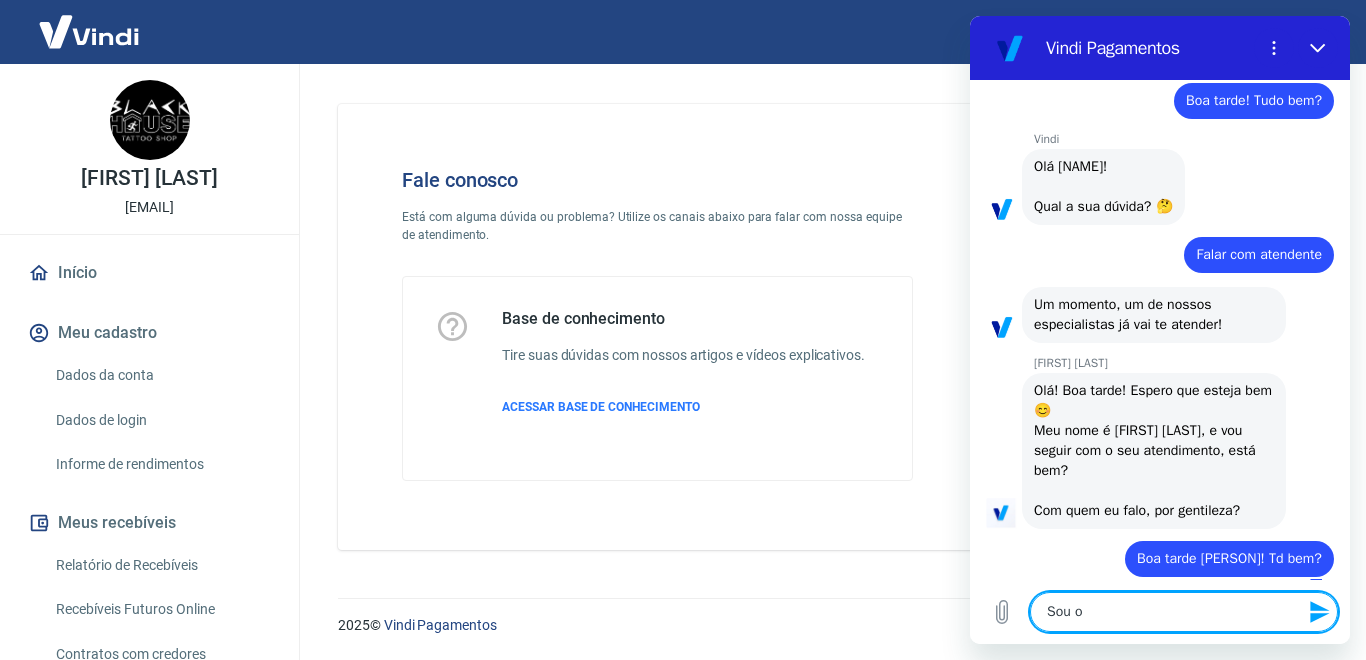 type on "x" 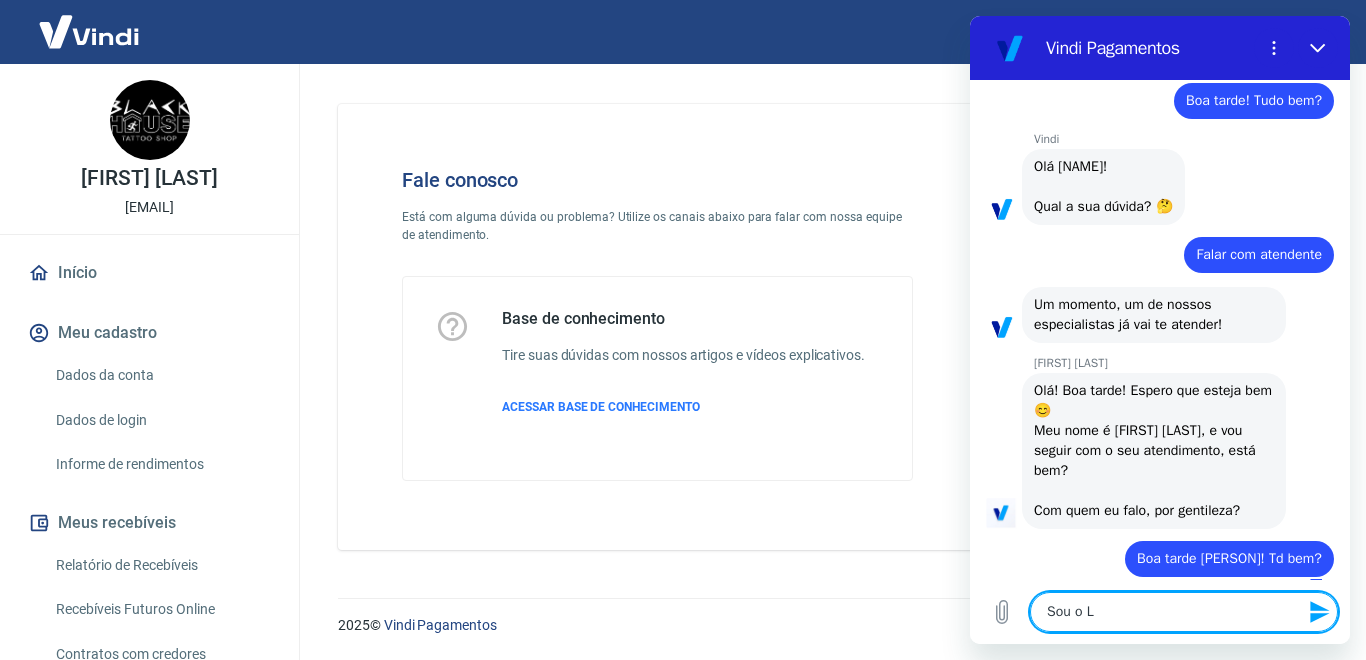 type on "Sou o Li" 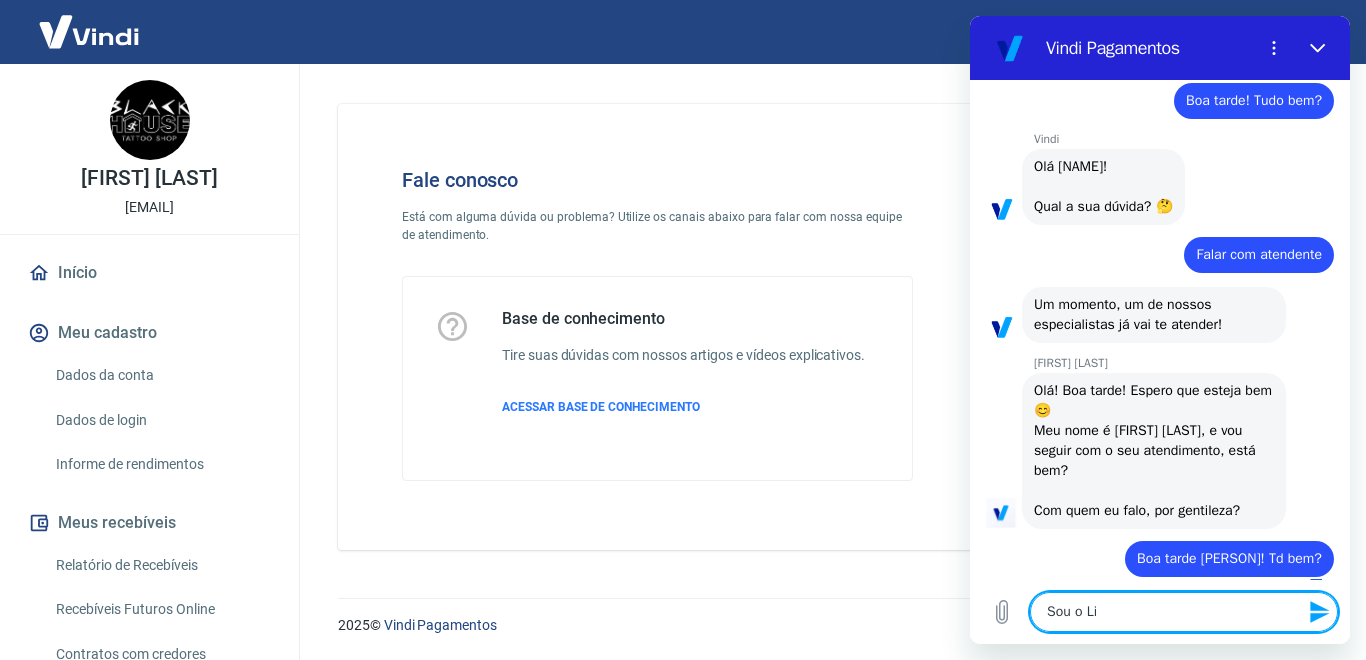 type on "Sou o [PERSON]" 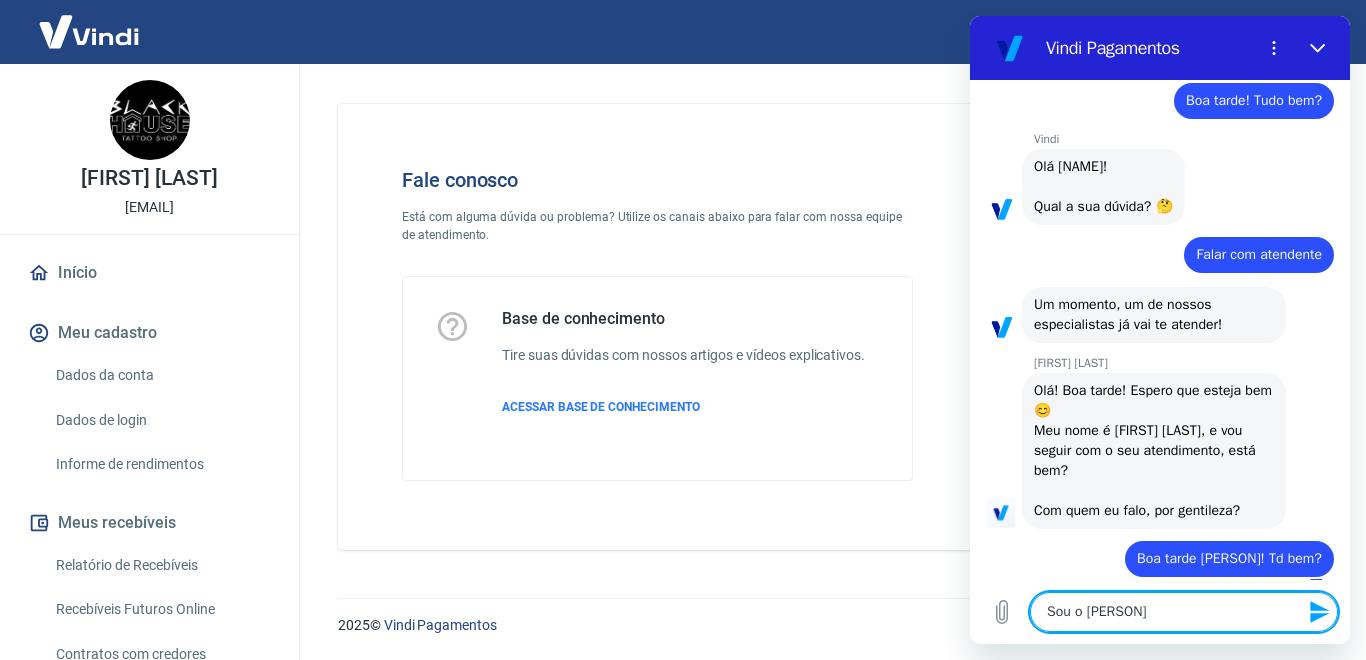 type on "Sou o [PERSON]" 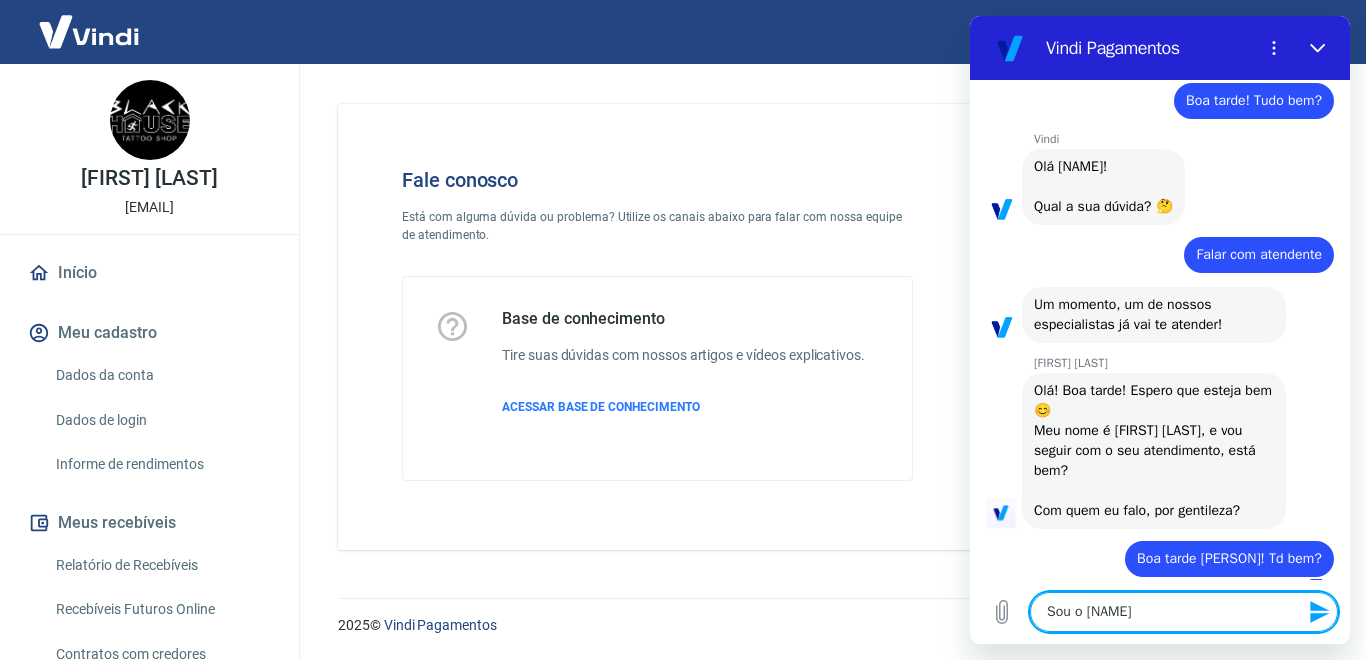 type on "Sou o [FIRST]" 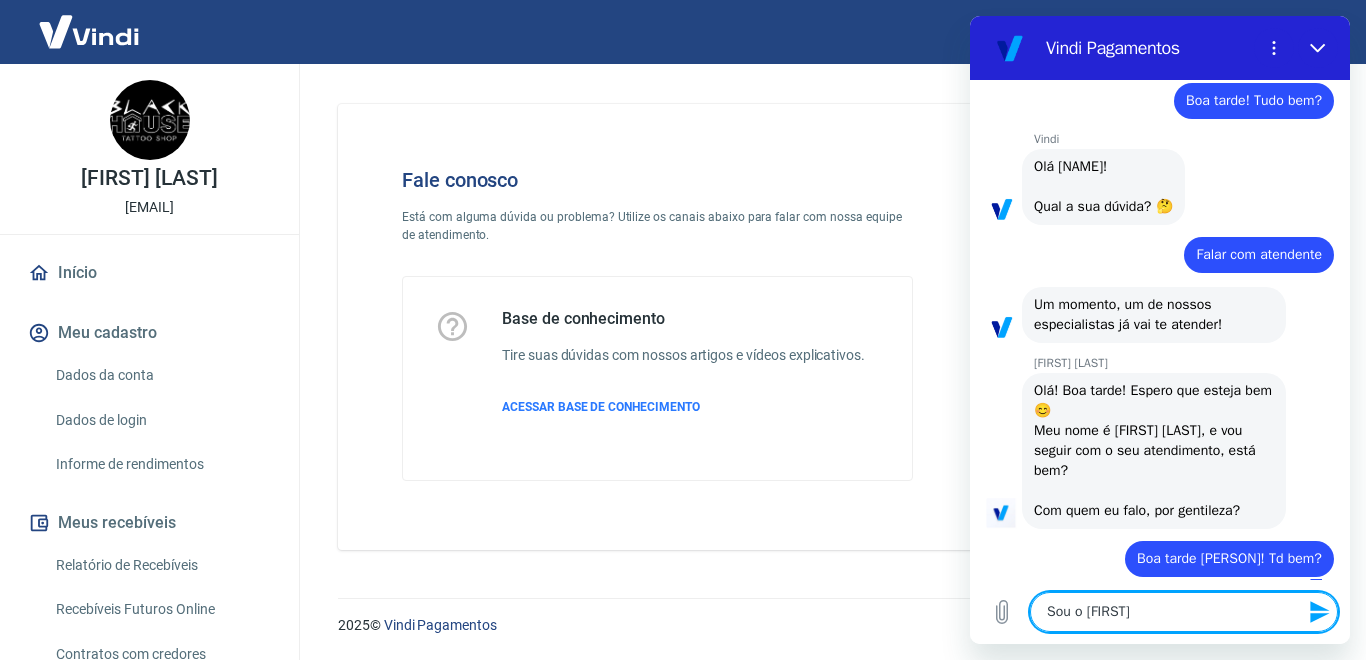 type on "Sou o Lincoln" 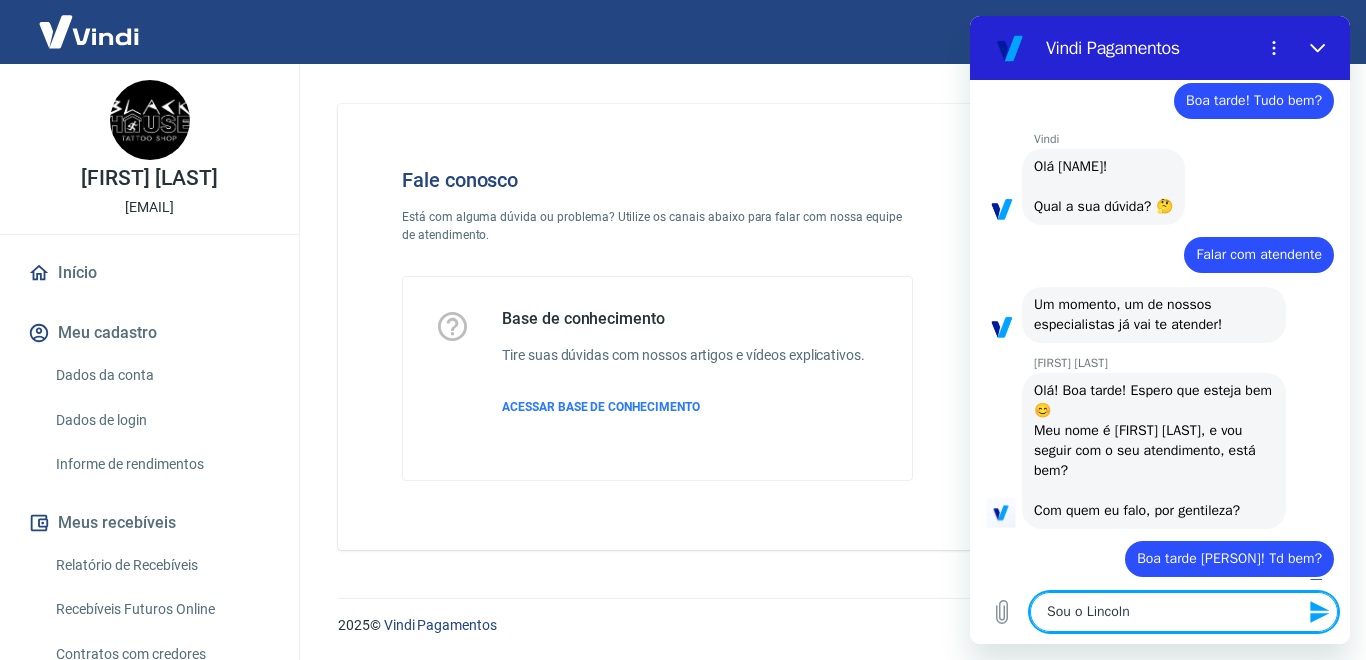 type 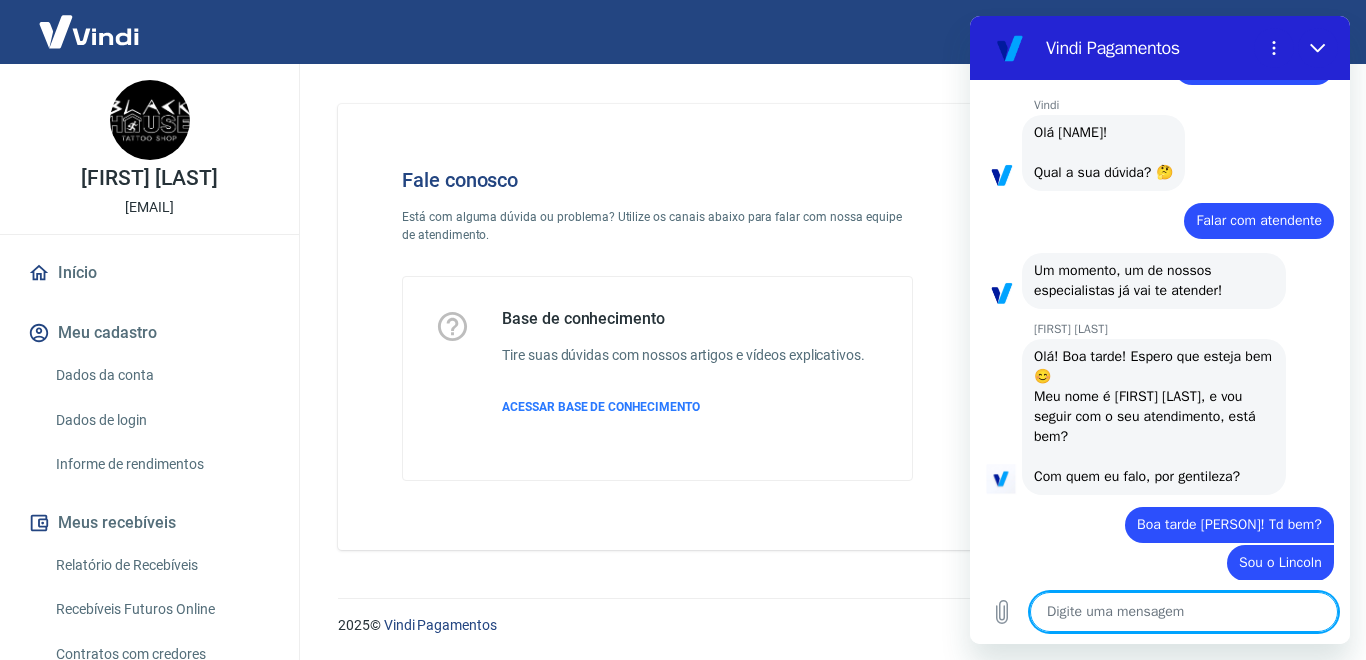 scroll, scrollTop: 75, scrollLeft: 0, axis: vertical 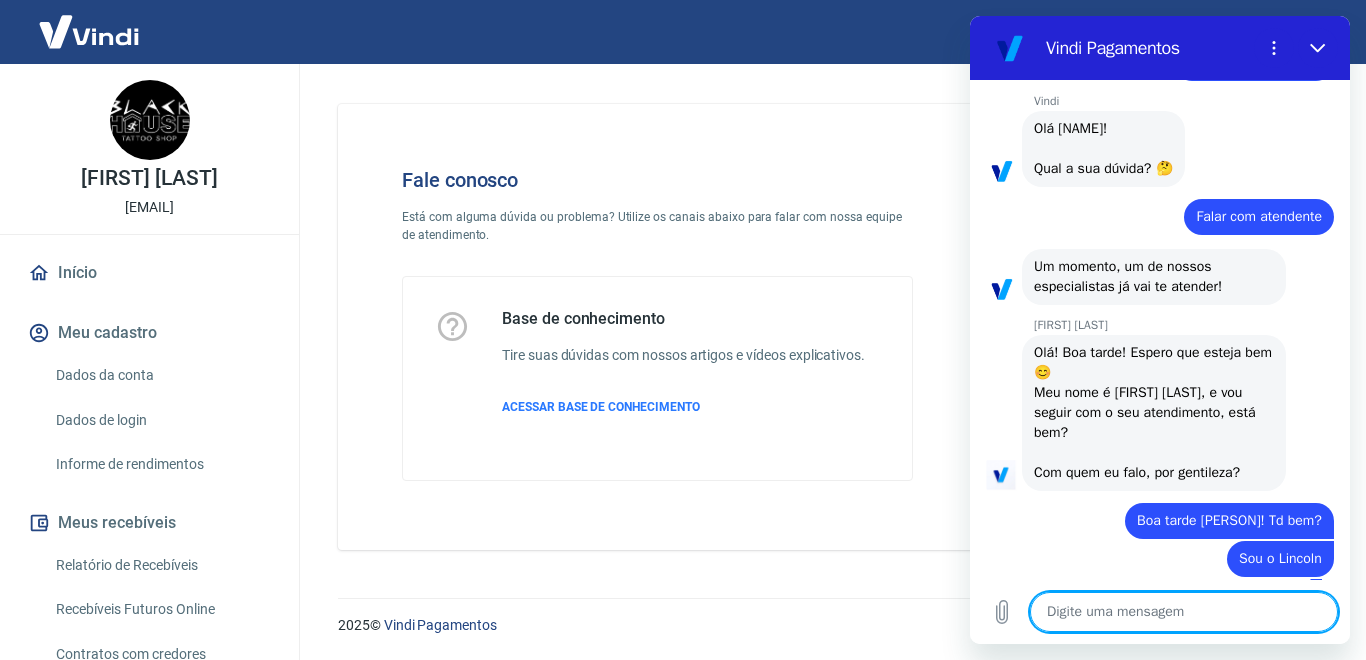 click at bounding box center (1184, 612) 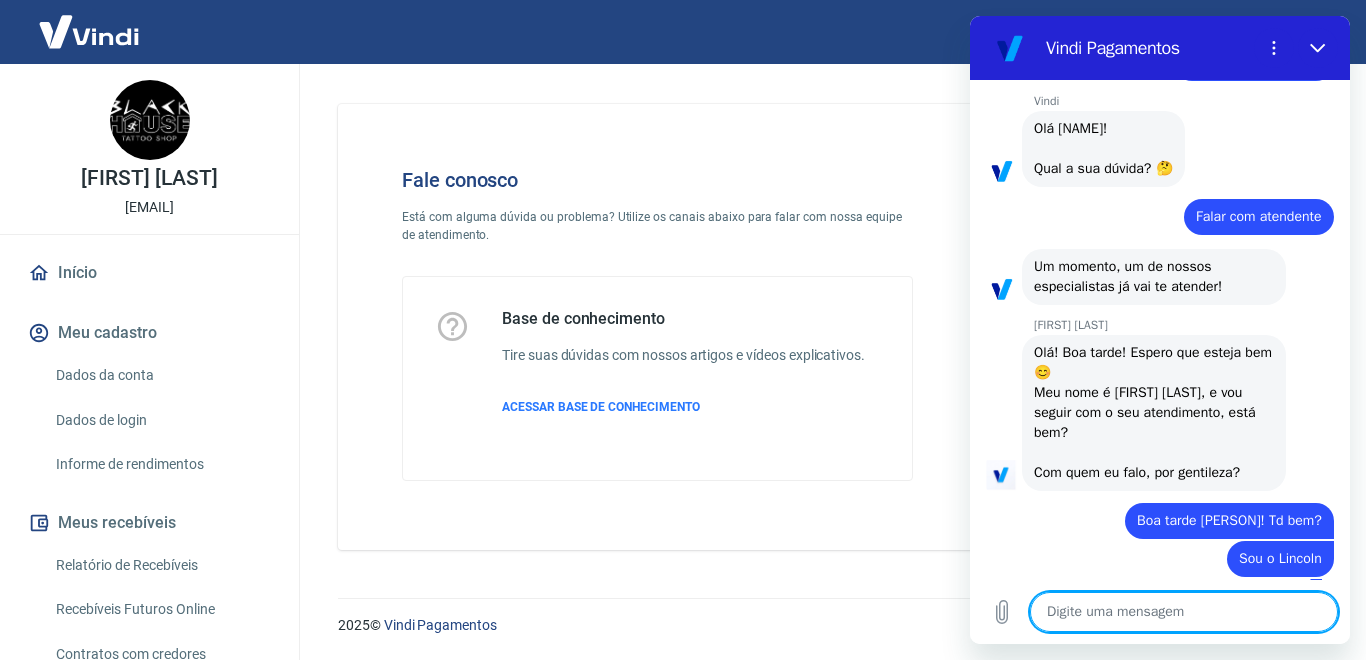 type on "x" 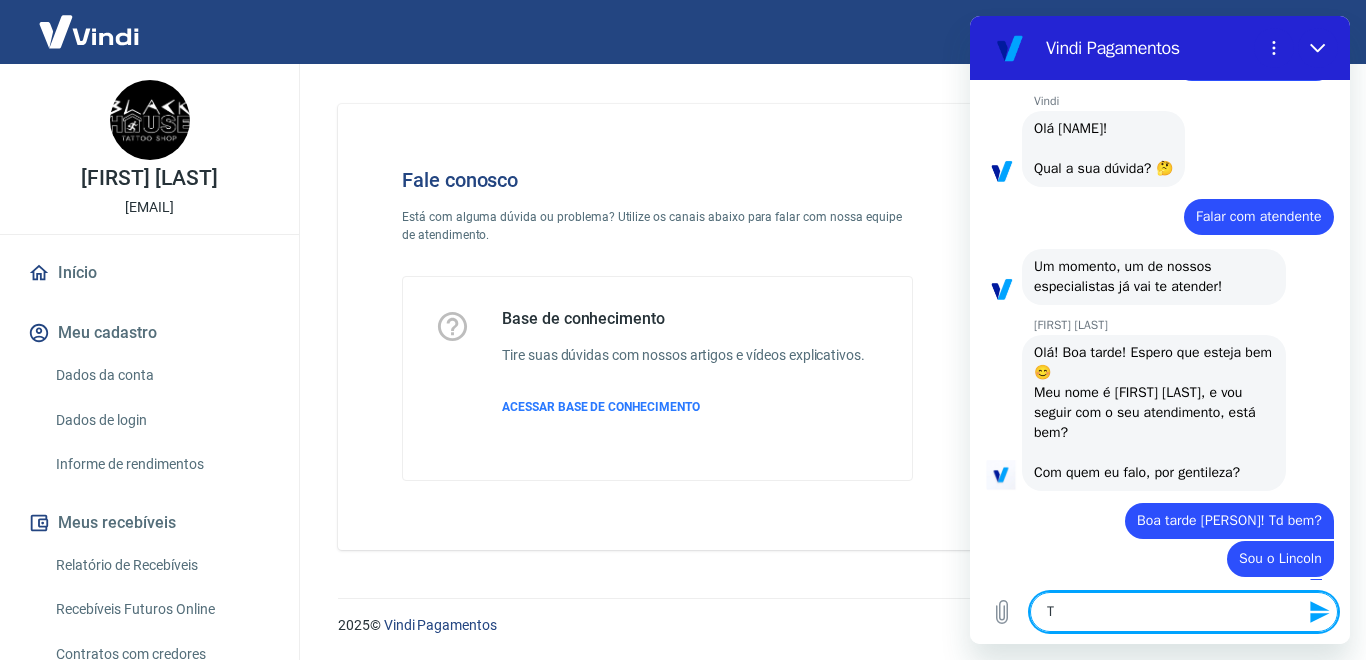 type on "Te" 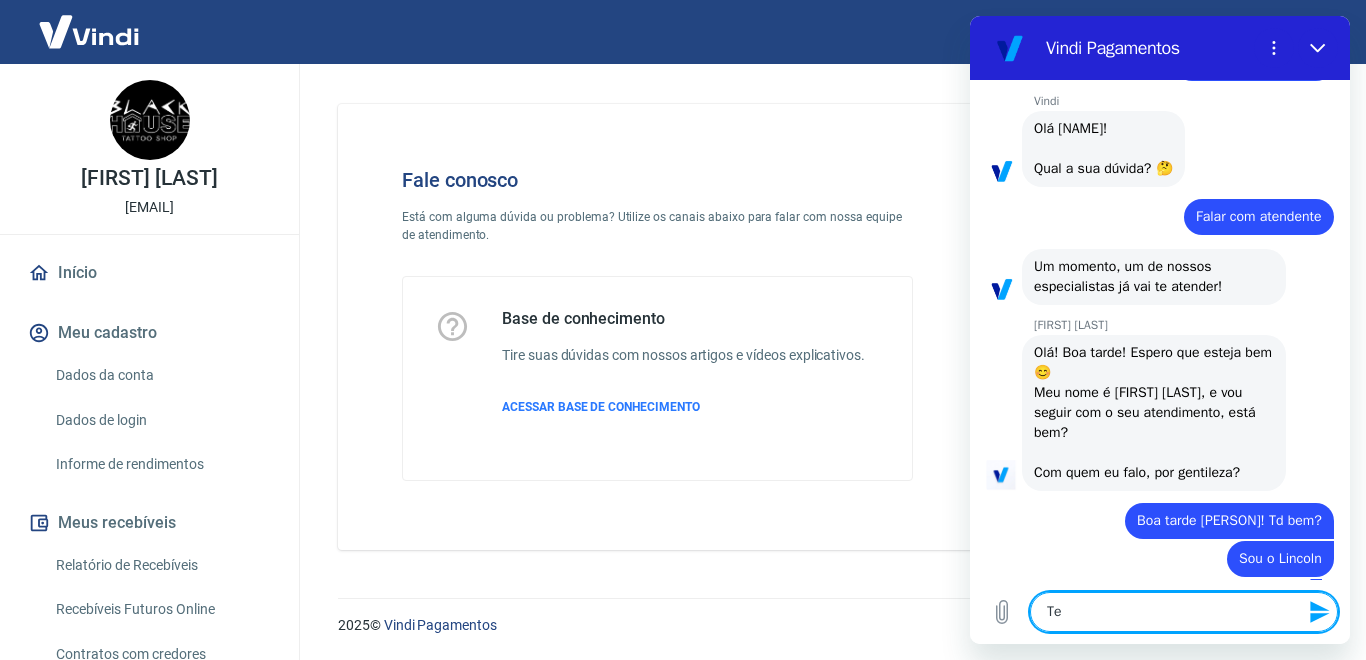 type on "Ten" 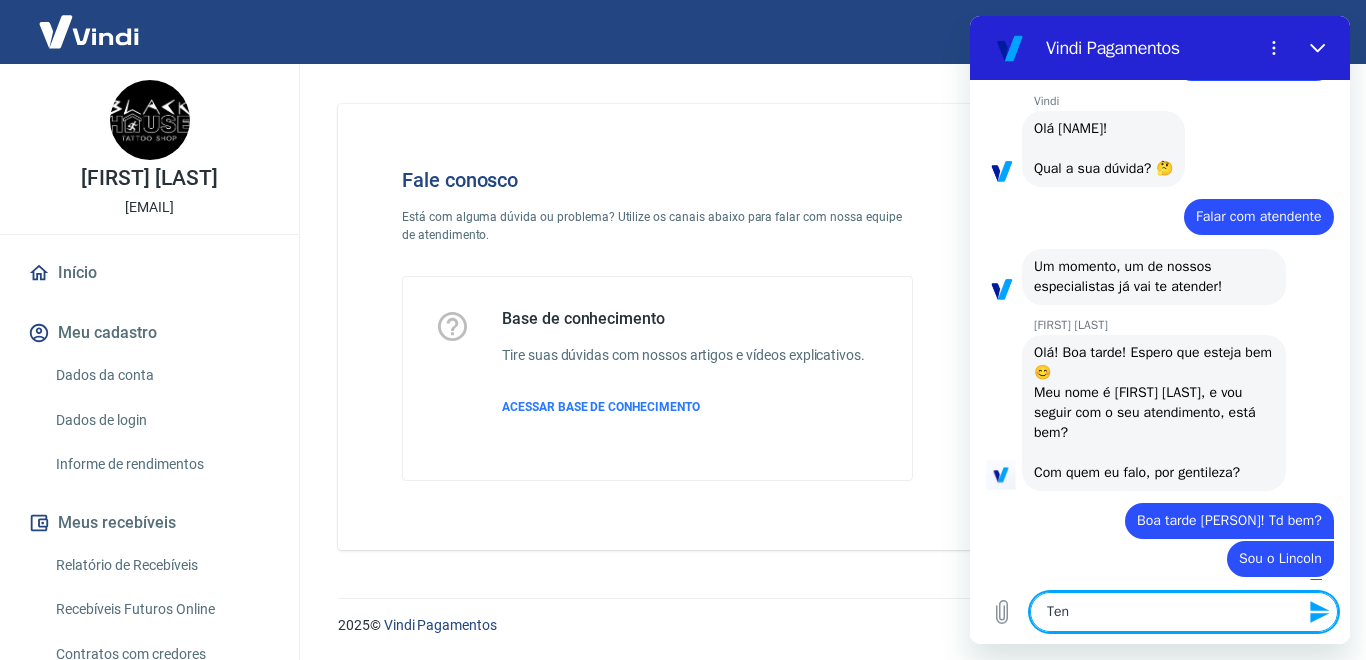type on "Tenh" 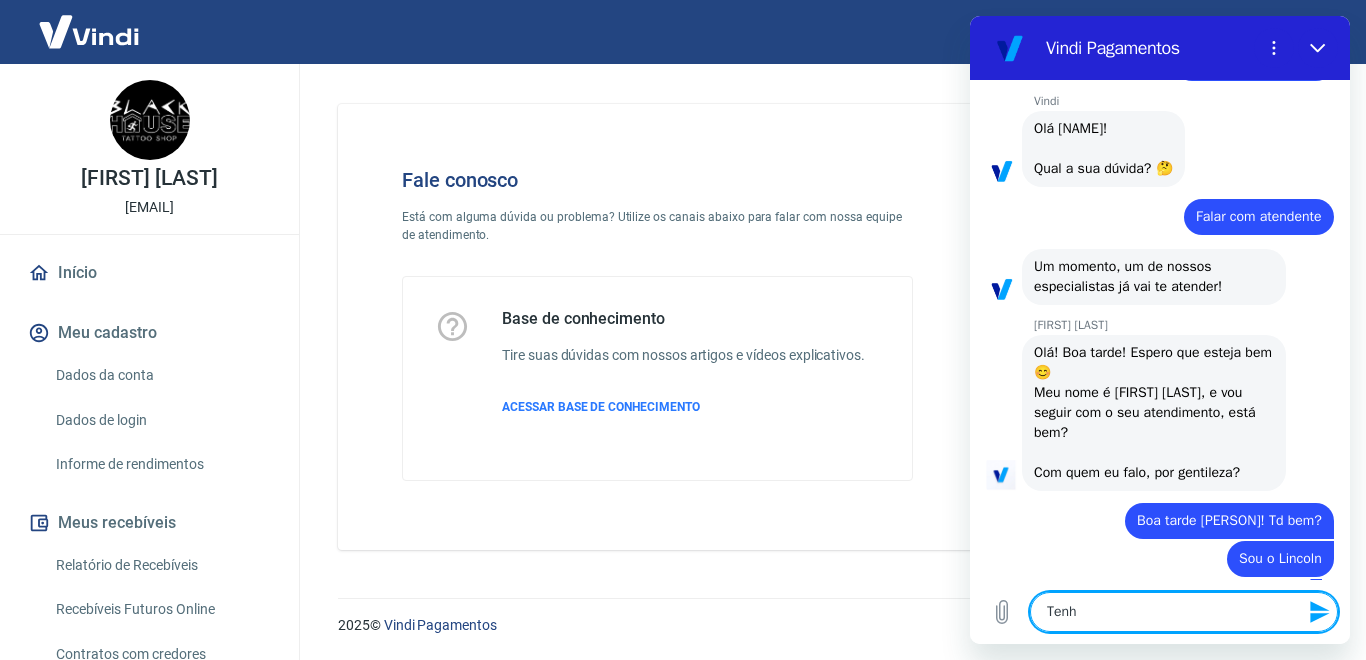type on "Tenho" 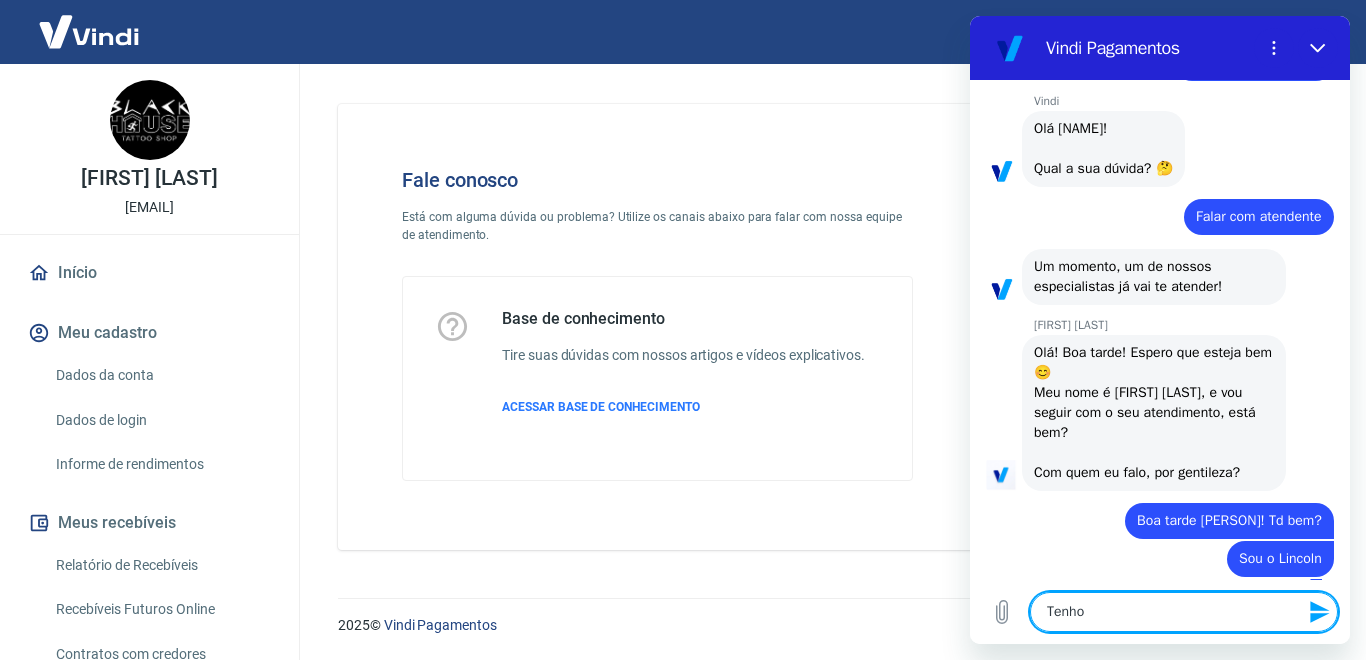 type on "Tenho" 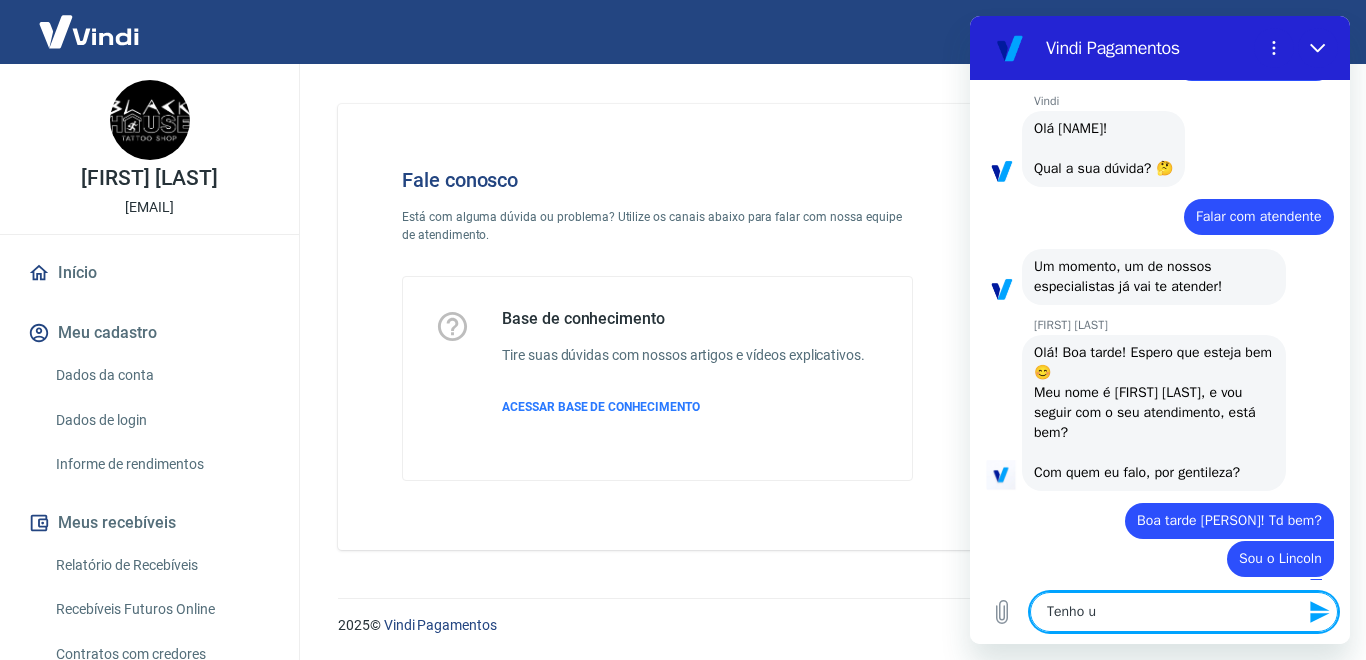 type on "Tenho um" 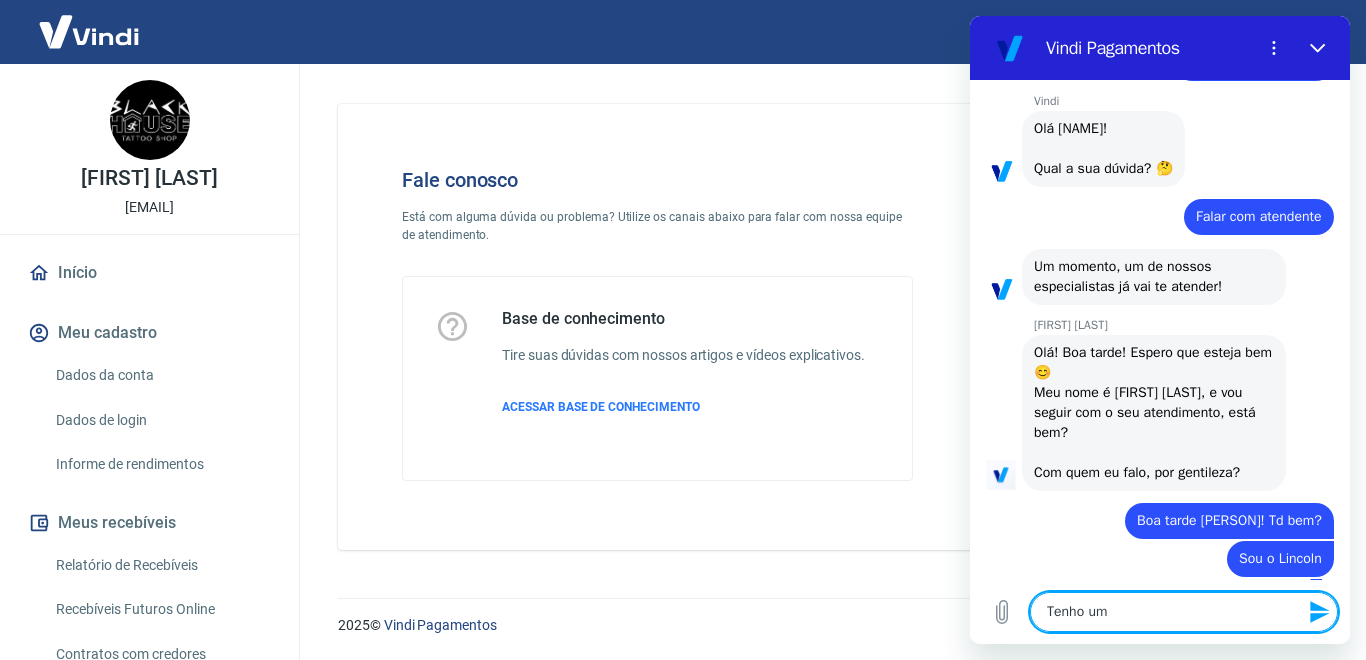 type 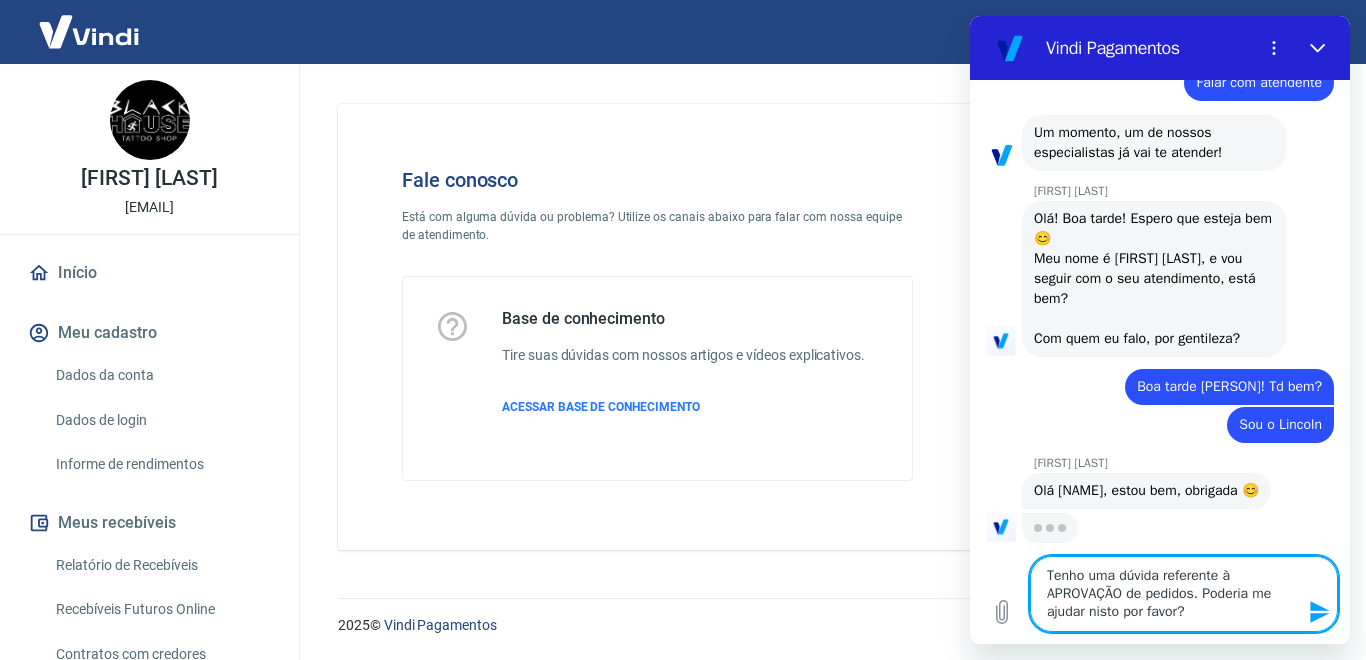 scroll, scrollTop: 207, scrollLeft: 0, axis: vertical 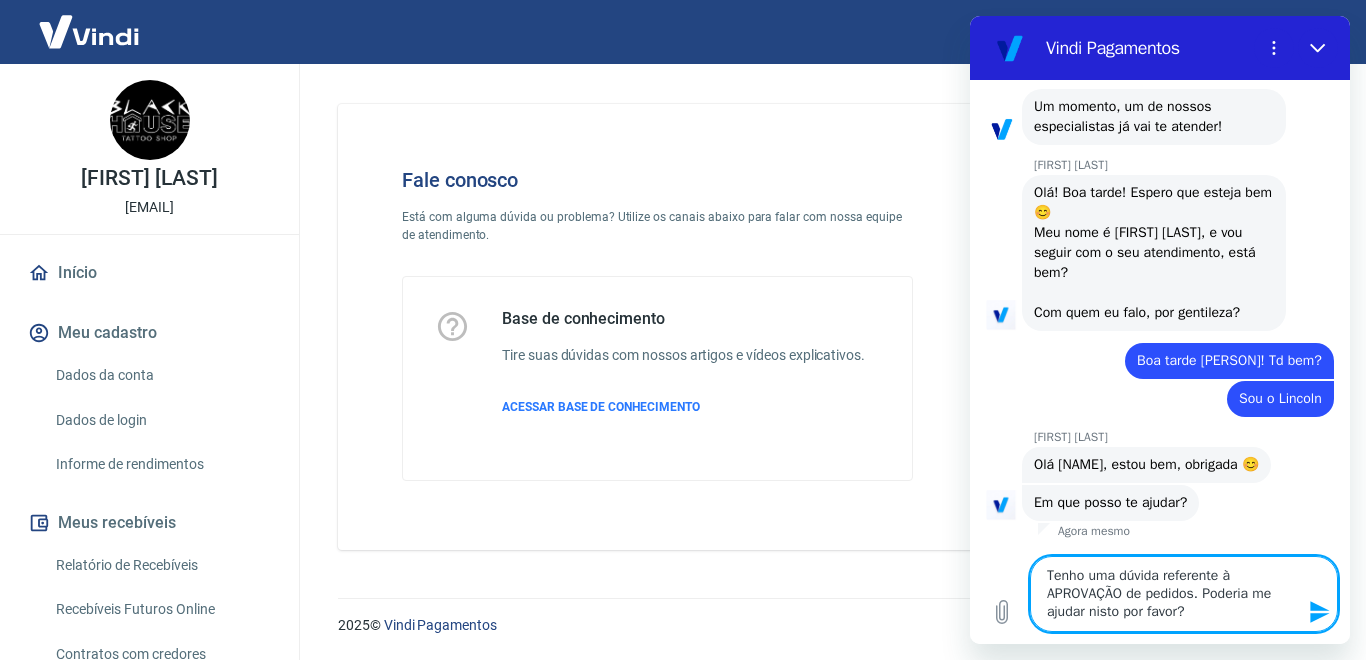 click on "Tenho uma dúvida referente à APROVAÇÃO de pedidos. Poderia me ajudar nisto por favor?" at bounding box center [1184, 594] 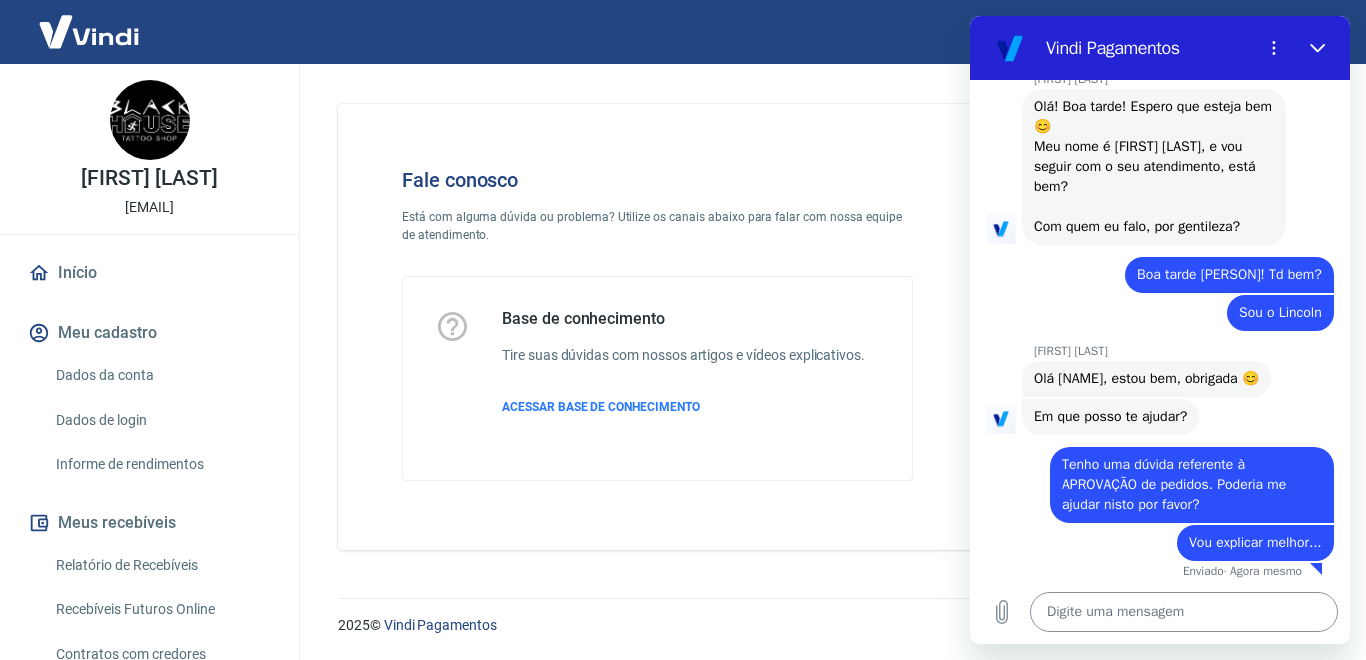 scroll, scrollTop: 325, scrollLeft: 0, axis: vertical 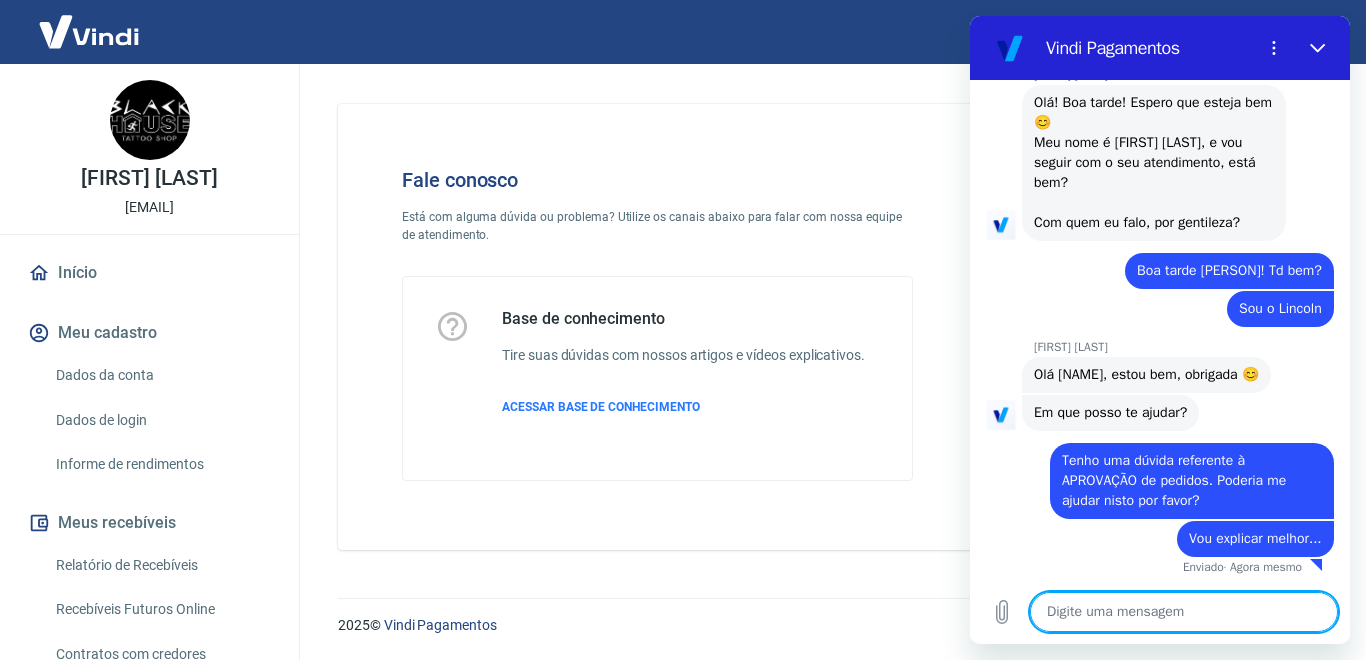 click at bounding box center [1184, 612] 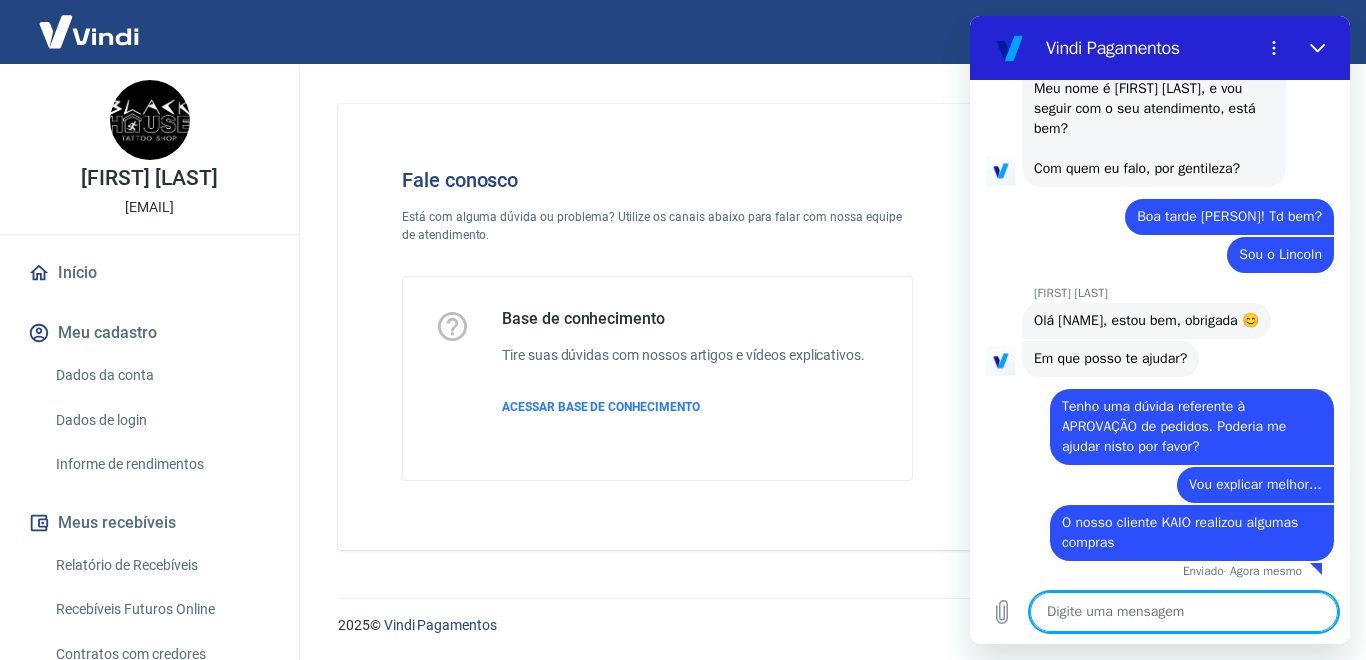 scroll, scrollTop: 383, scrollLeft: 0, axis: vertical 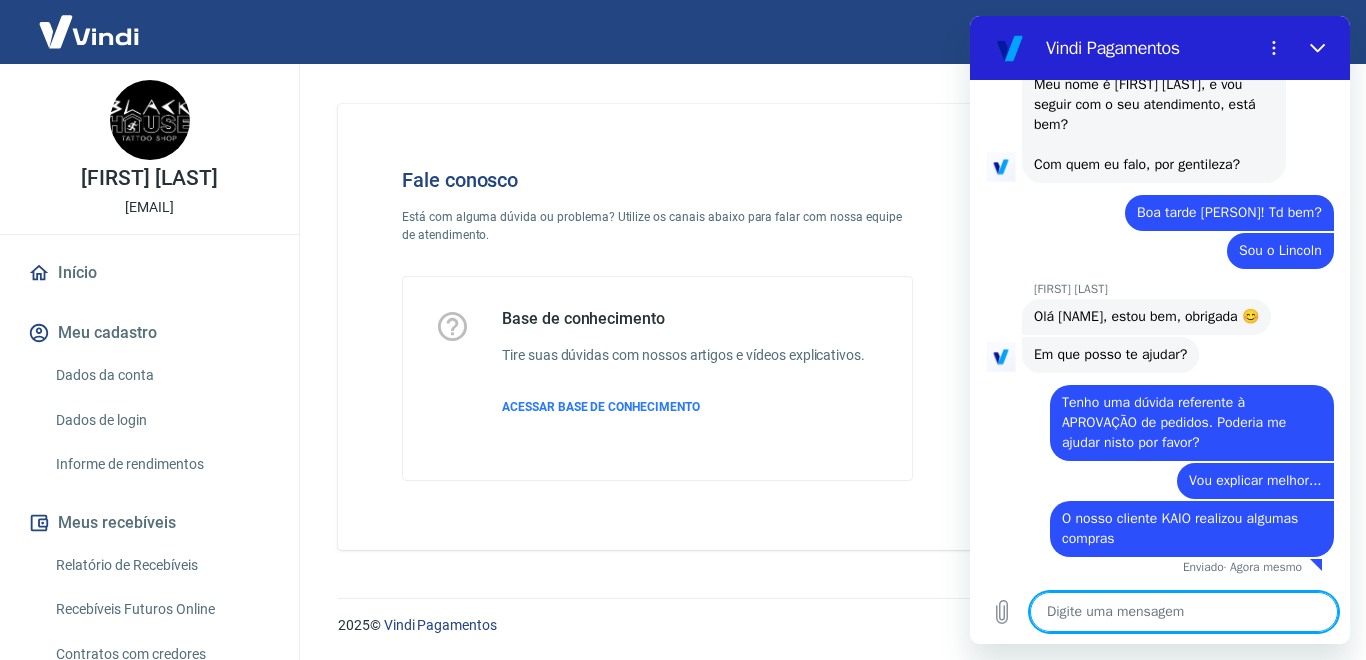 click at bounding box center (1184, 612) 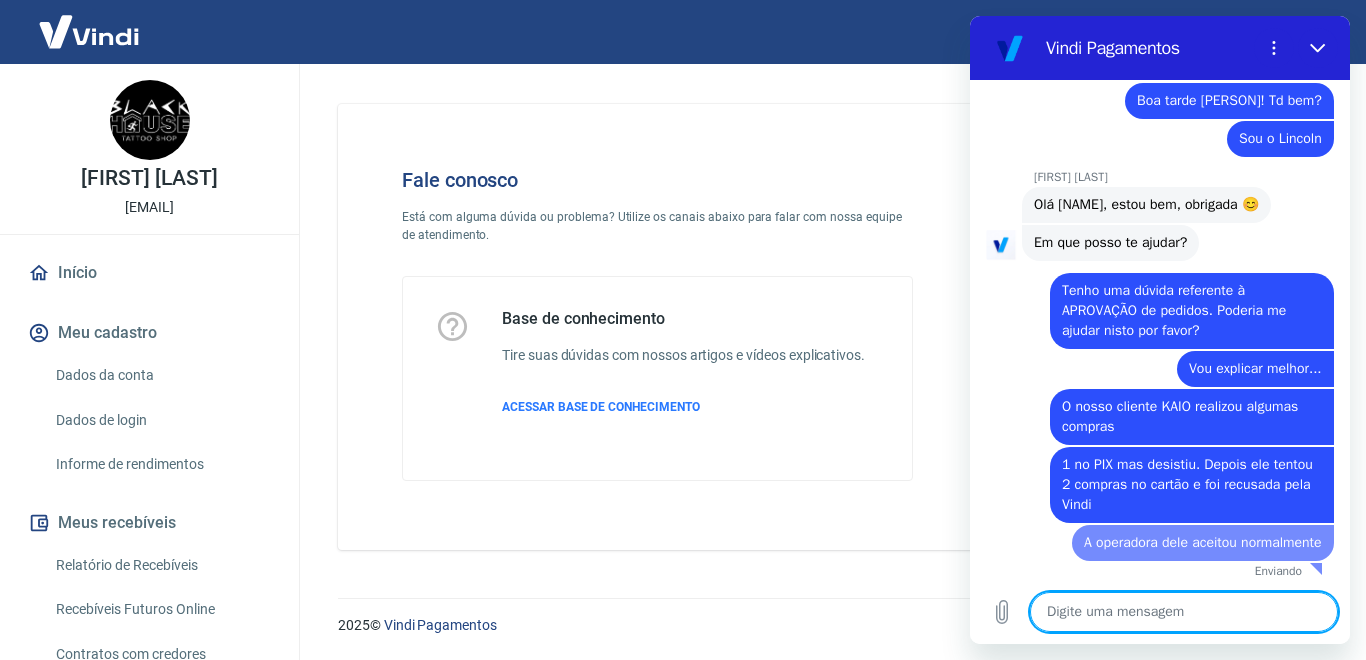 scroll, scrollTop: 499, scrollLeft: 0, axis: vertical 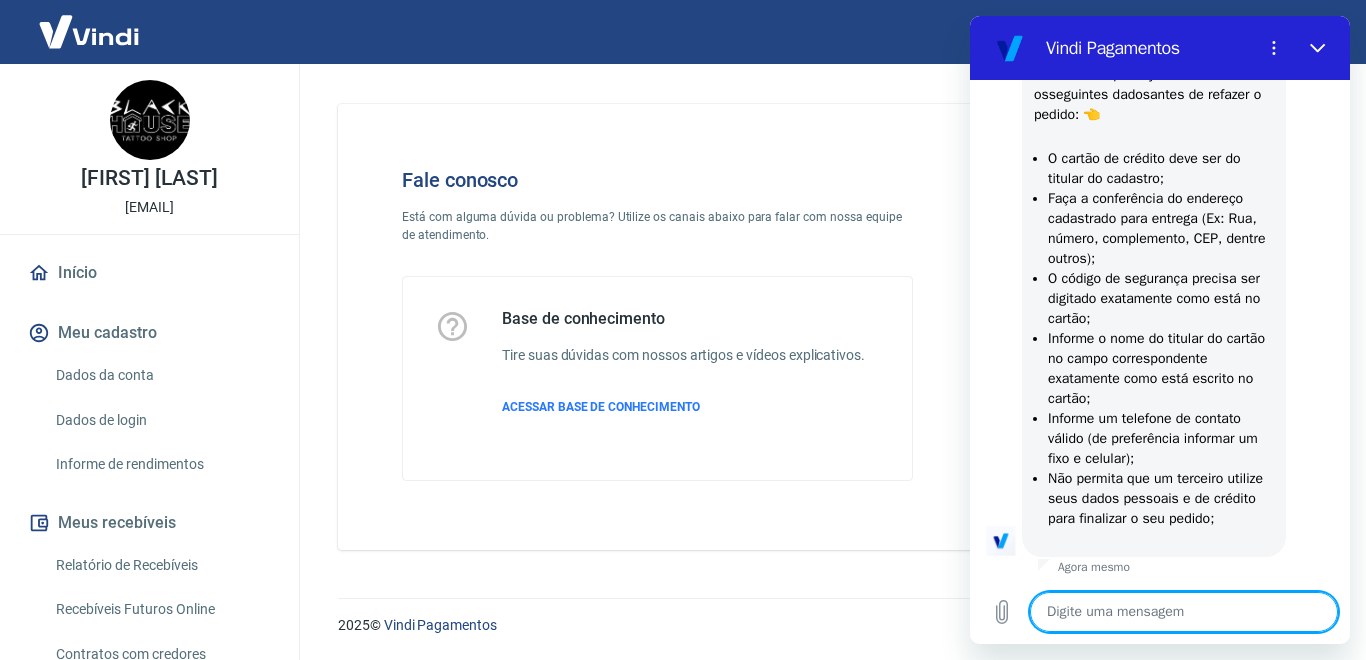 click at bounding box center (1184, 612) 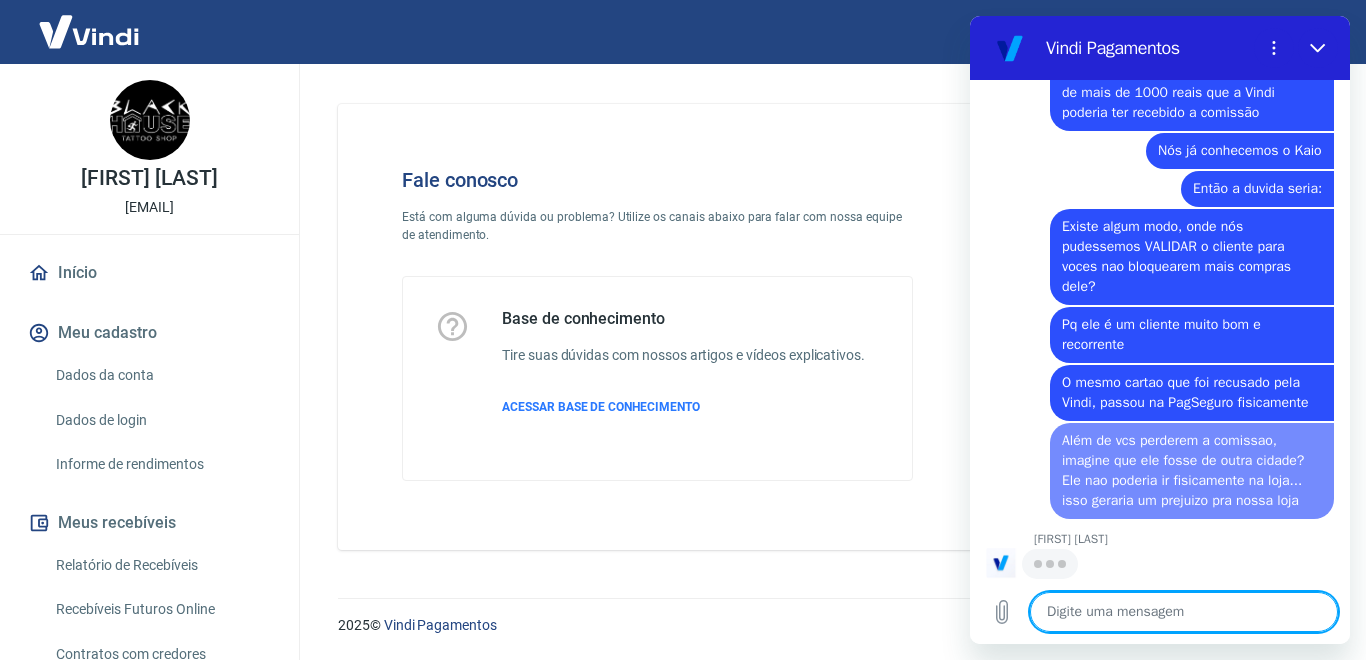 scroll, scrollTop: 2145, scrollLeft: 0, axis: vertical 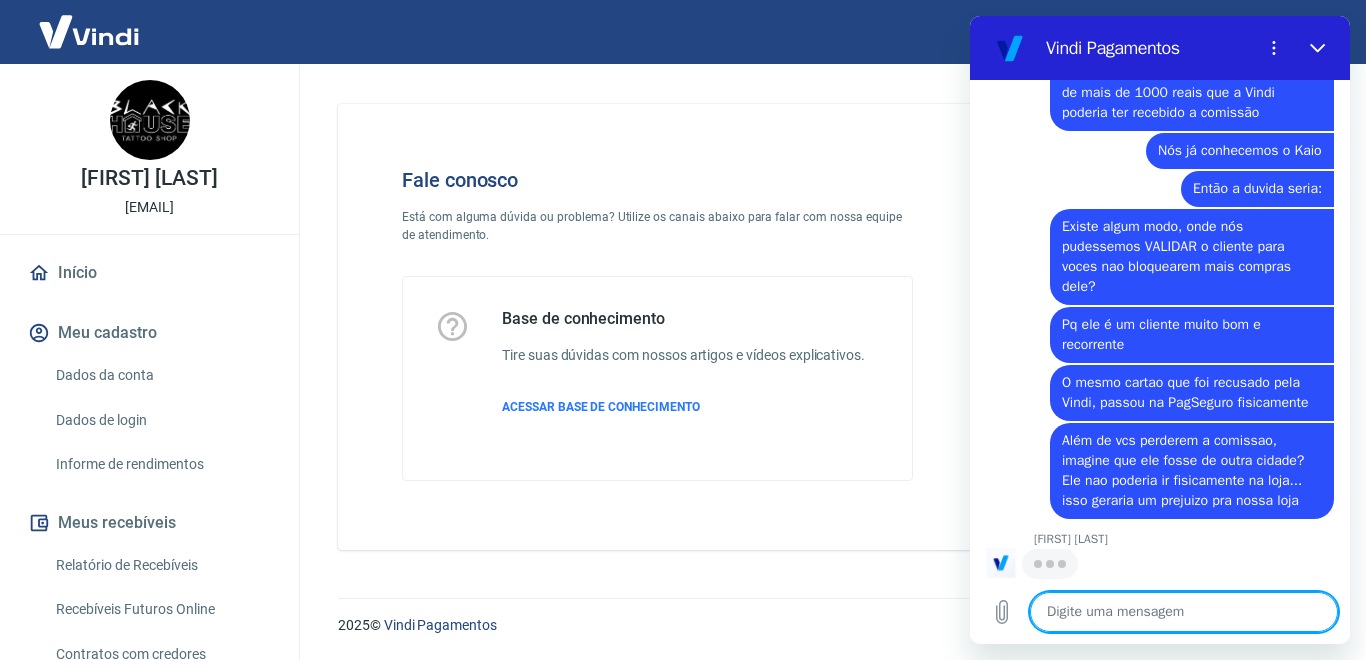 click at bounding box center [1184, 612] 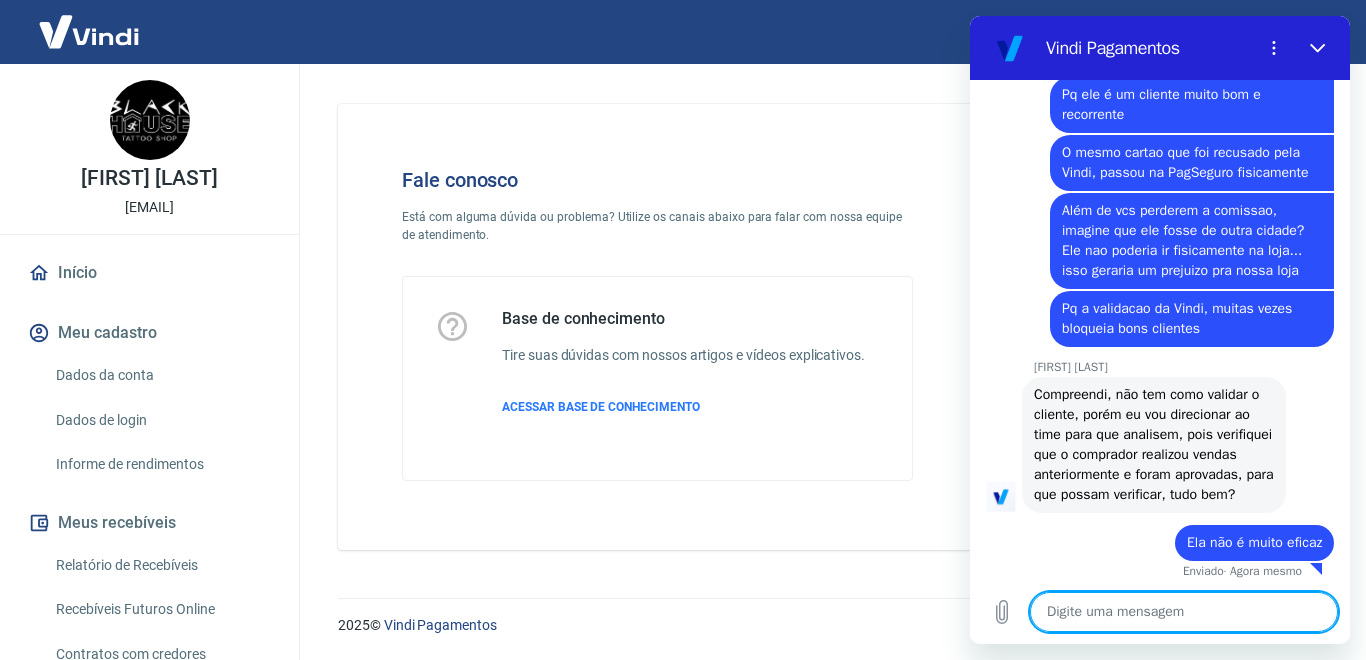 scroll, scrollTop: 2399, scrollLeft: 0, axis: vertical 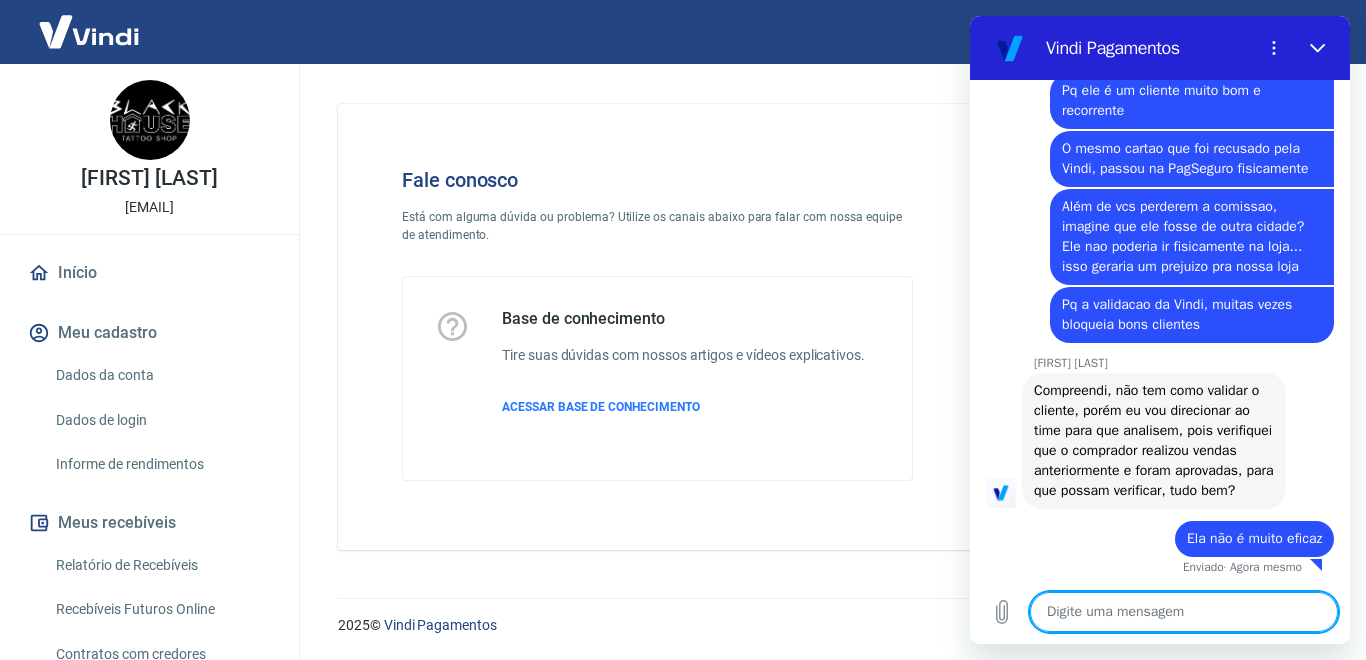 click at bounding box center (1184, 612) 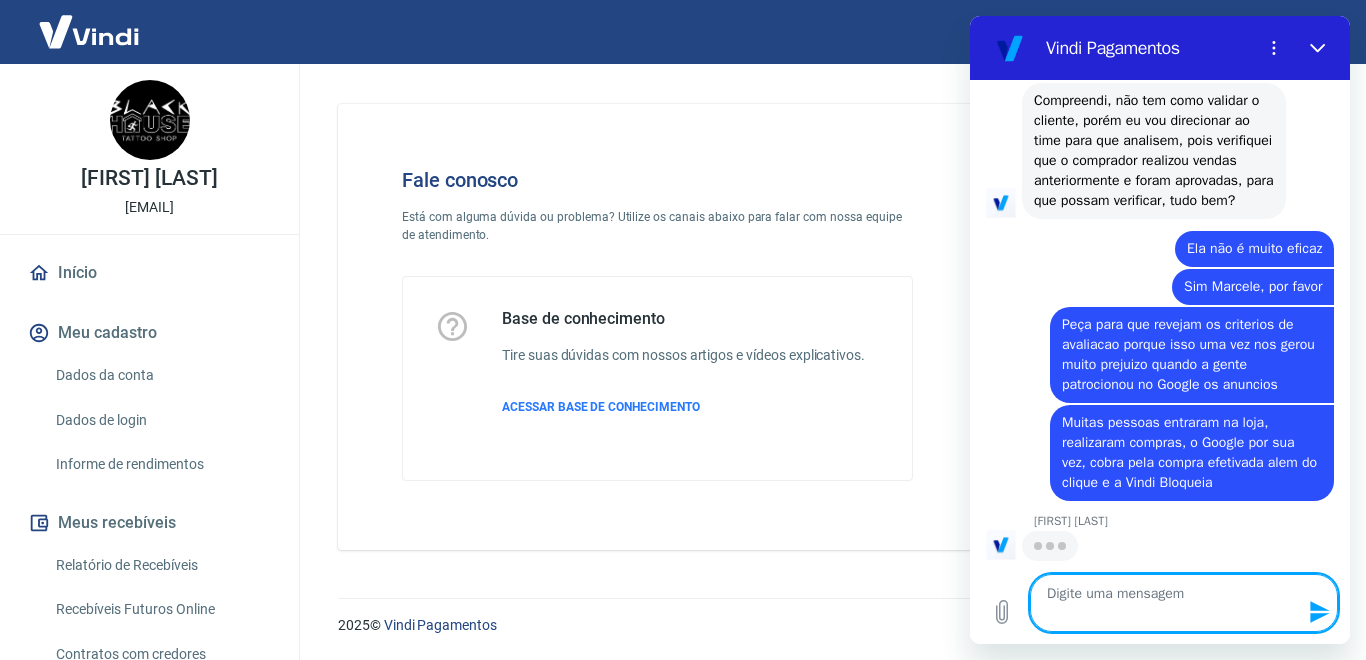 scroll, scrollTop: 2729, scrollLeft: 0, axis: vertical 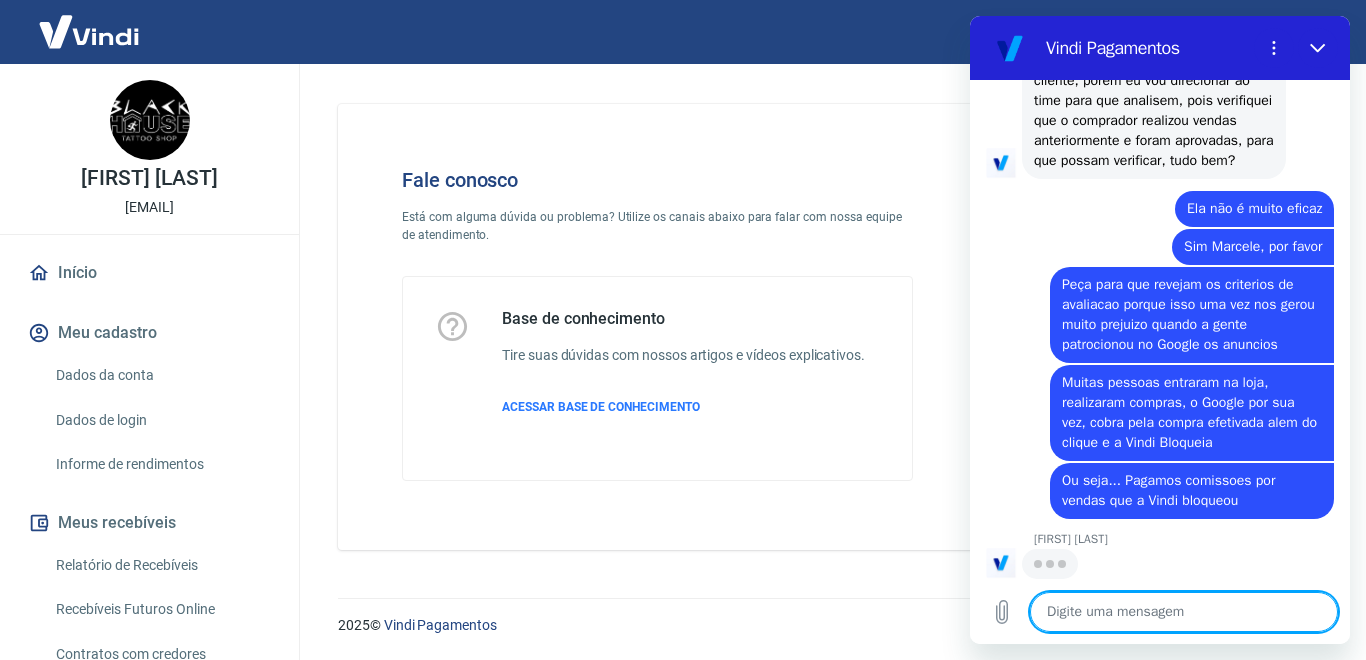 click at bounding box center (1184, 612) 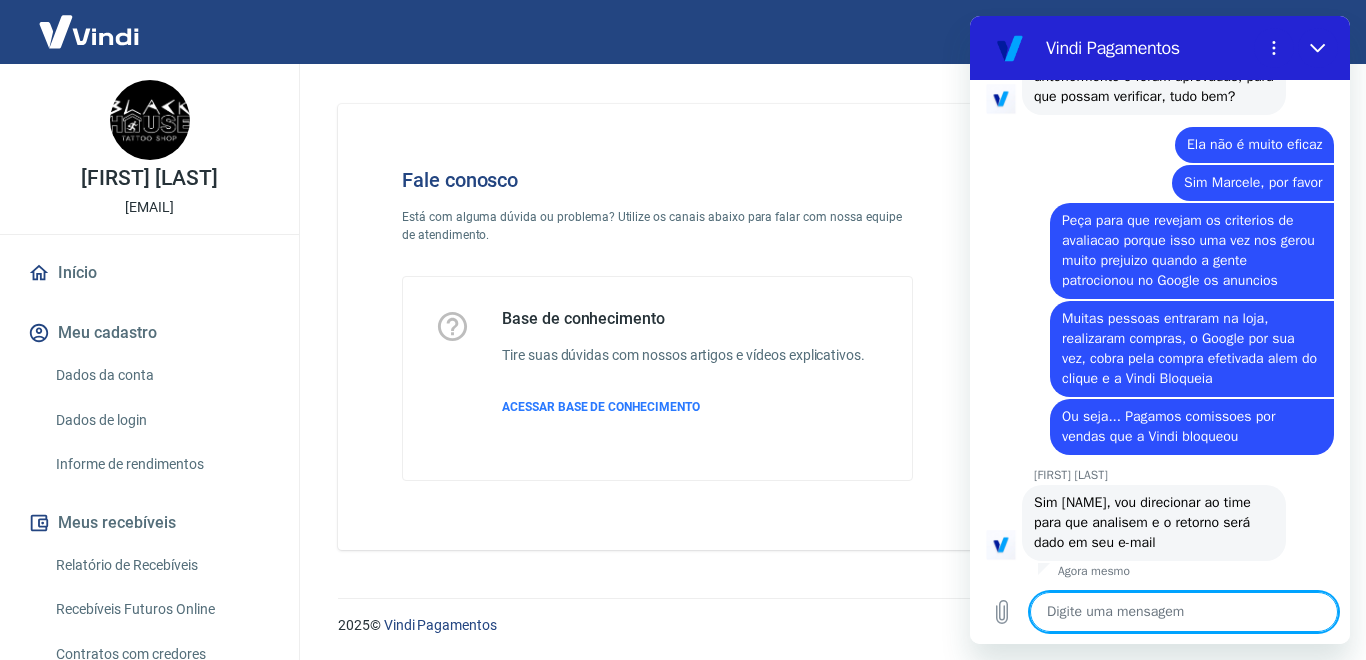 scroll, scrollTop: 2797, scrollLeft: 0, axis: vertical 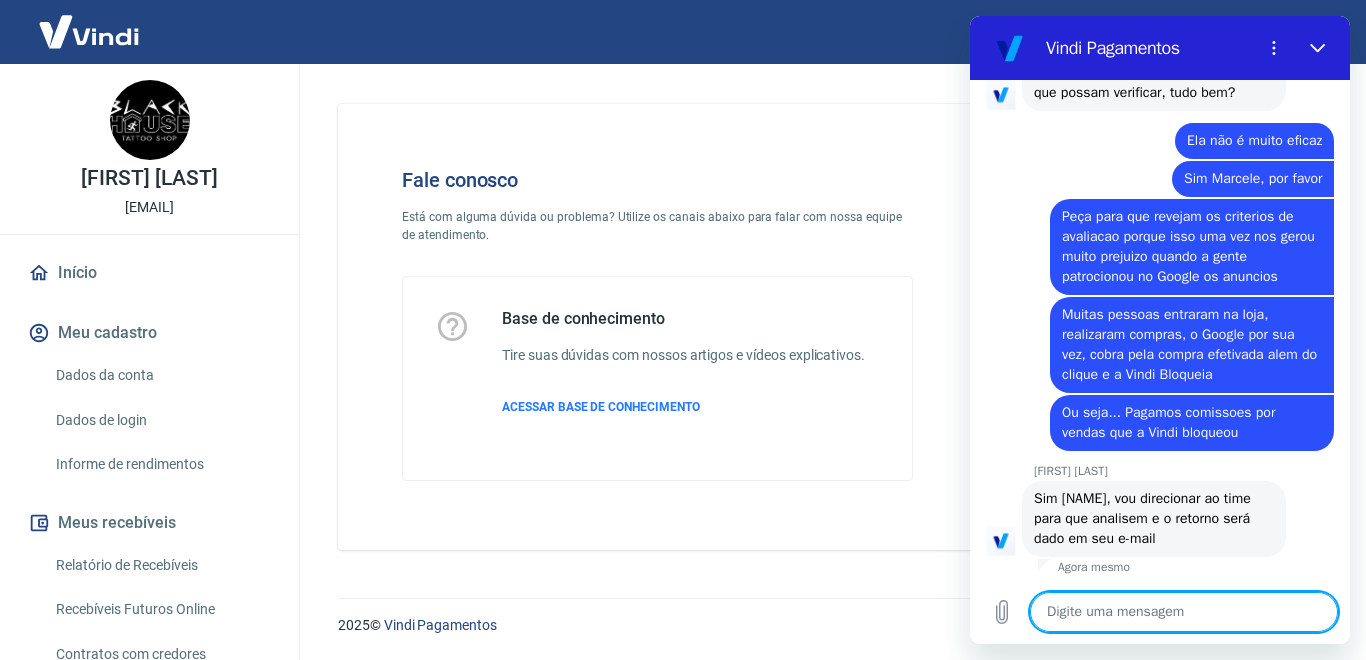 click at bounding box center (1184, 612) 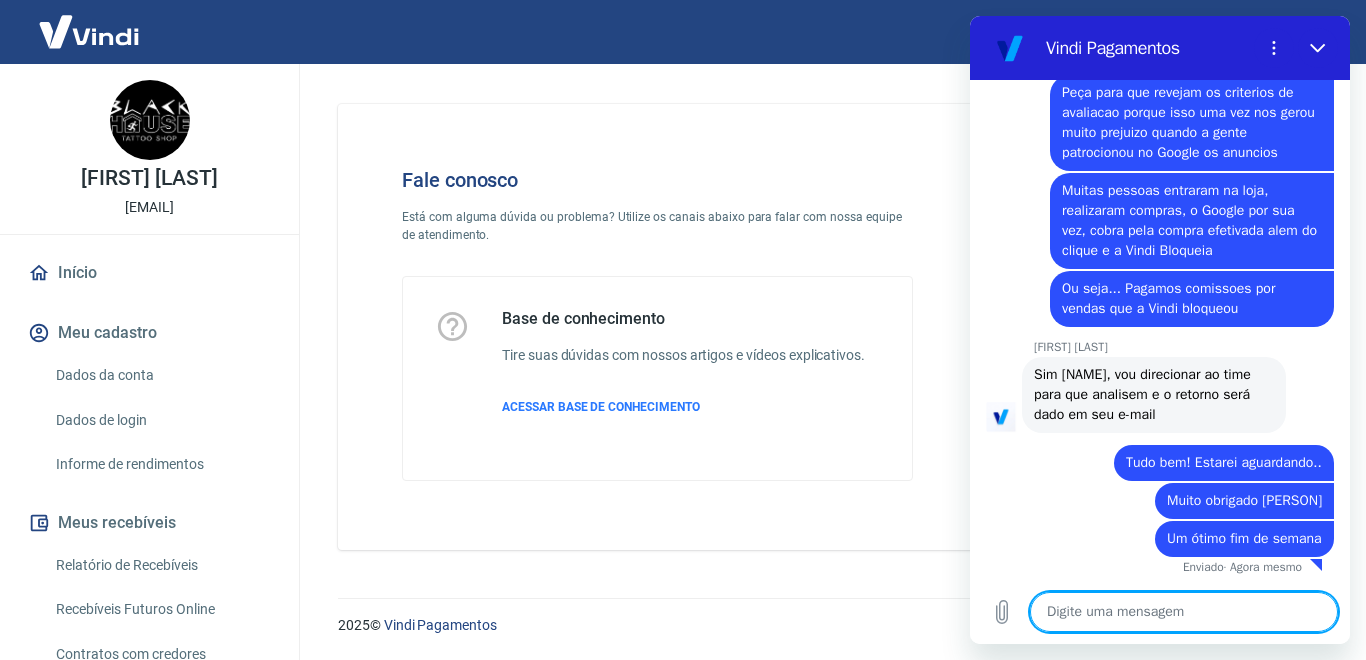 scroll, scrollTop: 2921, scrollLeft: 0, axis: vertical 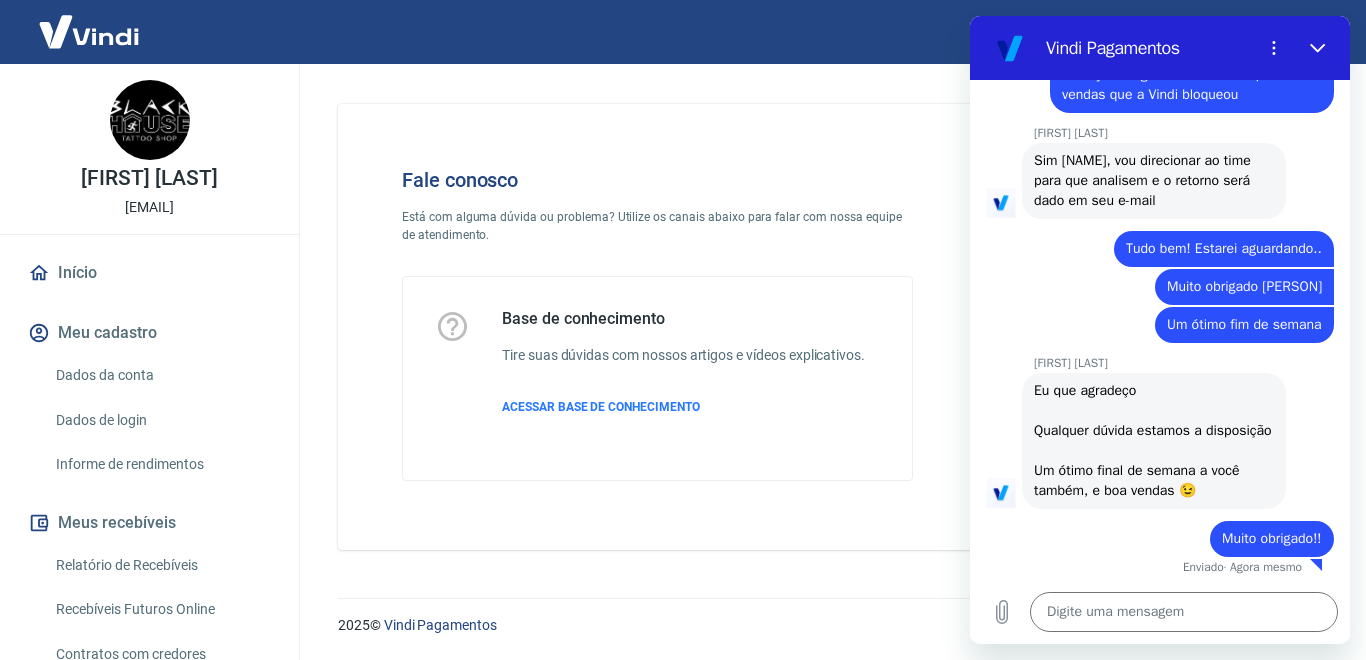 click at bounding box center (89, 31) 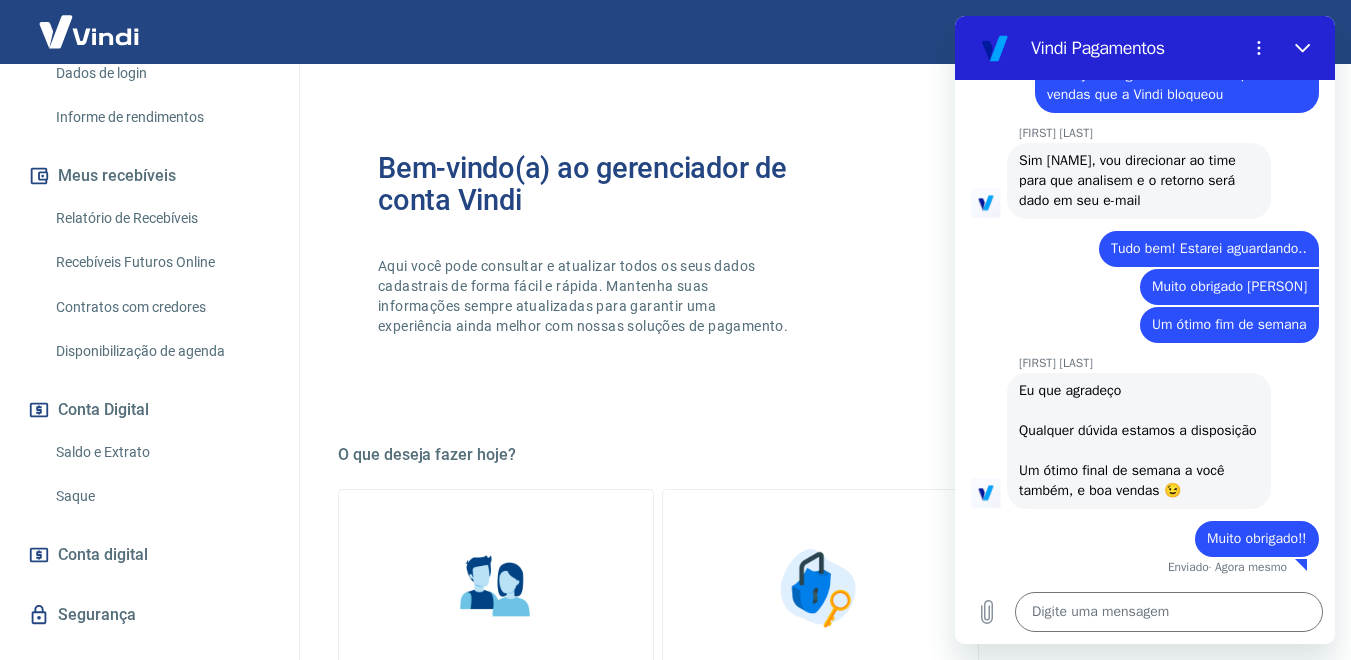 scroll, scrollTop: 348, scrollLeft: 0, axis: vertical 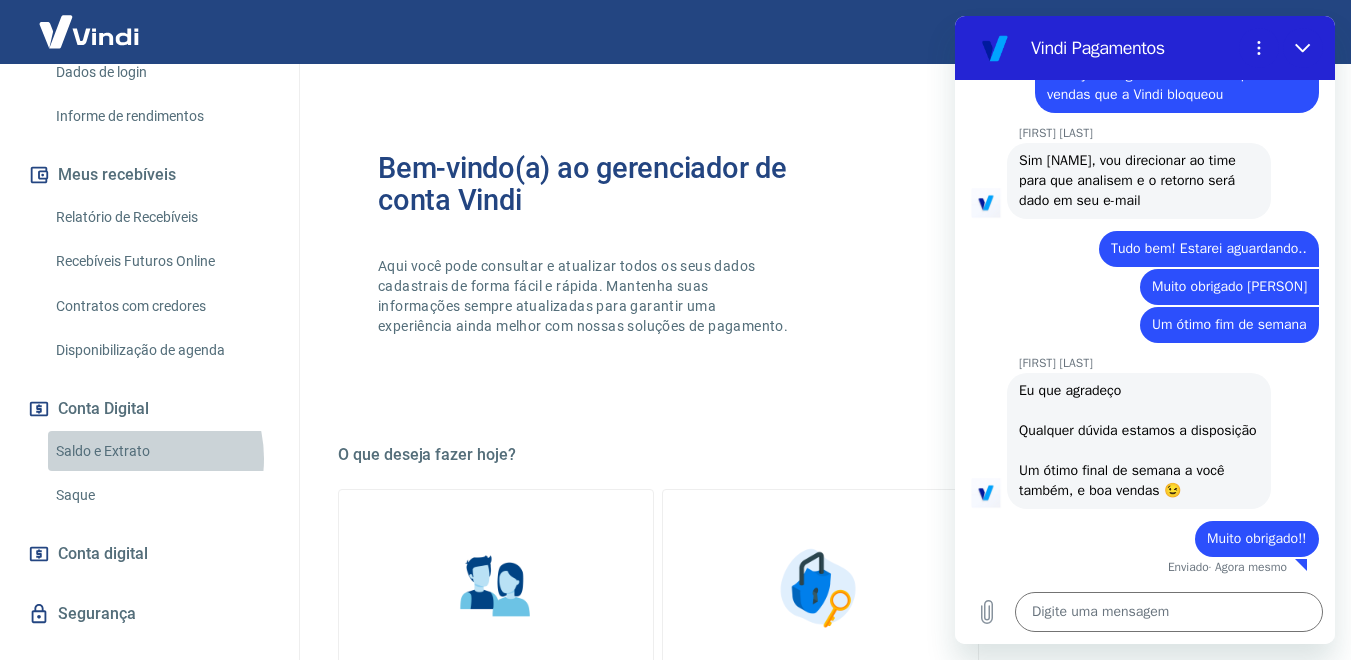 click on "Saldo e Extrato" at bounding box center (161, 451) 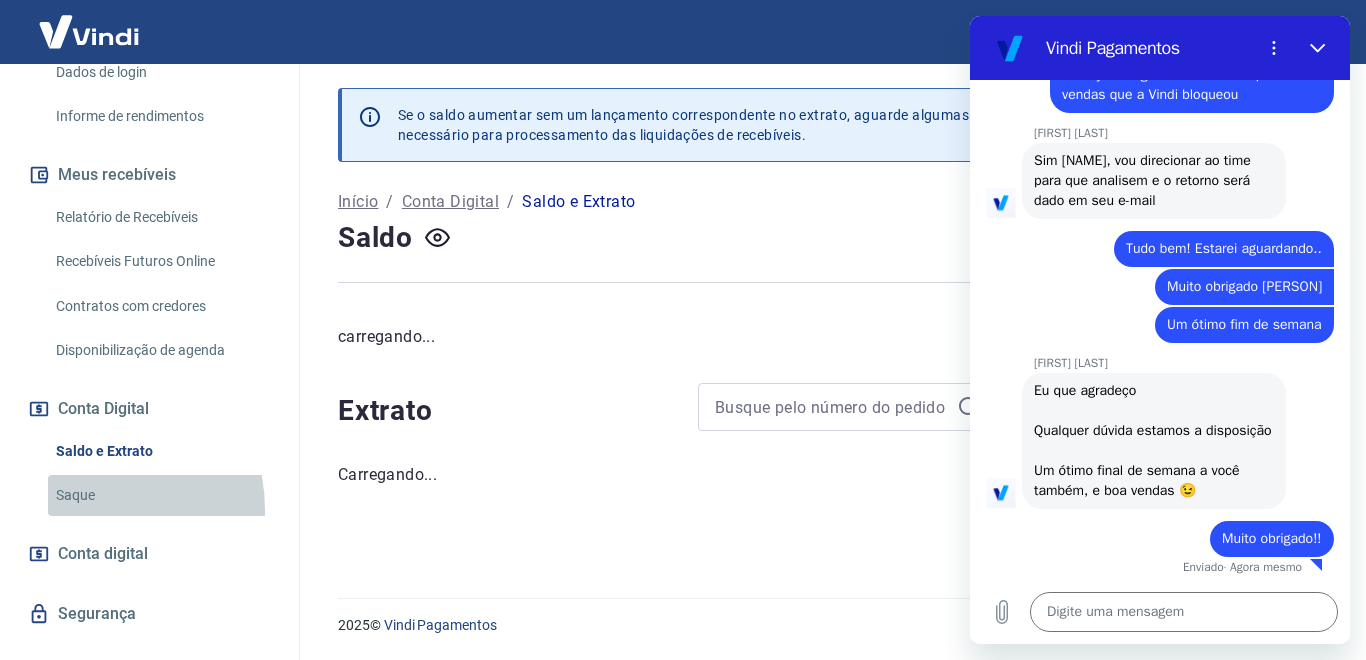 click on "Saque" at bounding box center (161, 495) 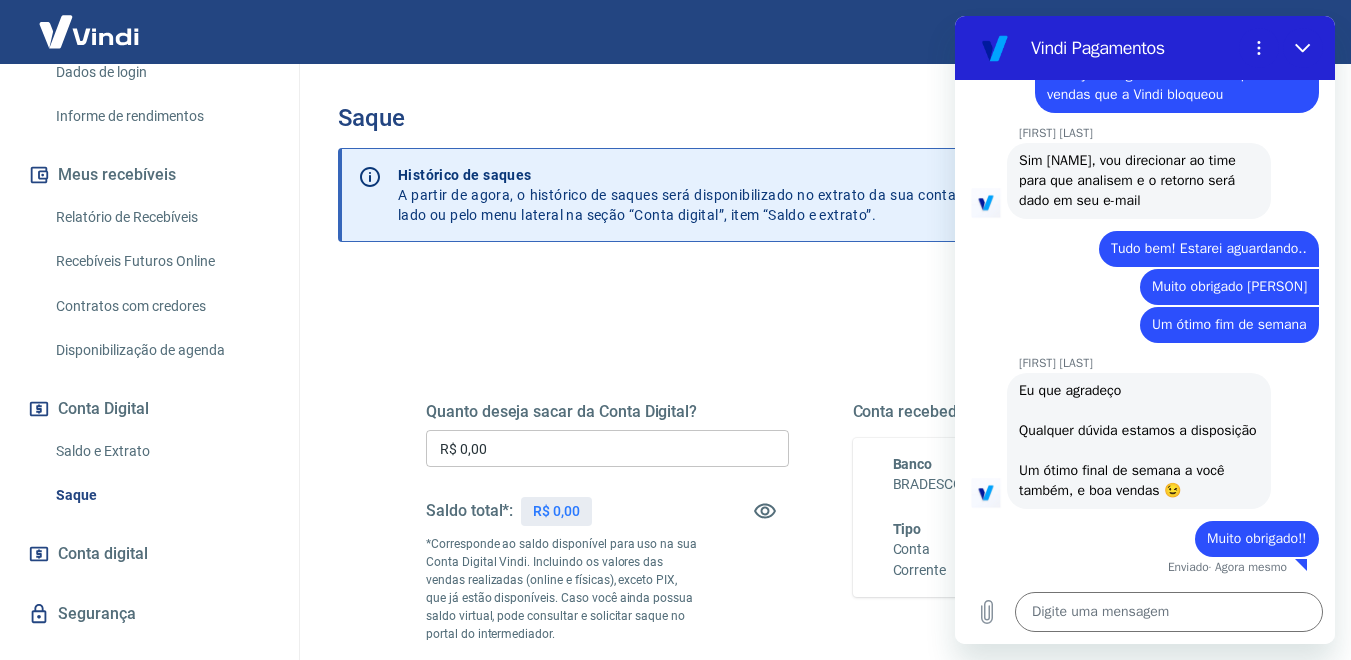 click on "Saldo e Extrato" at bounding box center (161, 451) 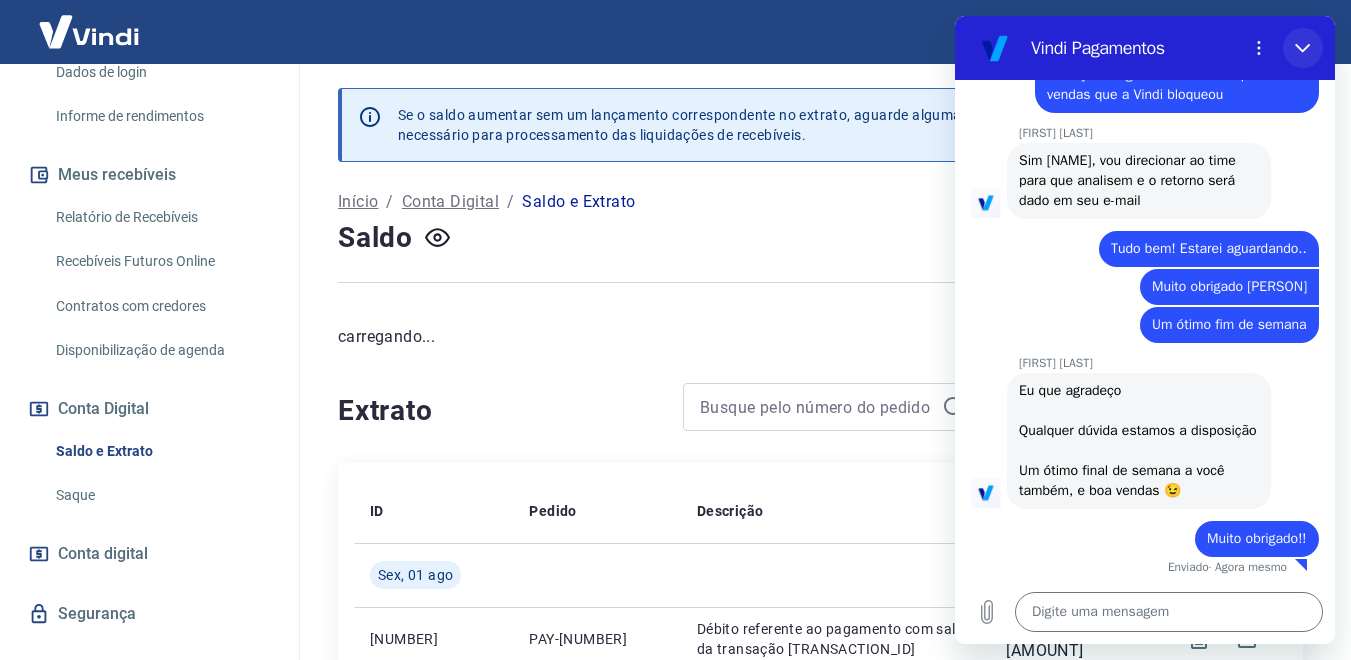 click 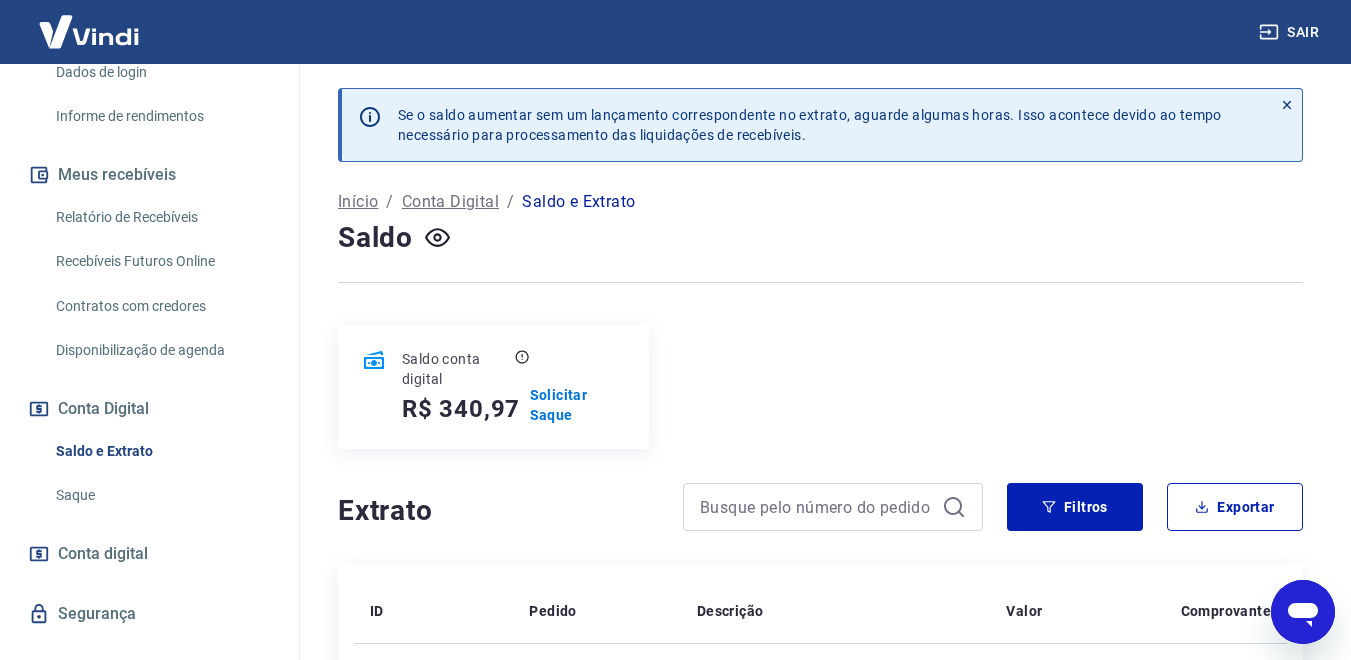 click 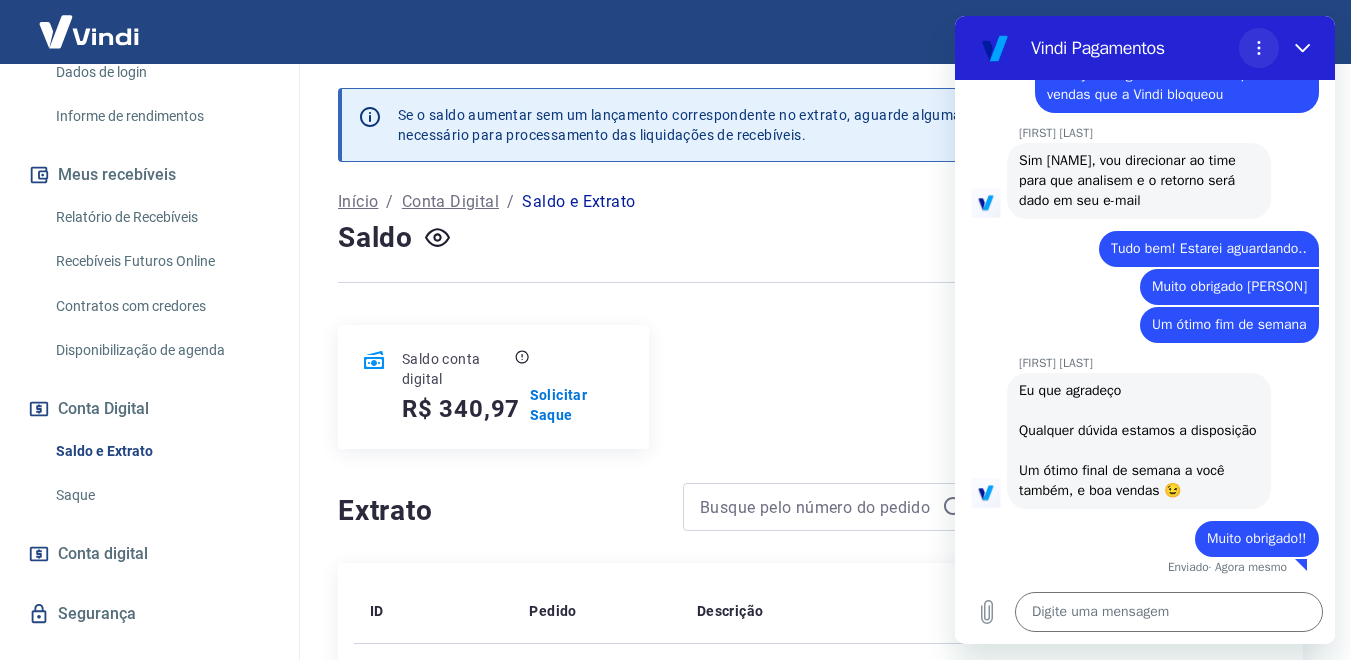 click at bounding box center (1259, 48) 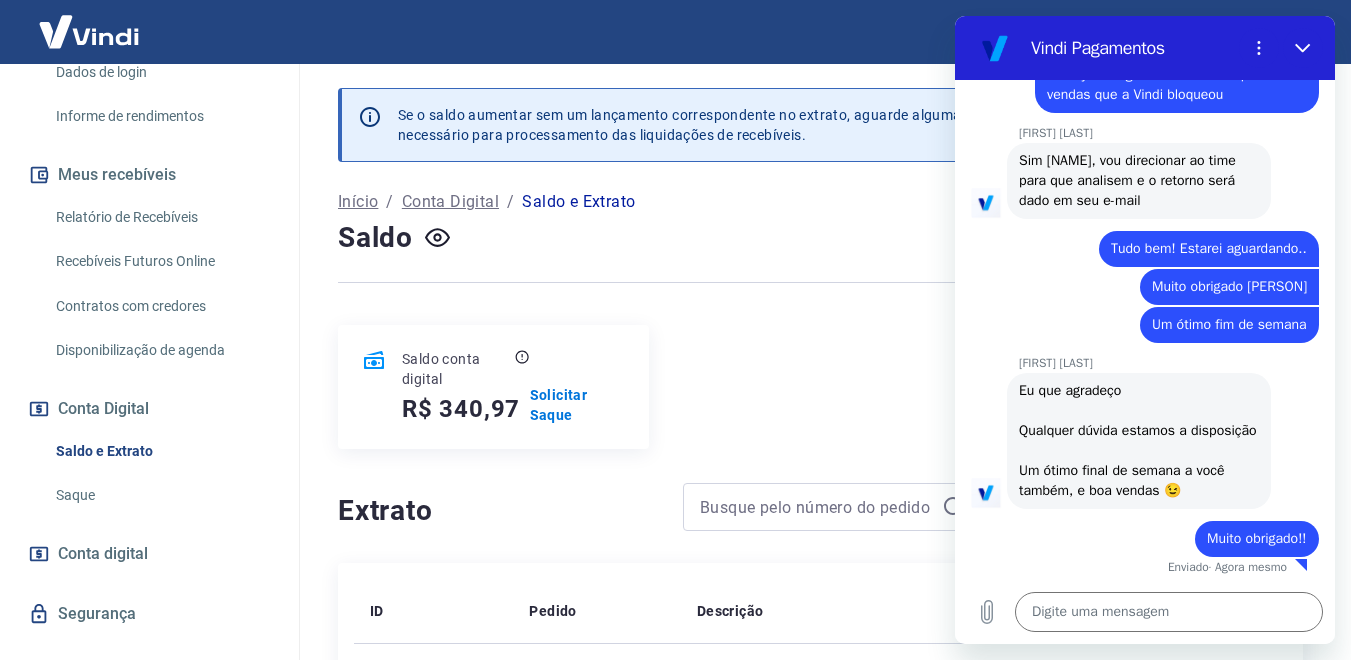 click on "Saldo conta digital R$ [PRICE] Solicitar Saque" at bounding box center [820, 387] 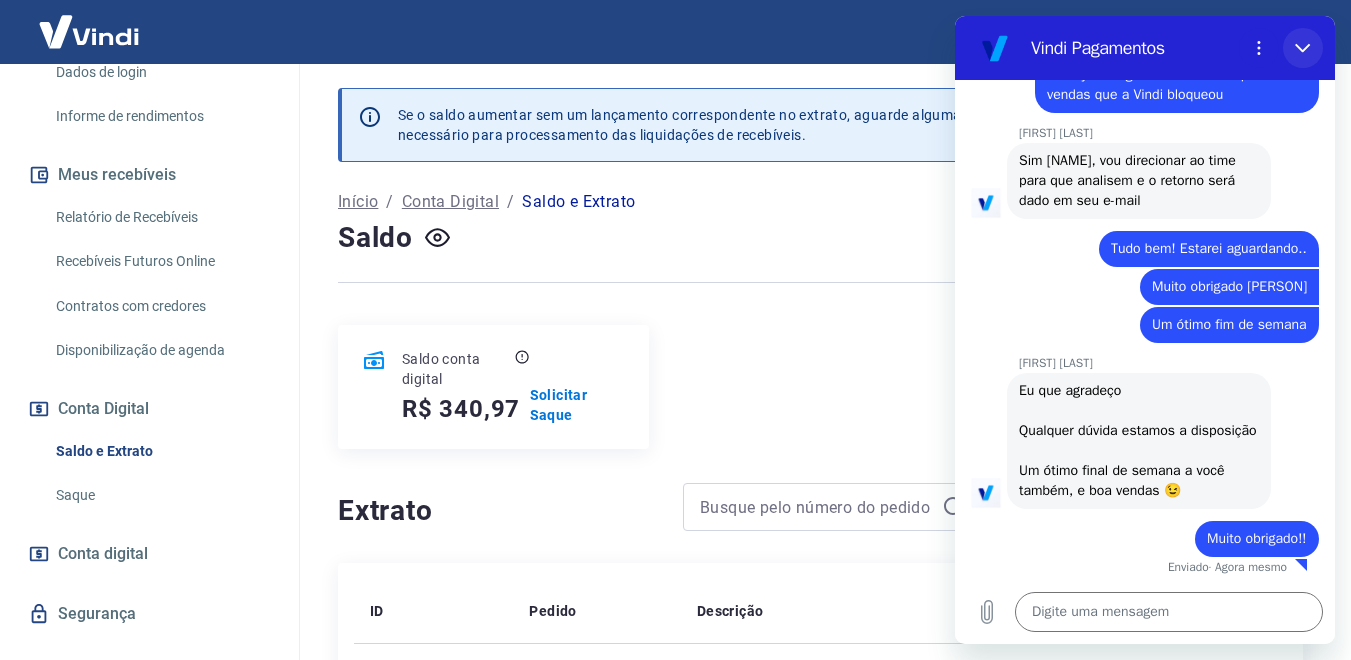click at bounding box center (1303, 48) 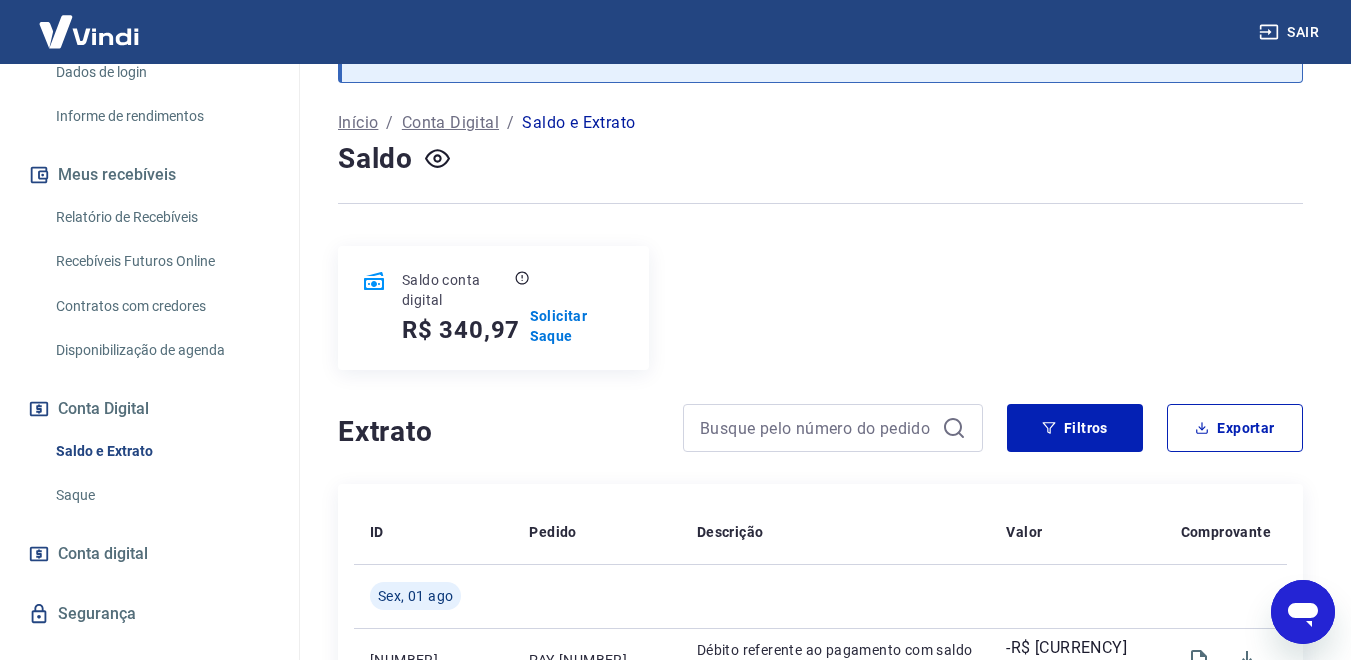 scroll, scrollTop: 77, scrollLeft: 0, axis: vertical 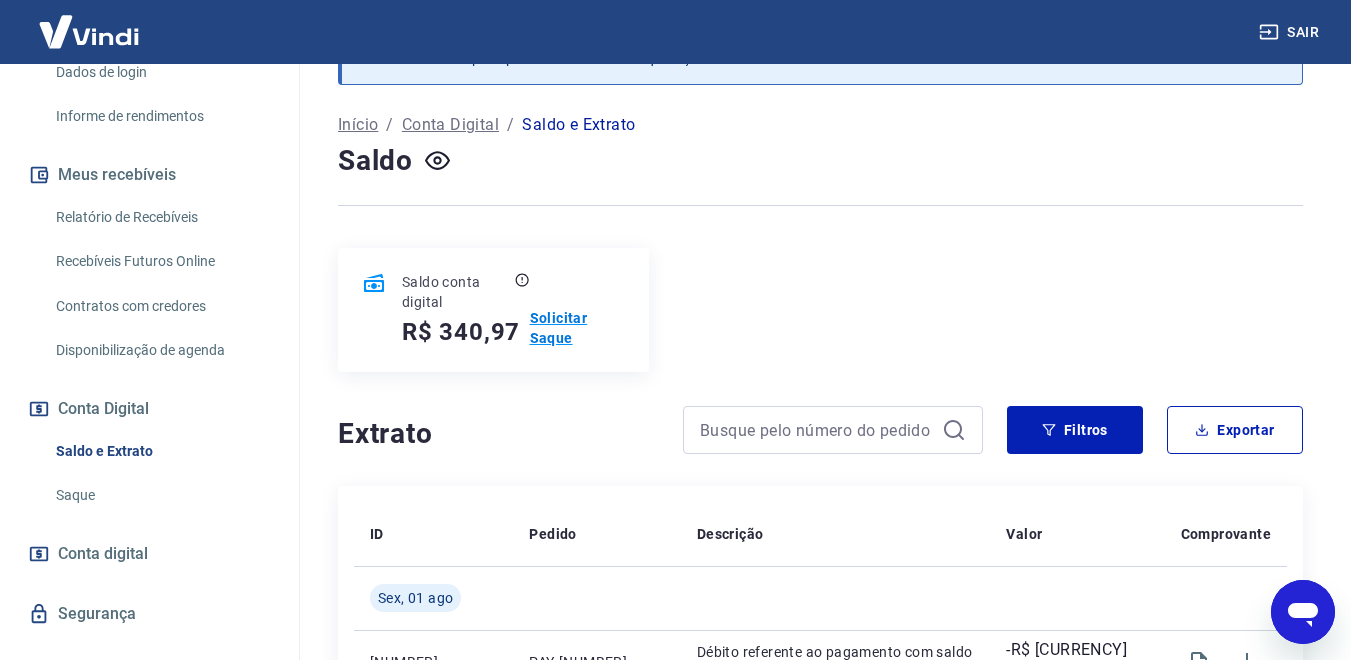 click on "Solicitar Saque" at bounding box center (577, 328) 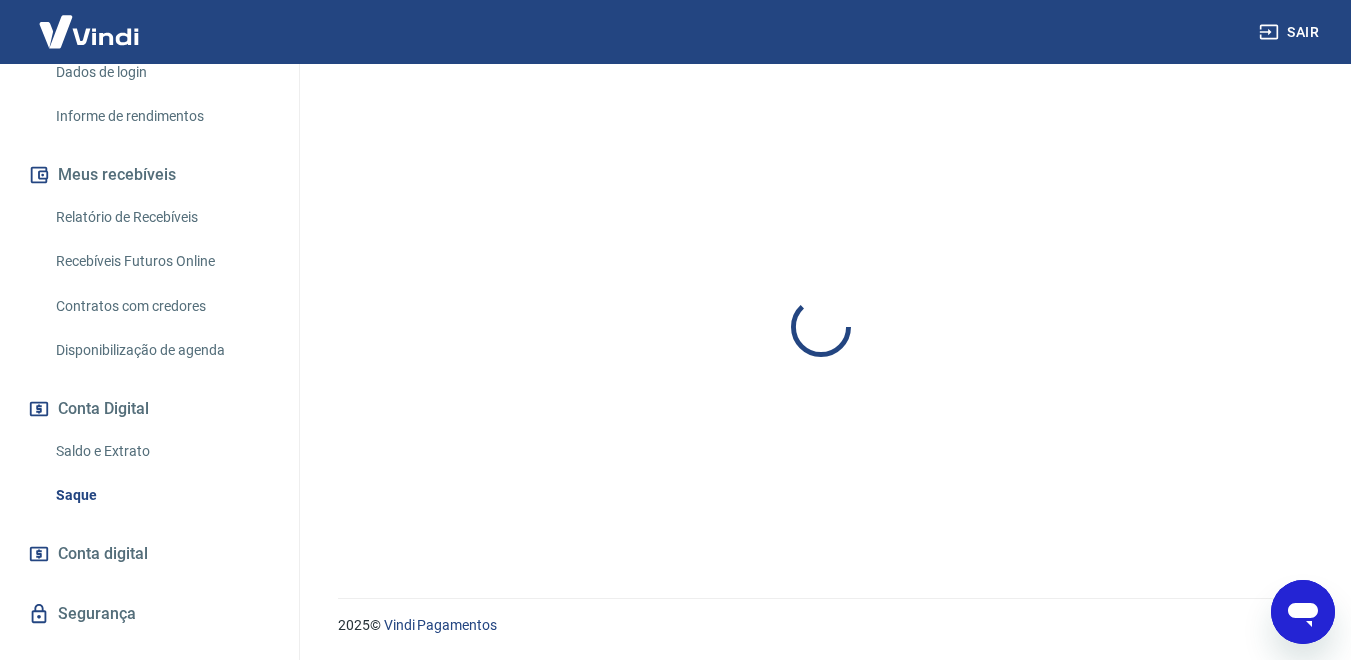 scroll, scrollTop: 0, scrollLeft: 0, axis: both 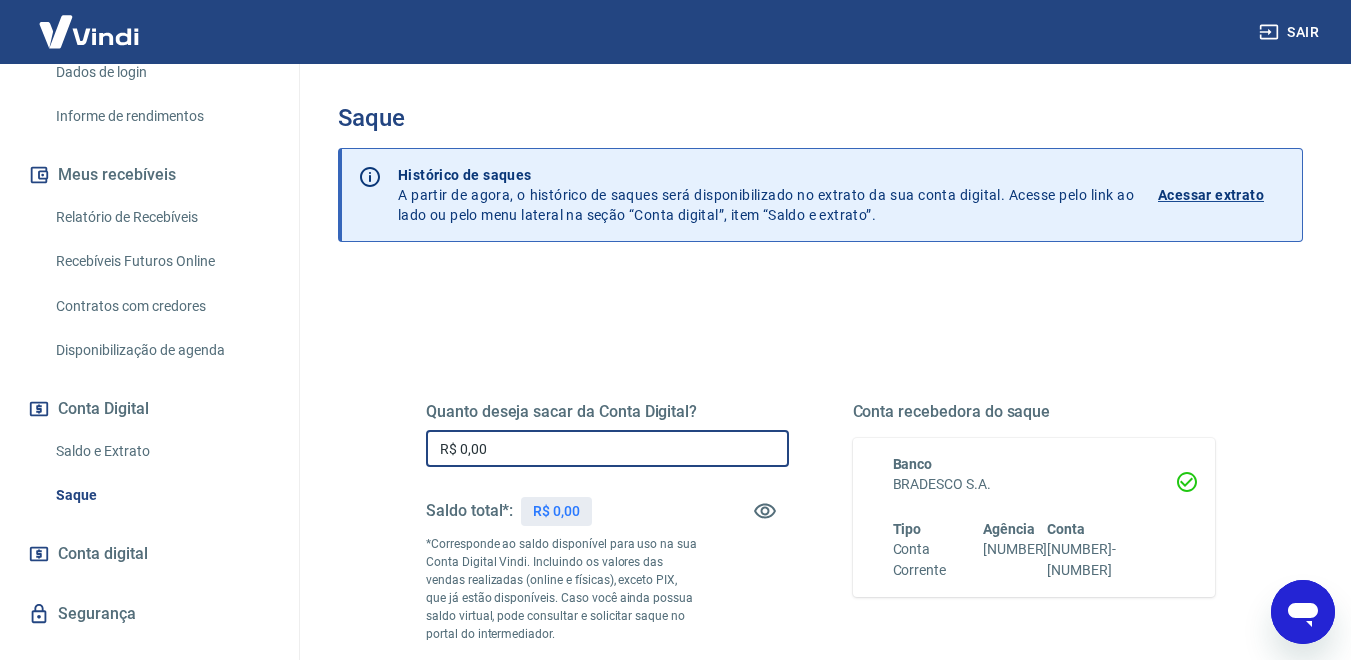 click on "R$ 0,00" at bounding box center (607, 448) 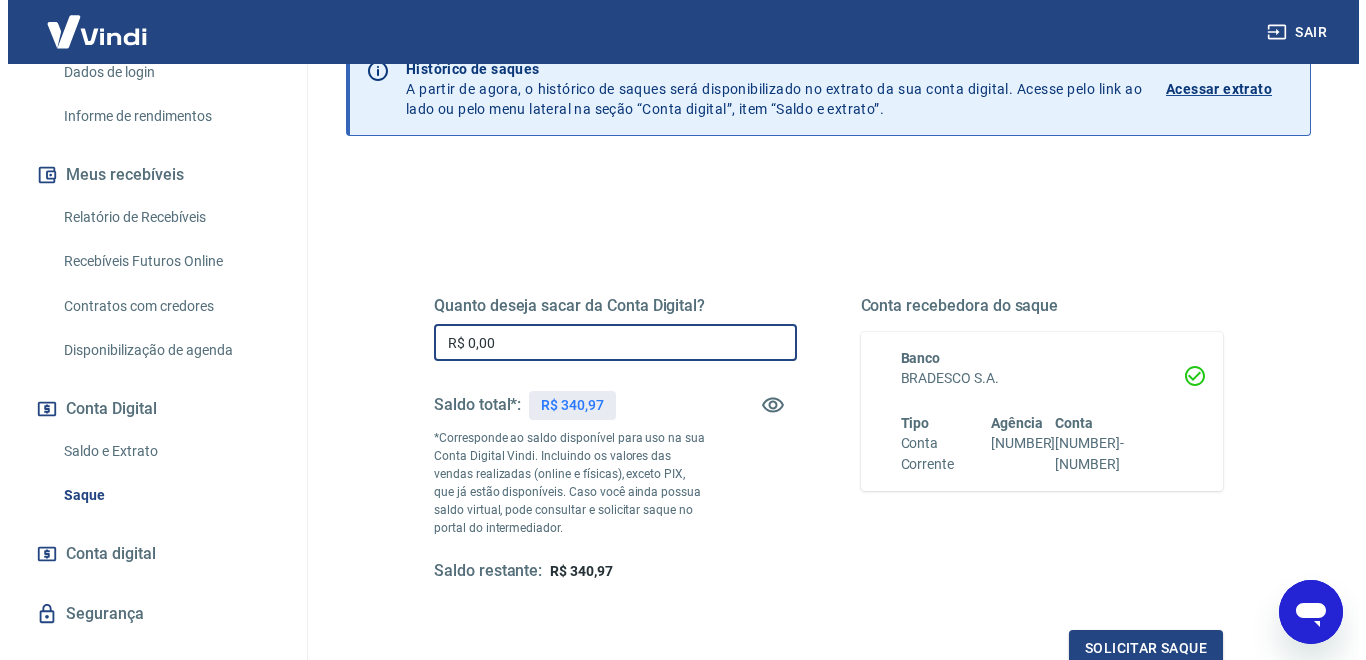 scroll, scrollTop: 127, scrollLeft: 0, axis: vertical 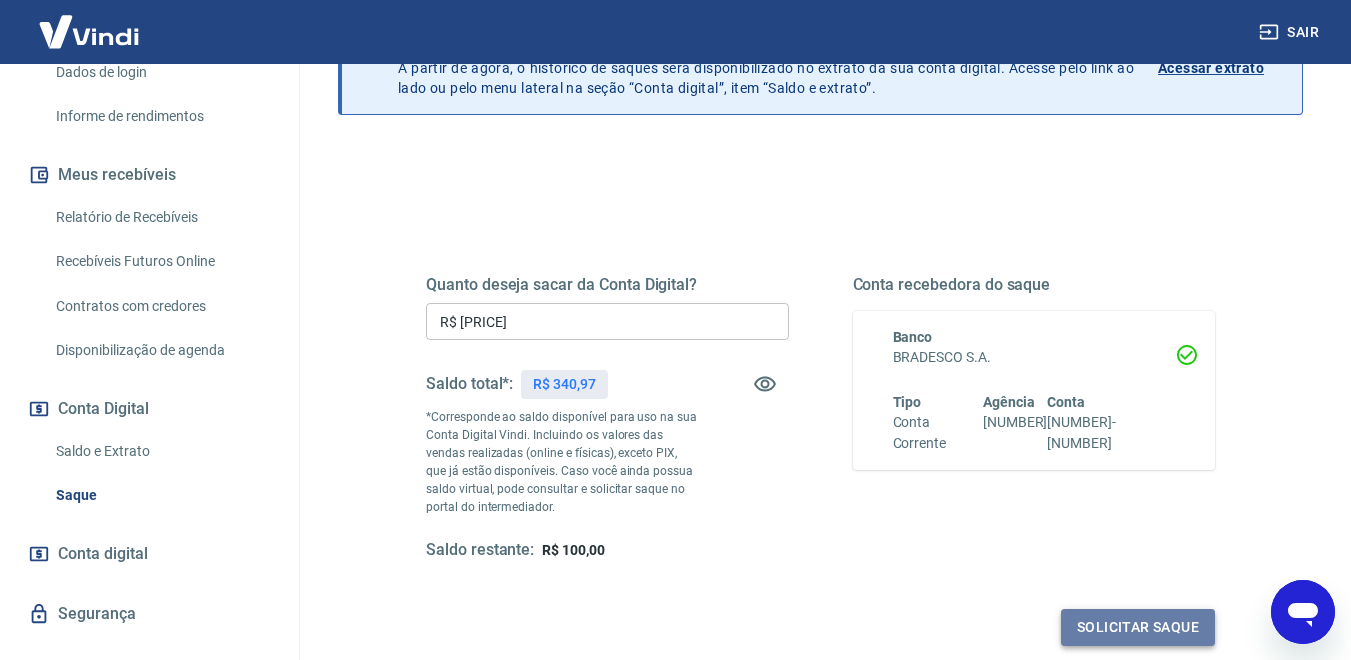 click on "Solicitar saque" at bounding box center (1138, 627) 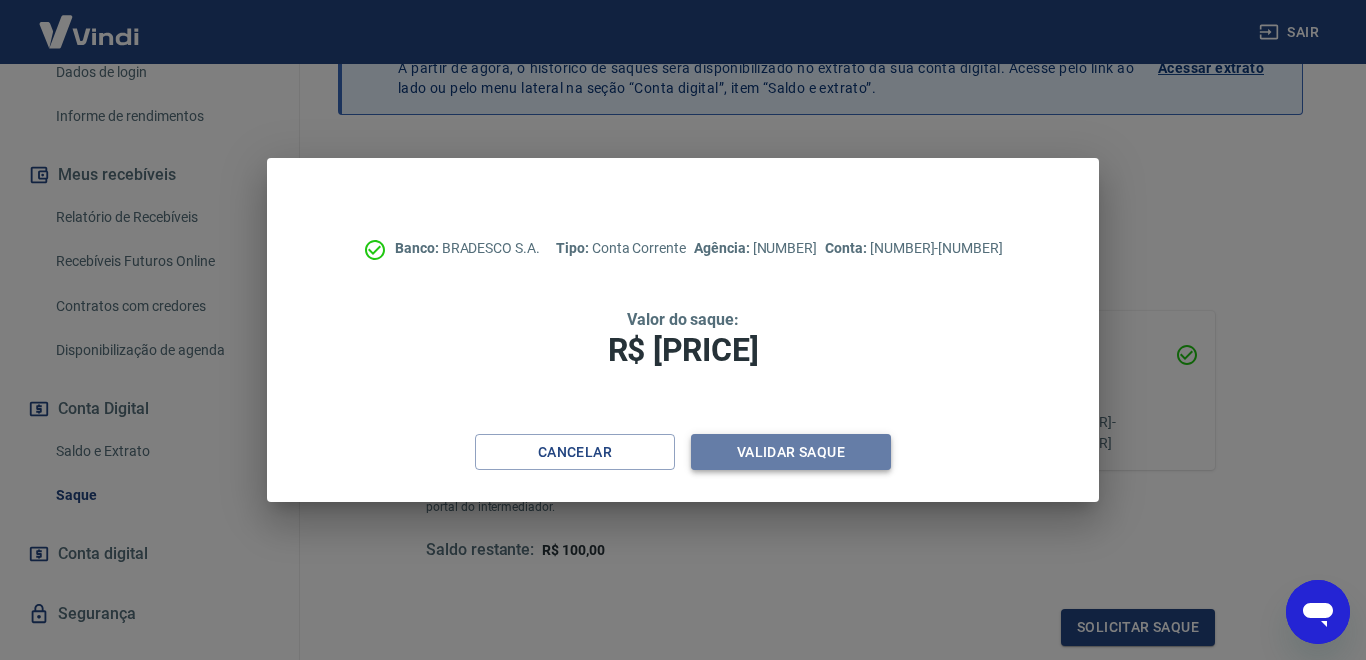 click on "Validar saque" at bounding box center [791, 452] 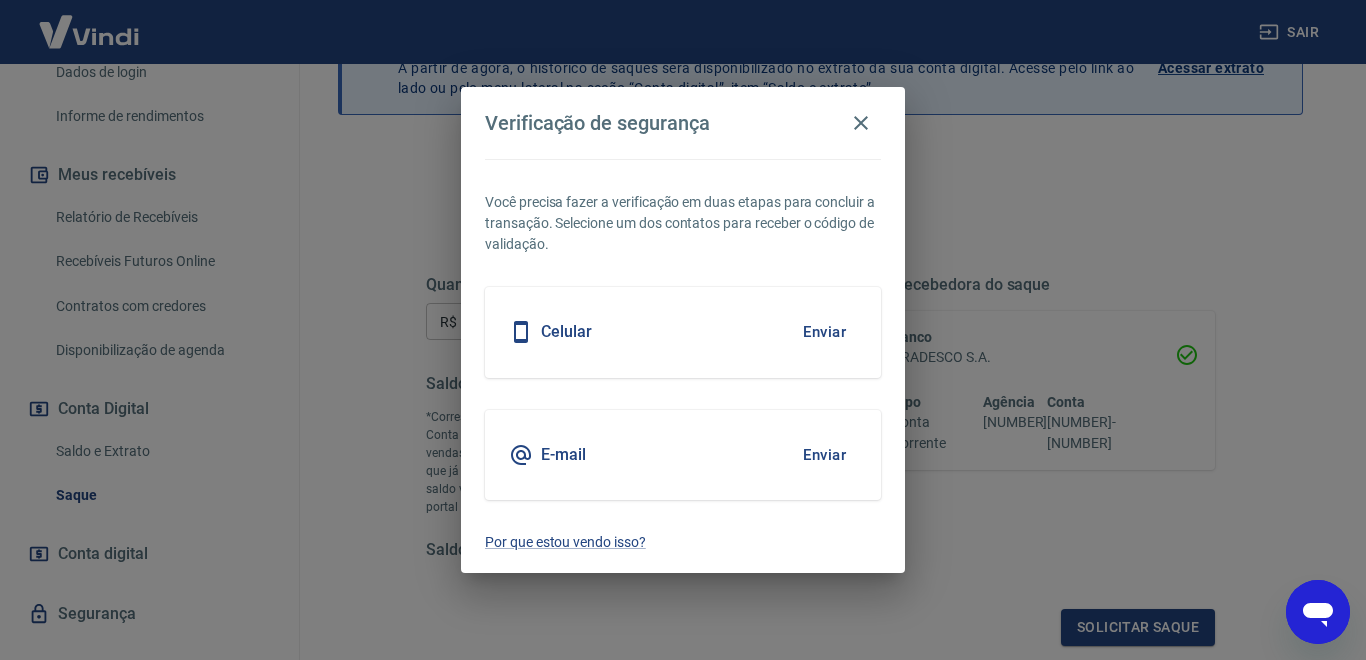 click on "Celular Enviar" at bounding box center (683, 332) 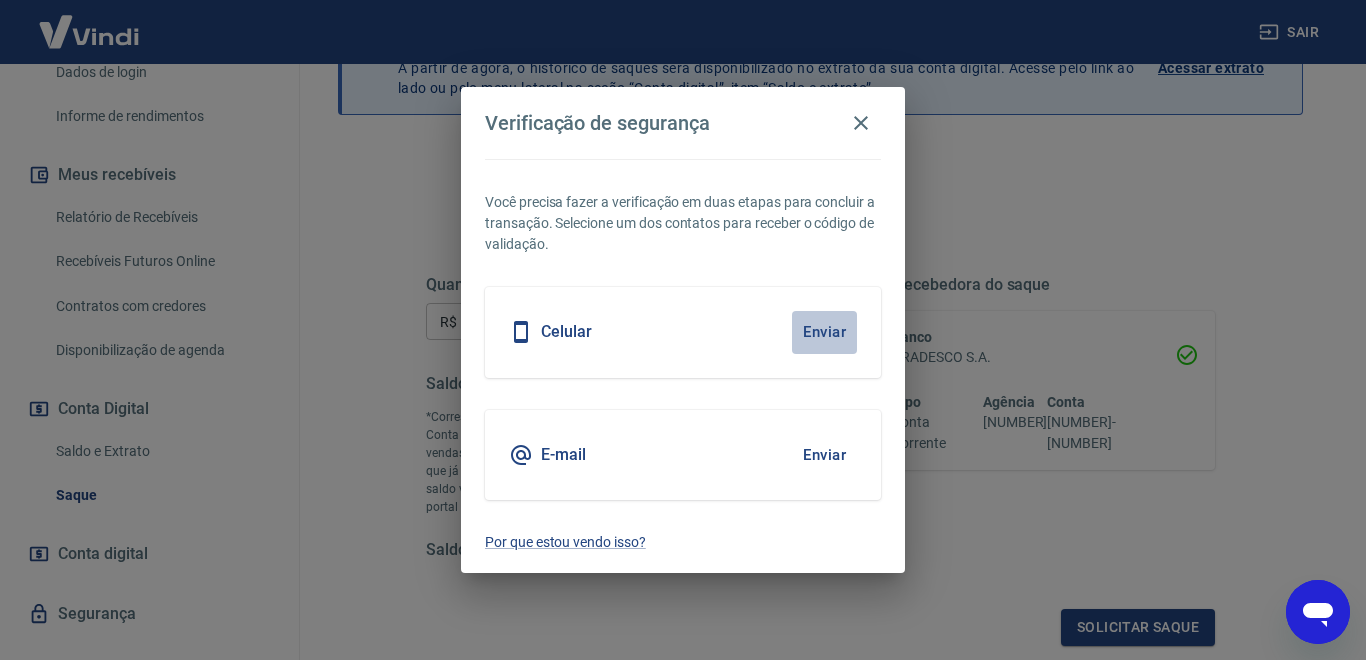 click on "Enviar" at bounding box center (824, 332) 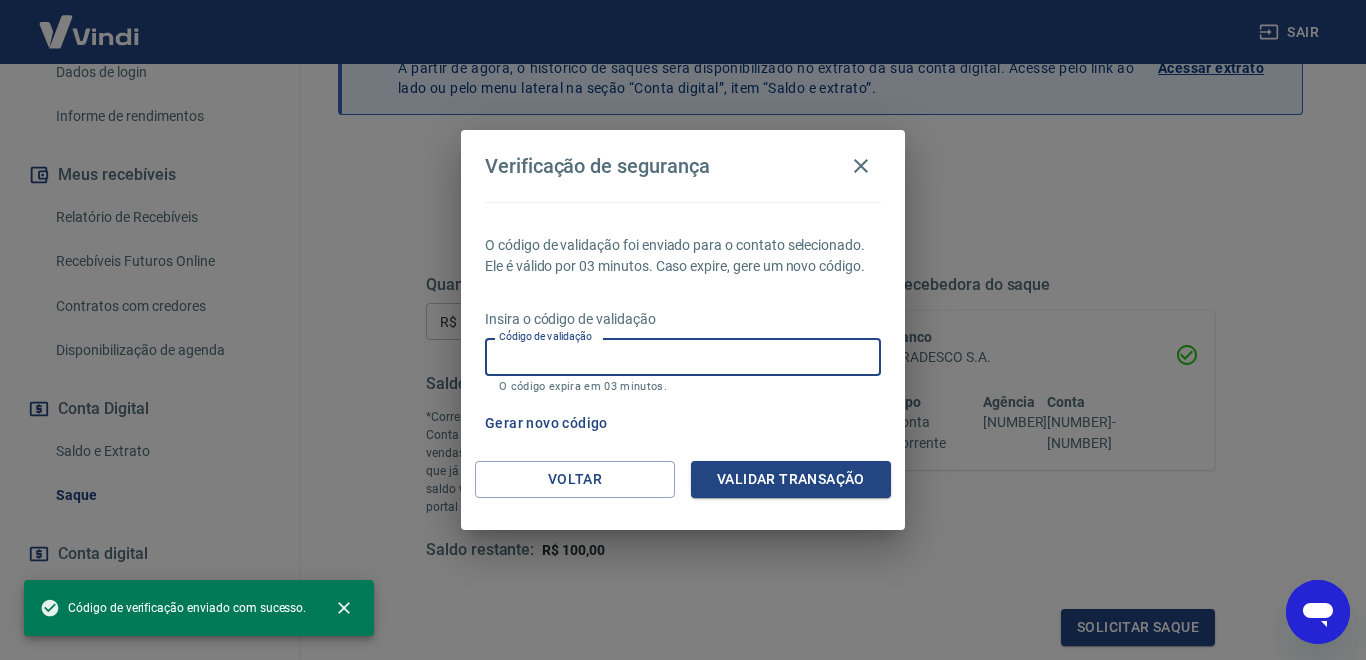 click on "Código de validação" at bounding box center [683, 356] 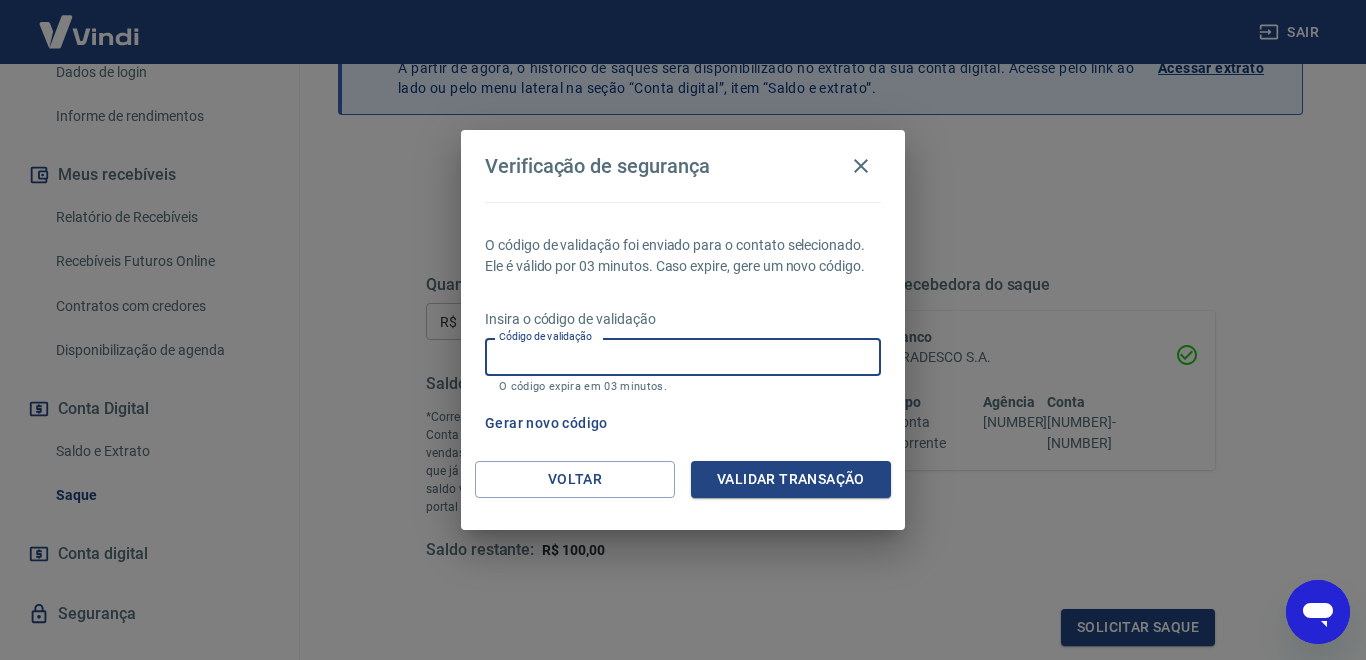 click on "Código de validação" at bounding box center (683, 356) 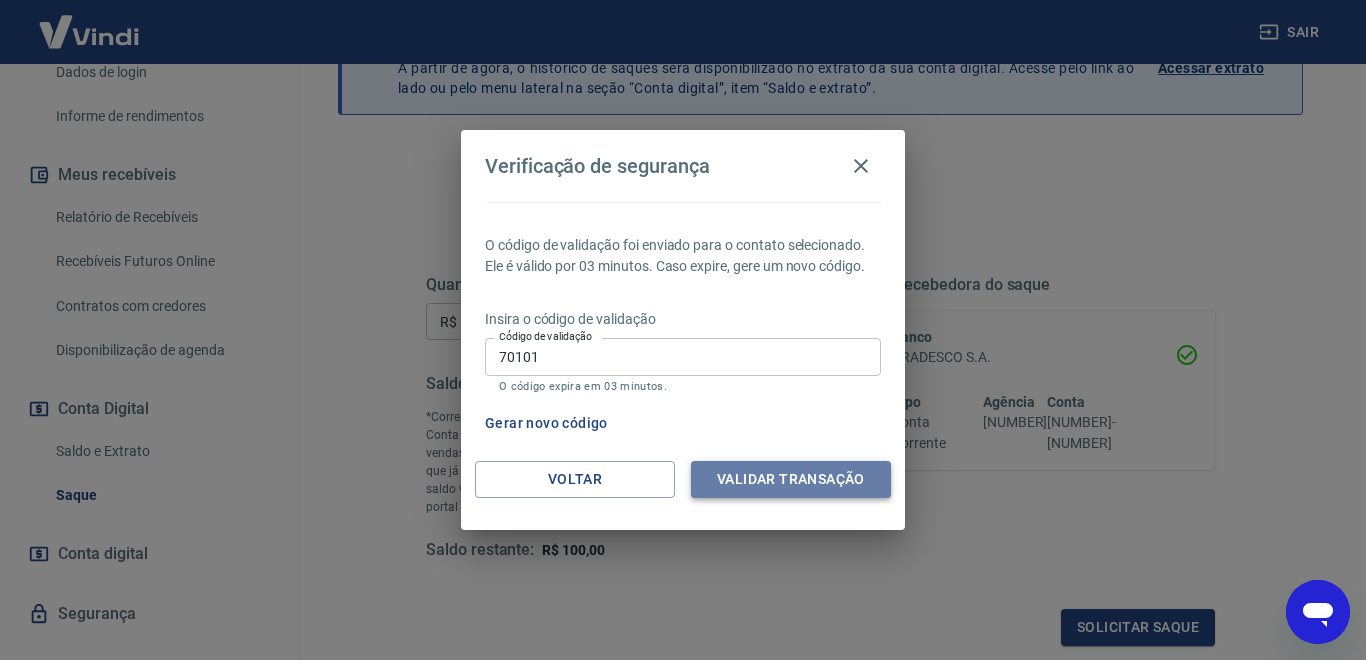 click on "Validar transação" at bounding box center [791, 479] 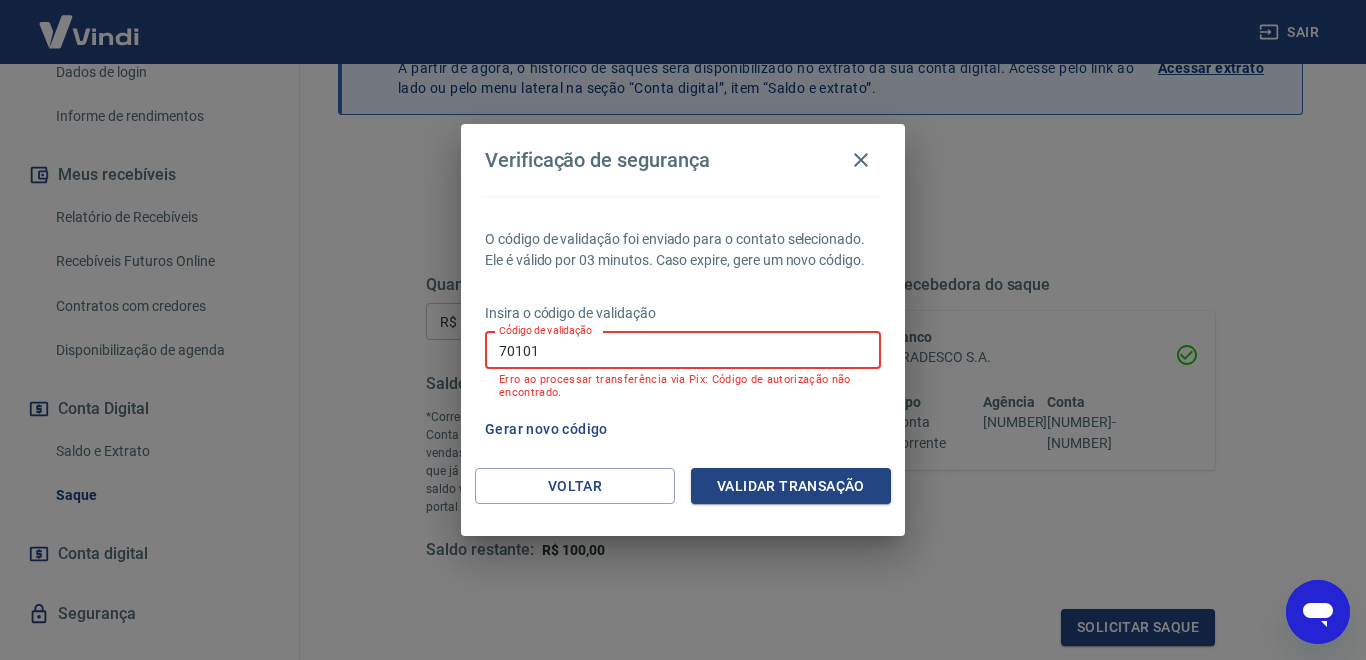 click on "70101" at bounding box center (683, 350) 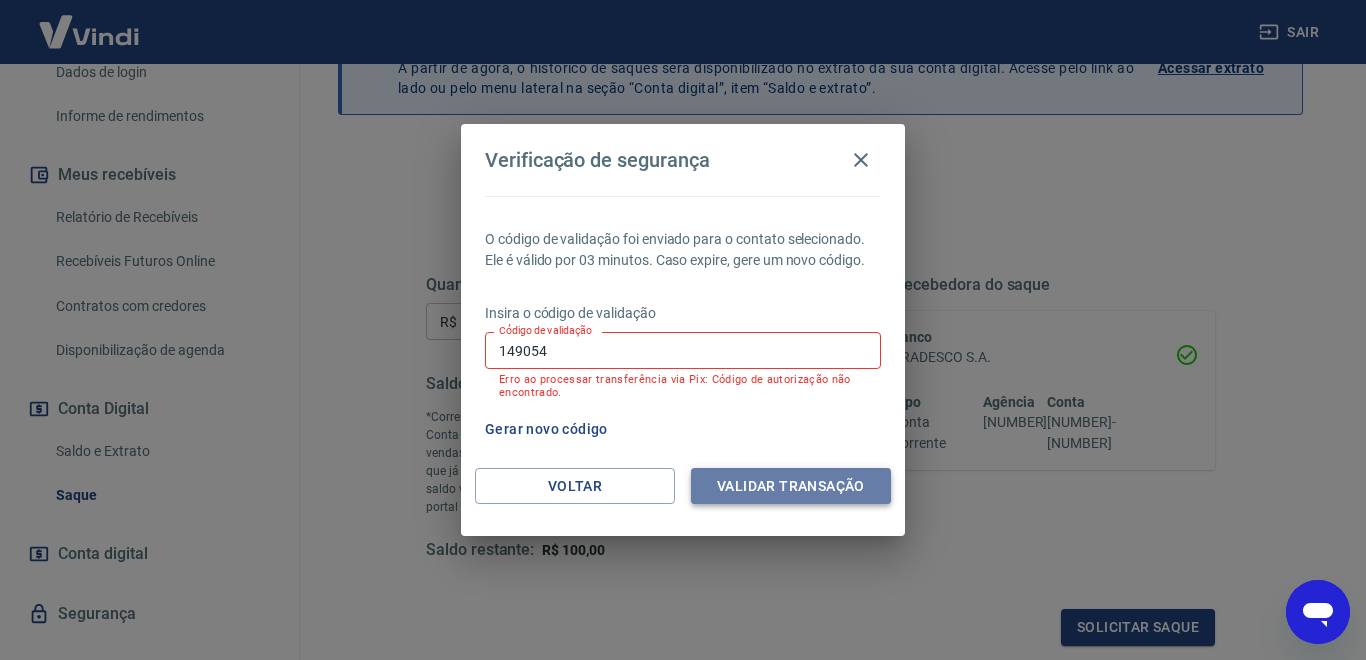 click on "Validar transação" at bounding box center (791, 486) 